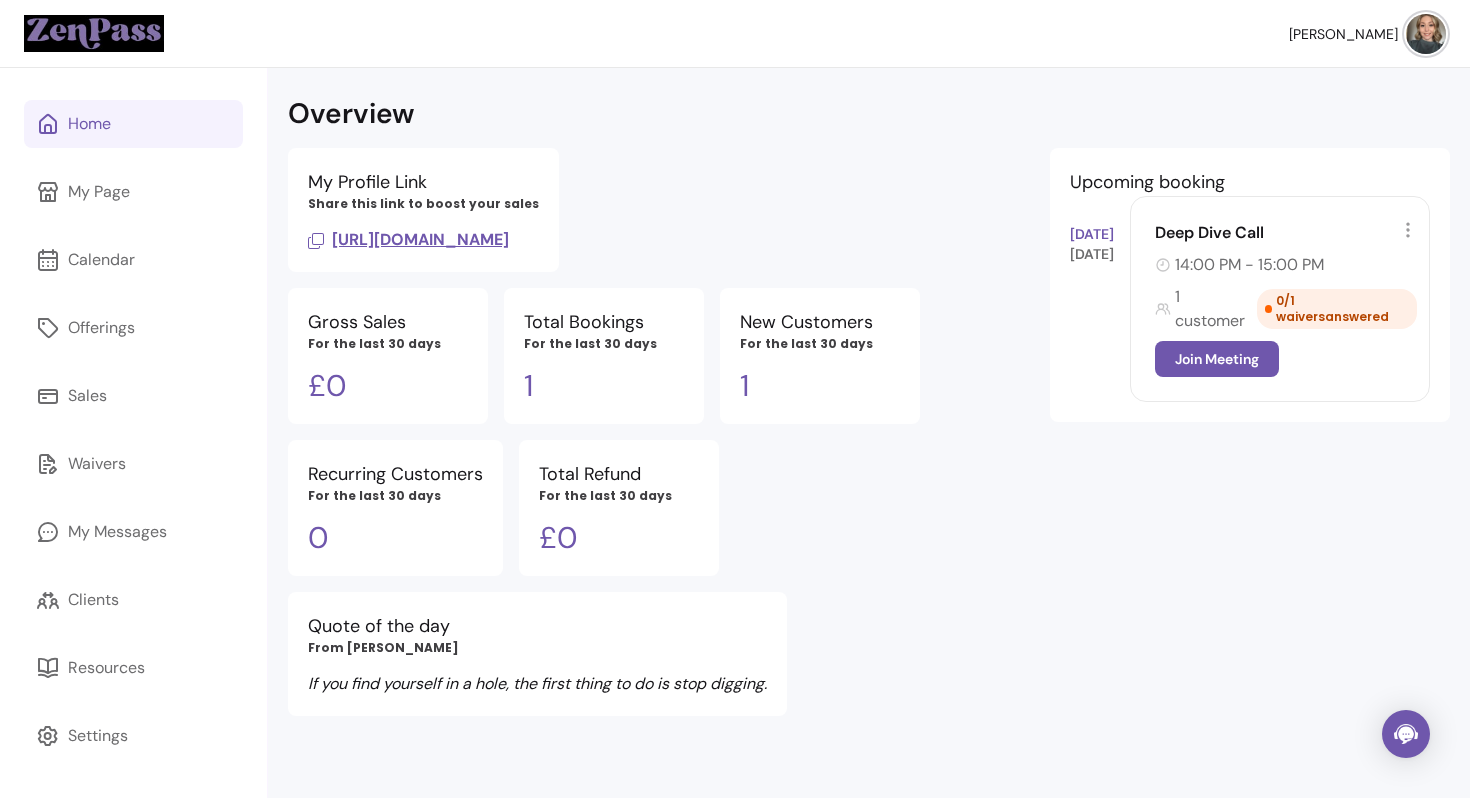 scroll, scrollTop: 0, scrollLeft: 0, axis: both 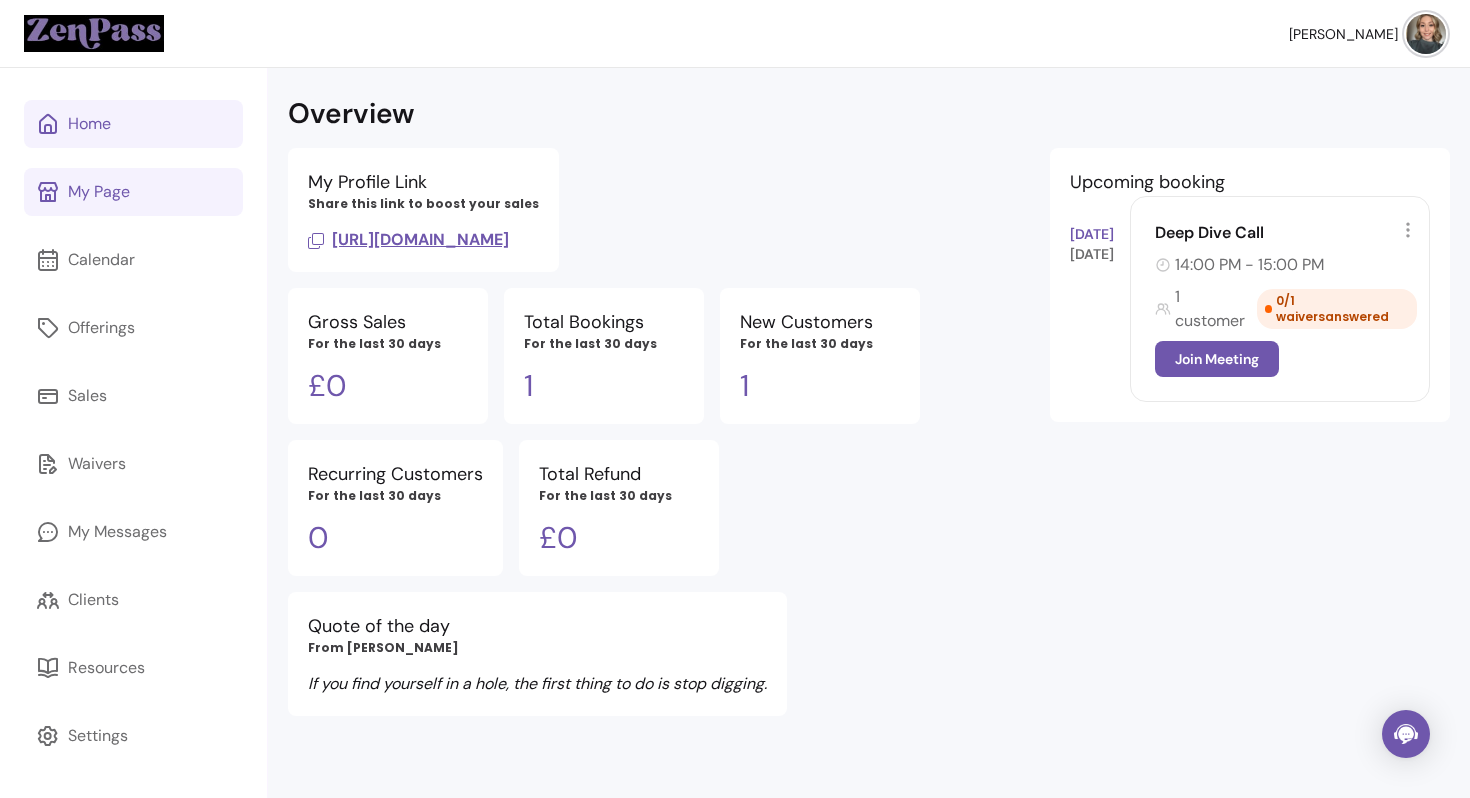 click on "My Page" at bounding box center (133, 192) 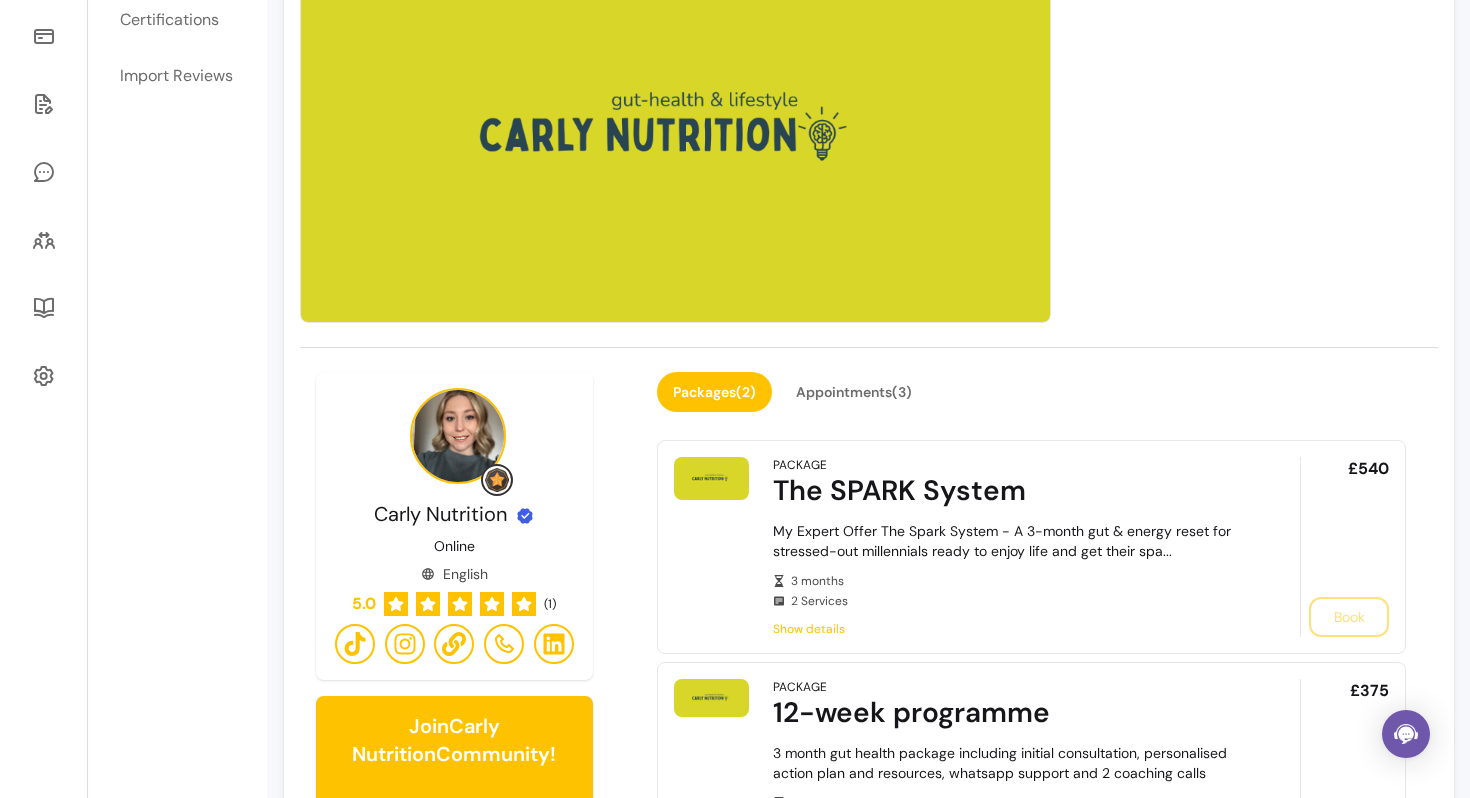 scroll, scrollTop: 362, scrollLeft: 0, axis: vertical 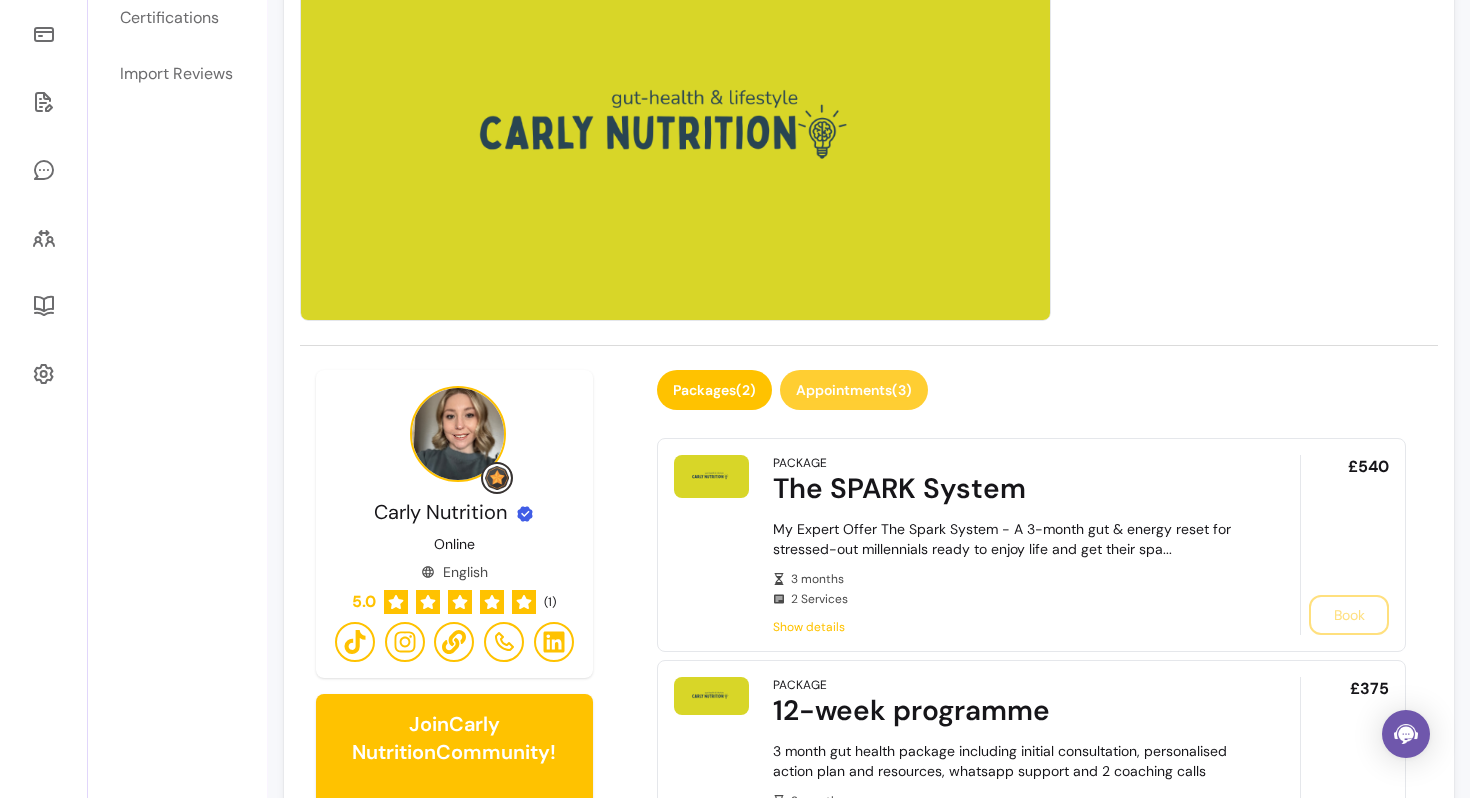 click on "Appointments  ( 3 )" at bounding box center [854, 390] 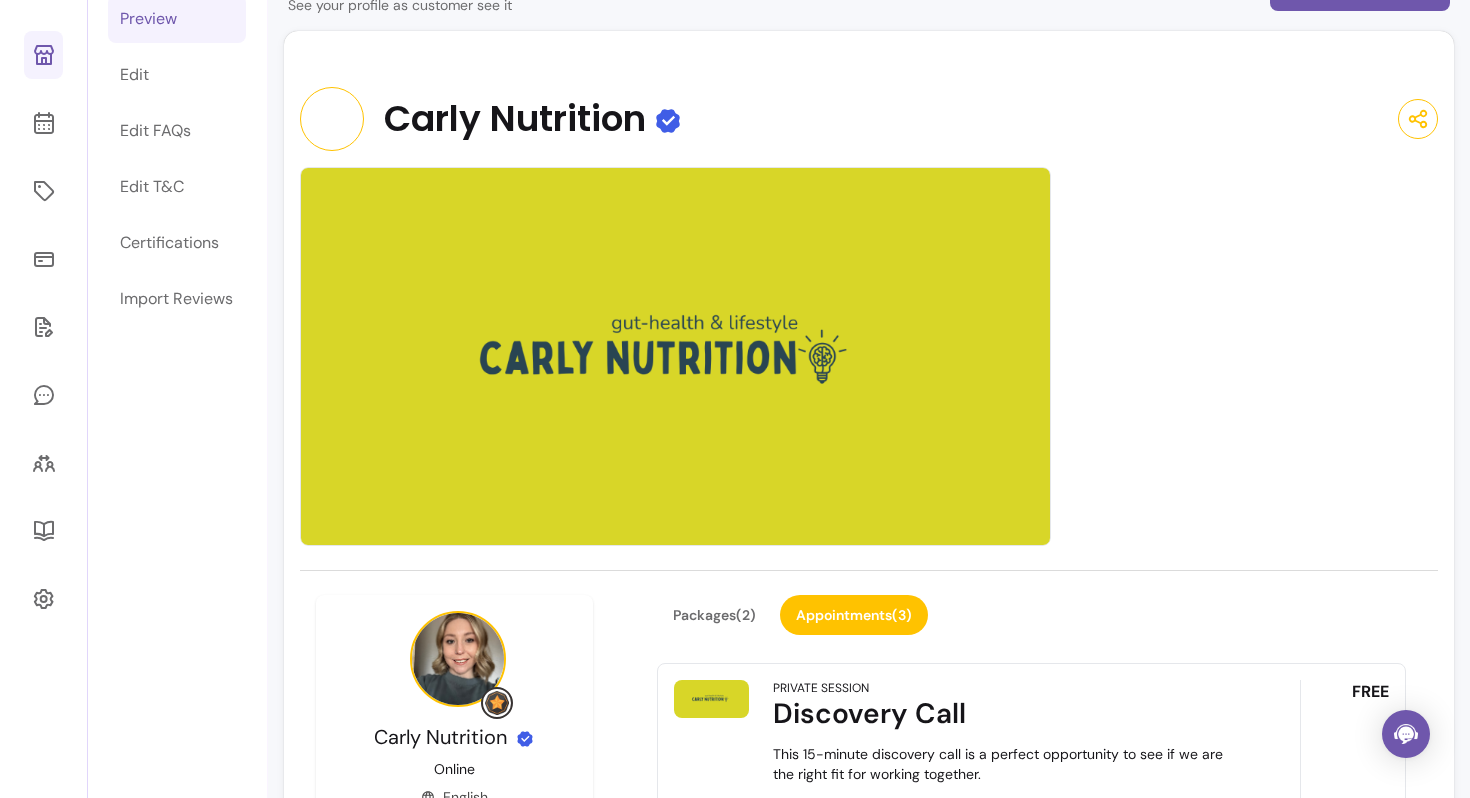 scroll, scrollTop: 0, scrollLeft: 0, axis: both 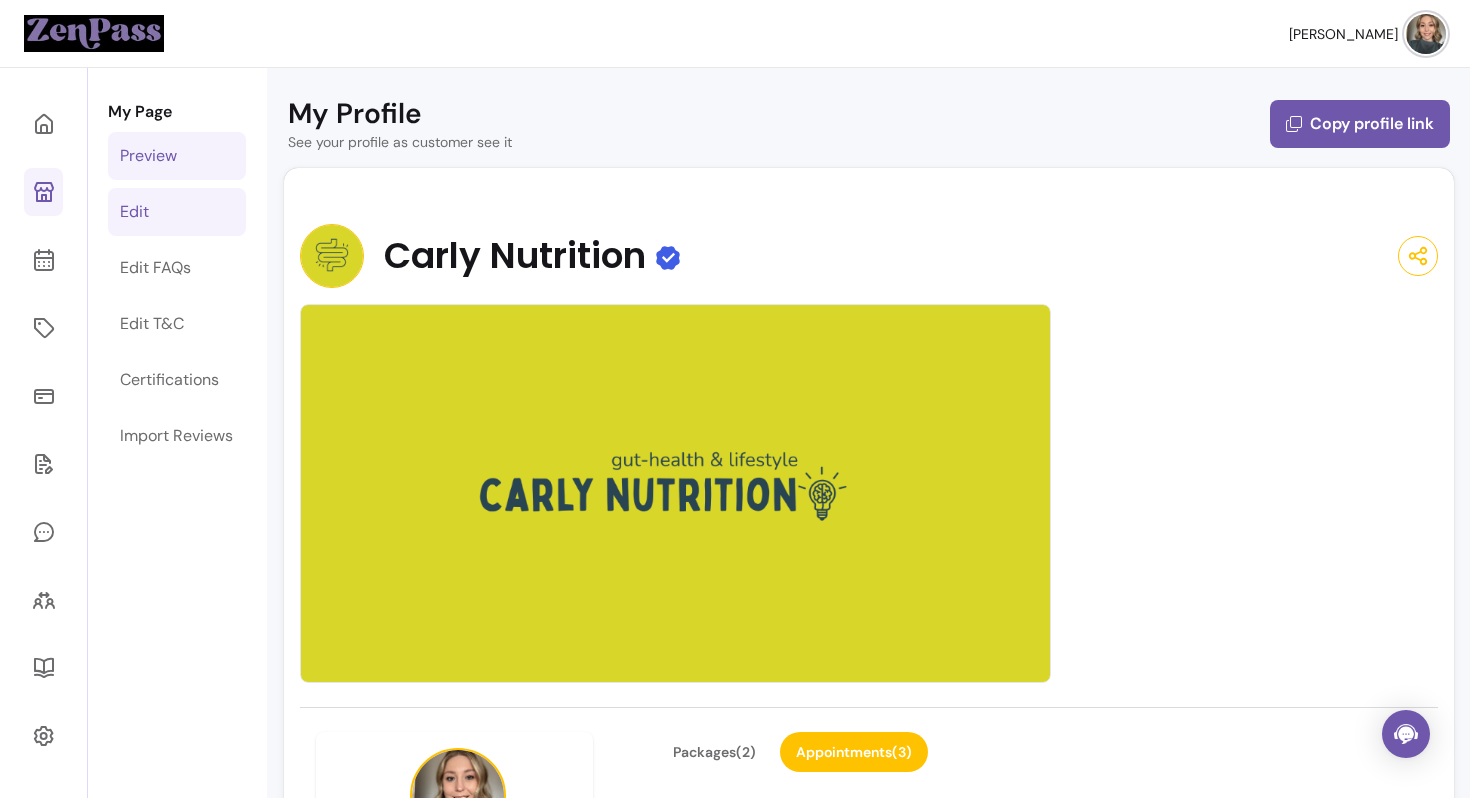 click on "Edit" at bounding box center (177, 212) 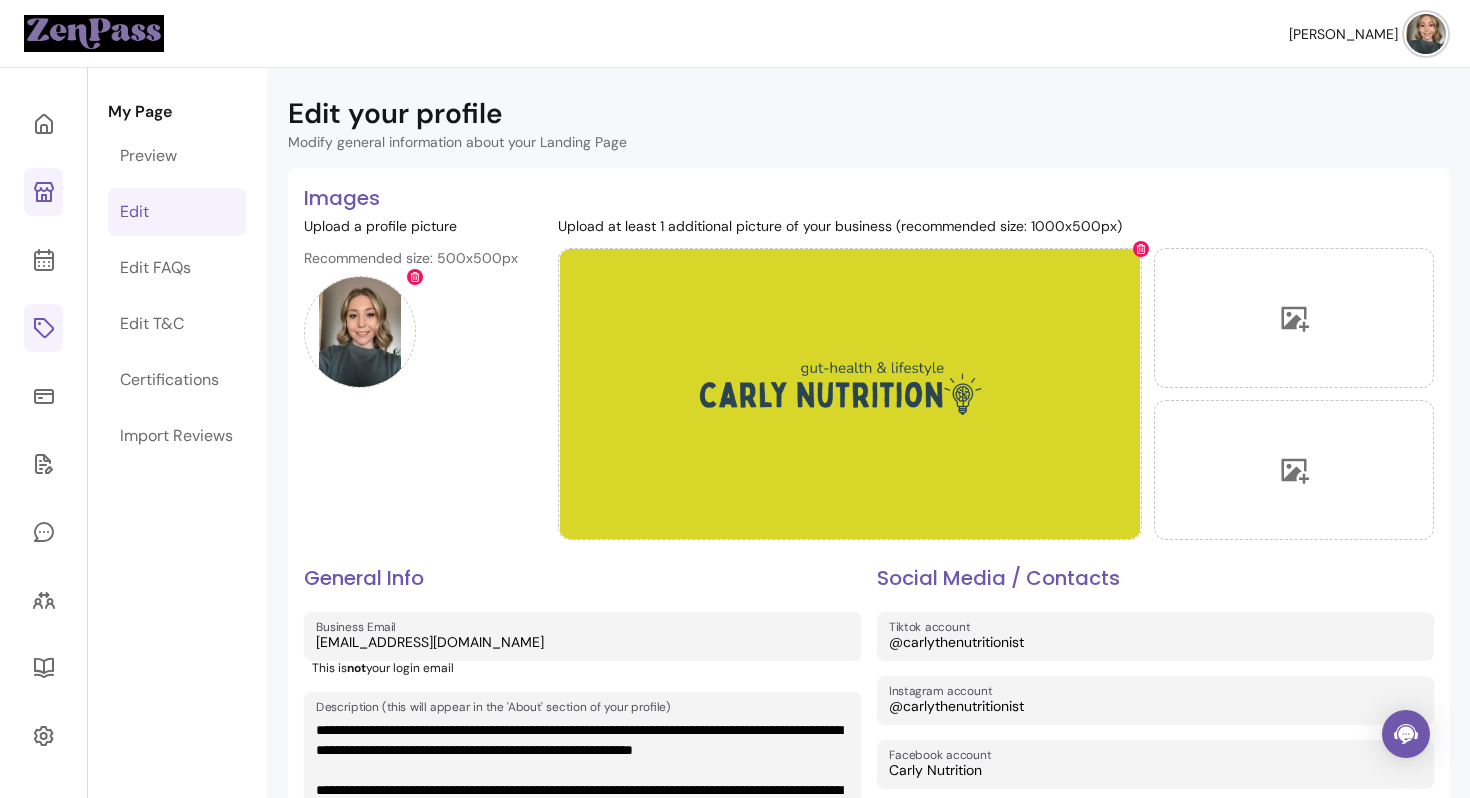 click 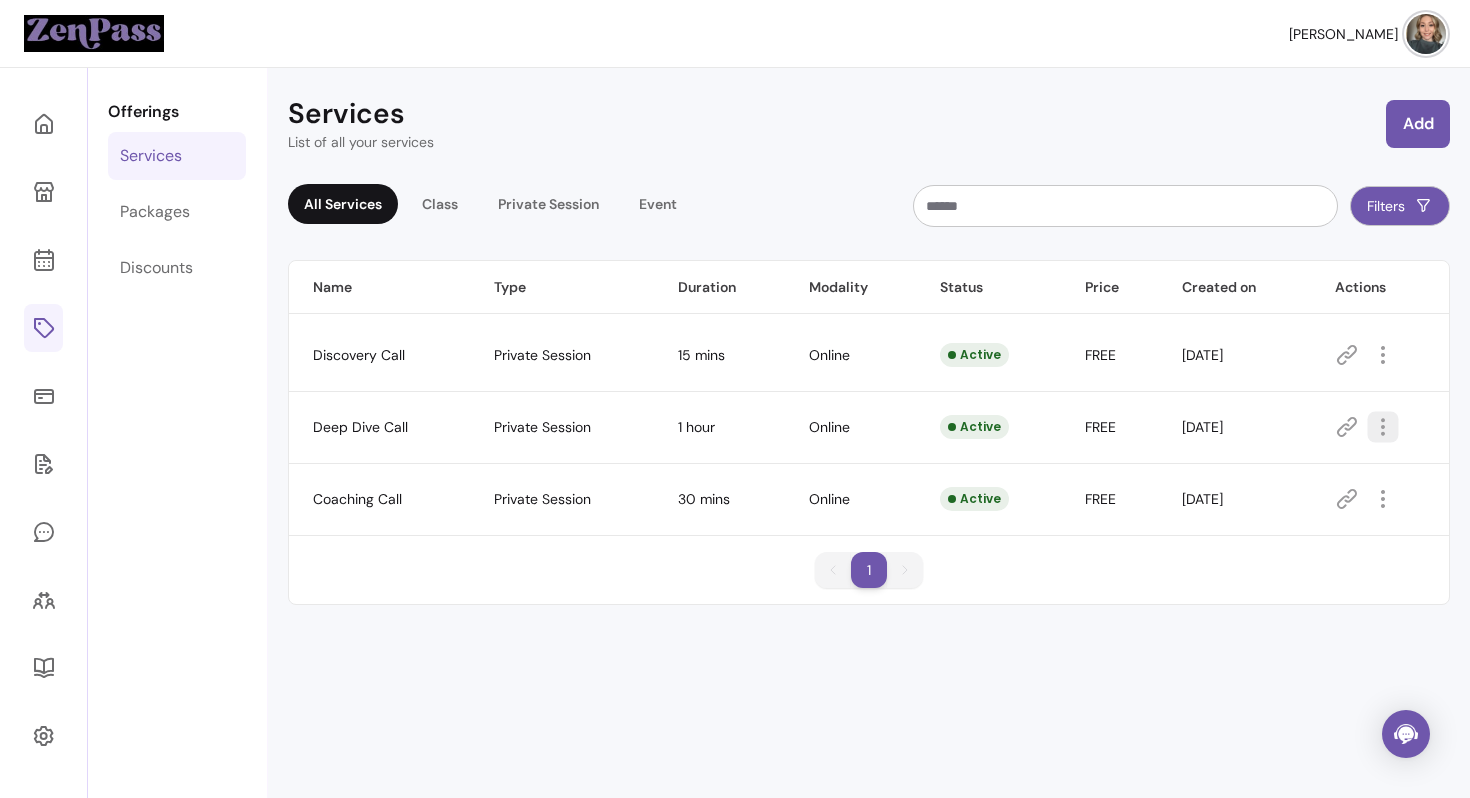 click at bounding box center [1382, 426] 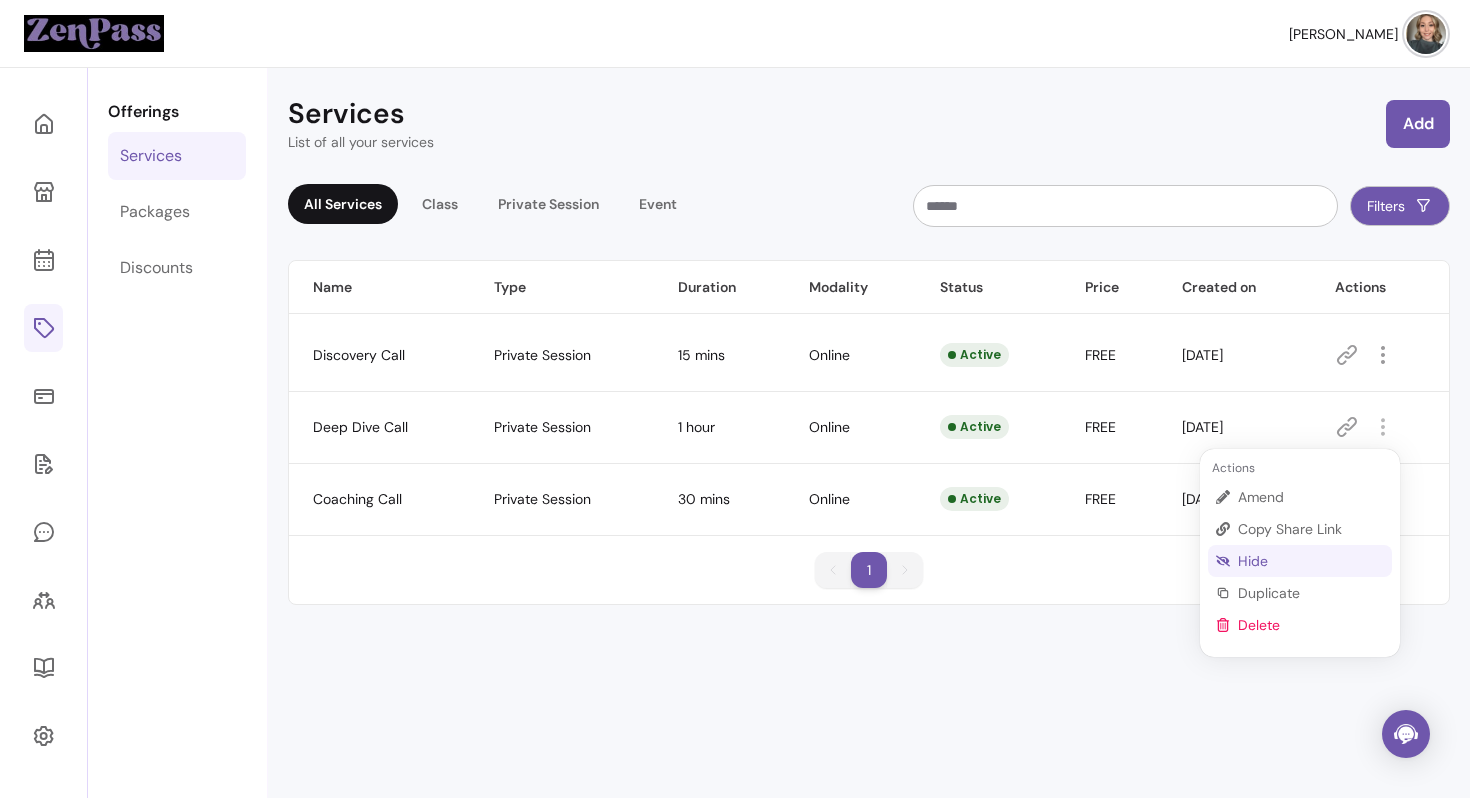 click on "Hide" at bounding box center [1311, 561] 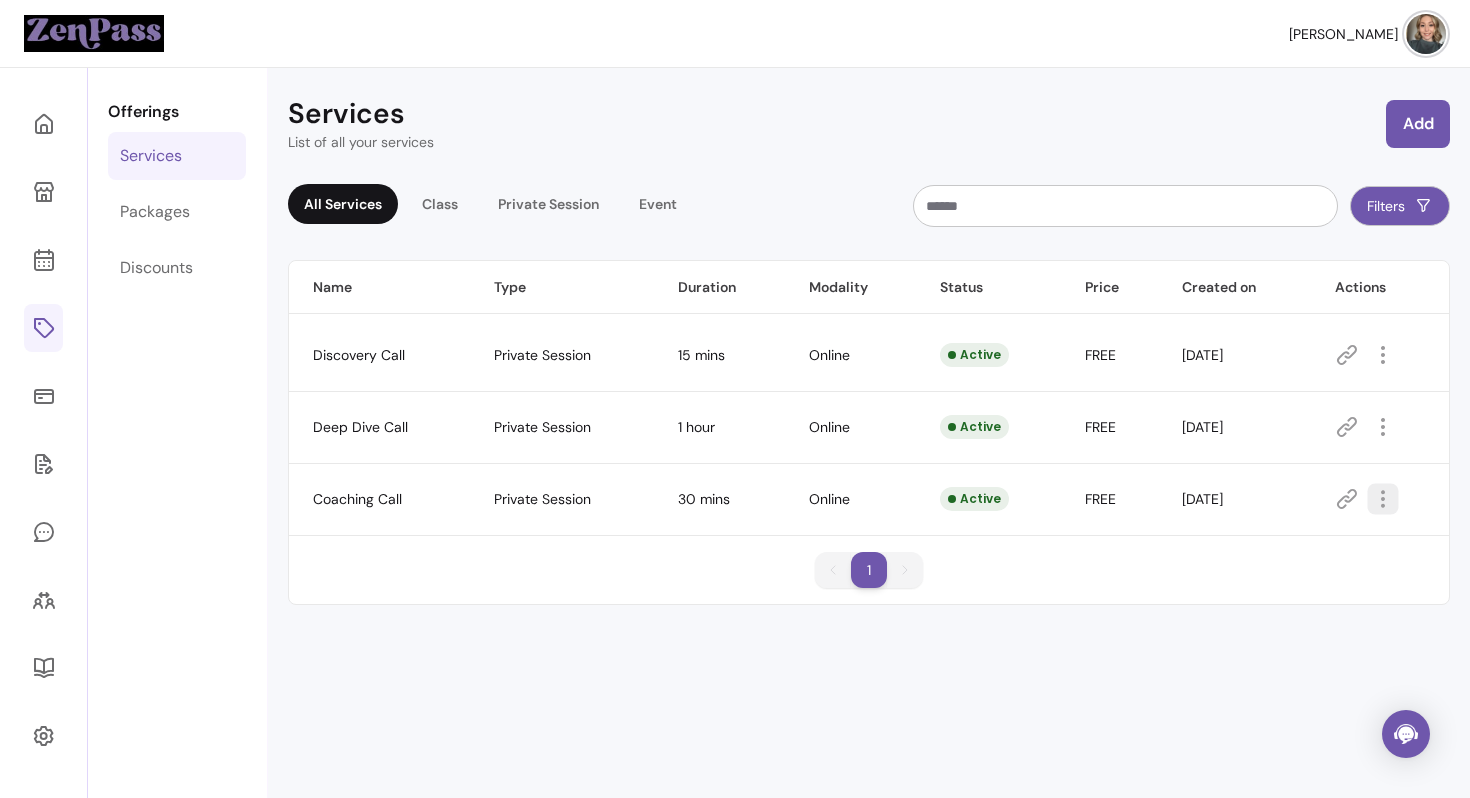 click 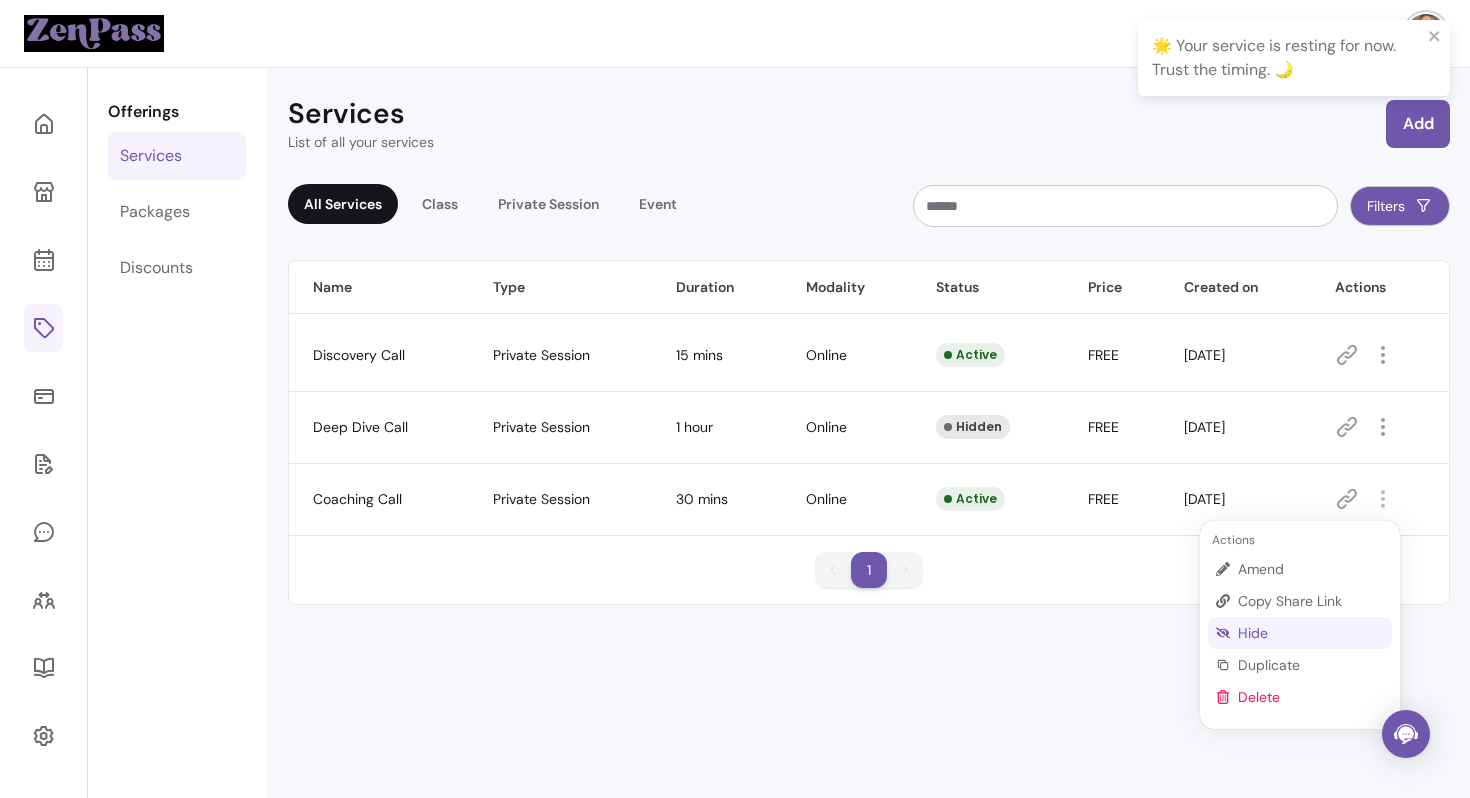 click on "Hide" at bounding box center (1311, 633) 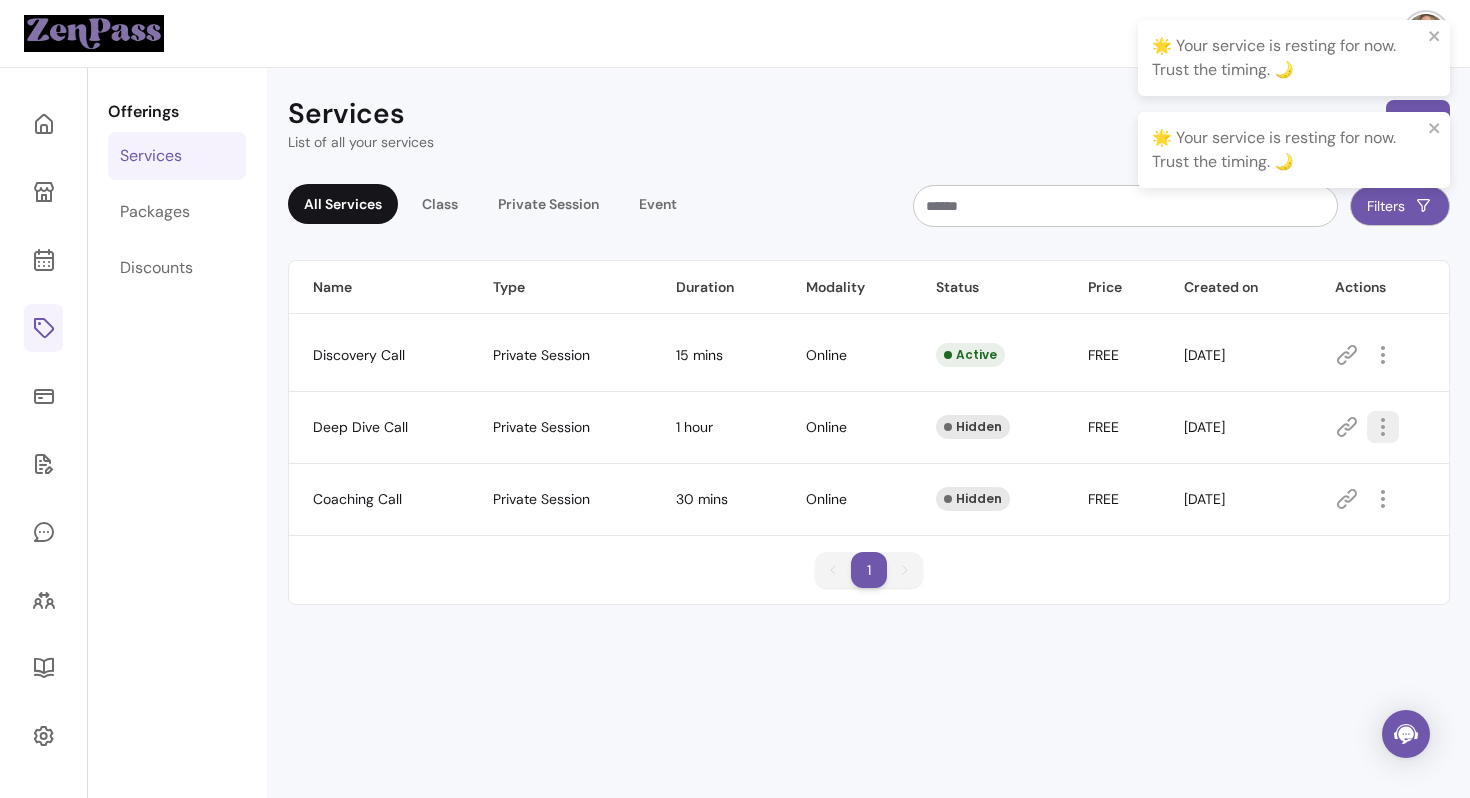 click 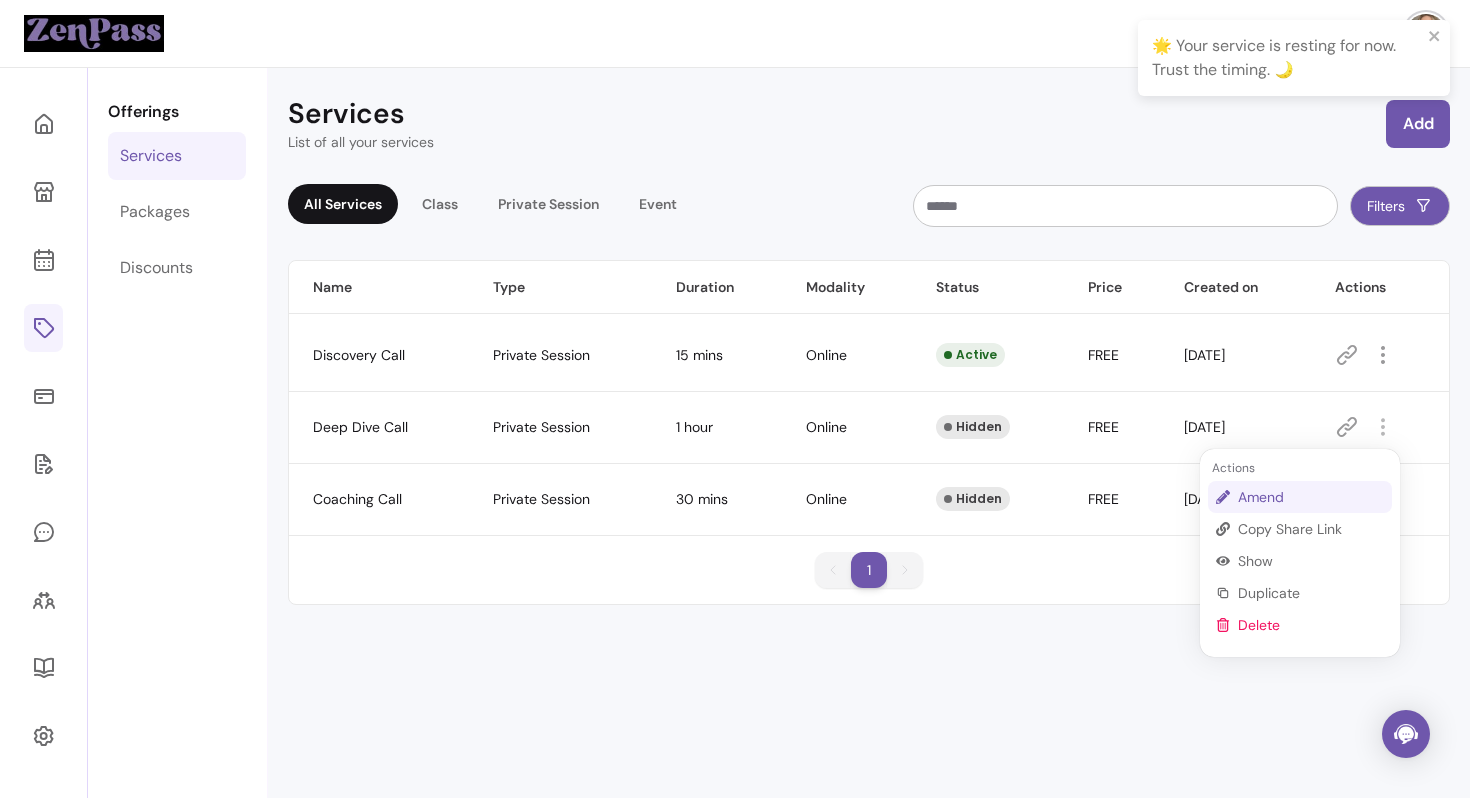 click on "Amend" at bounding box center [1300, 497] 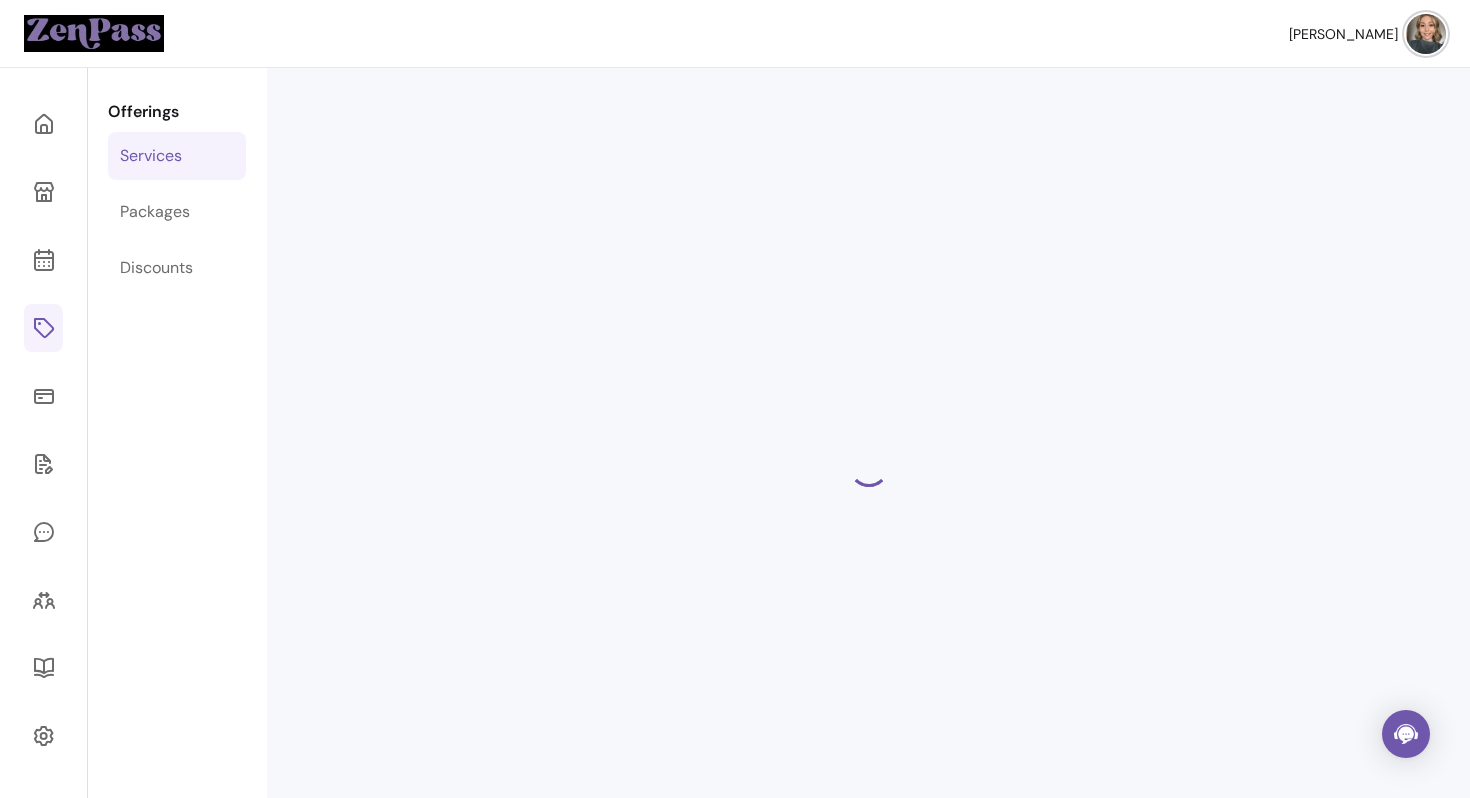 select on "**" 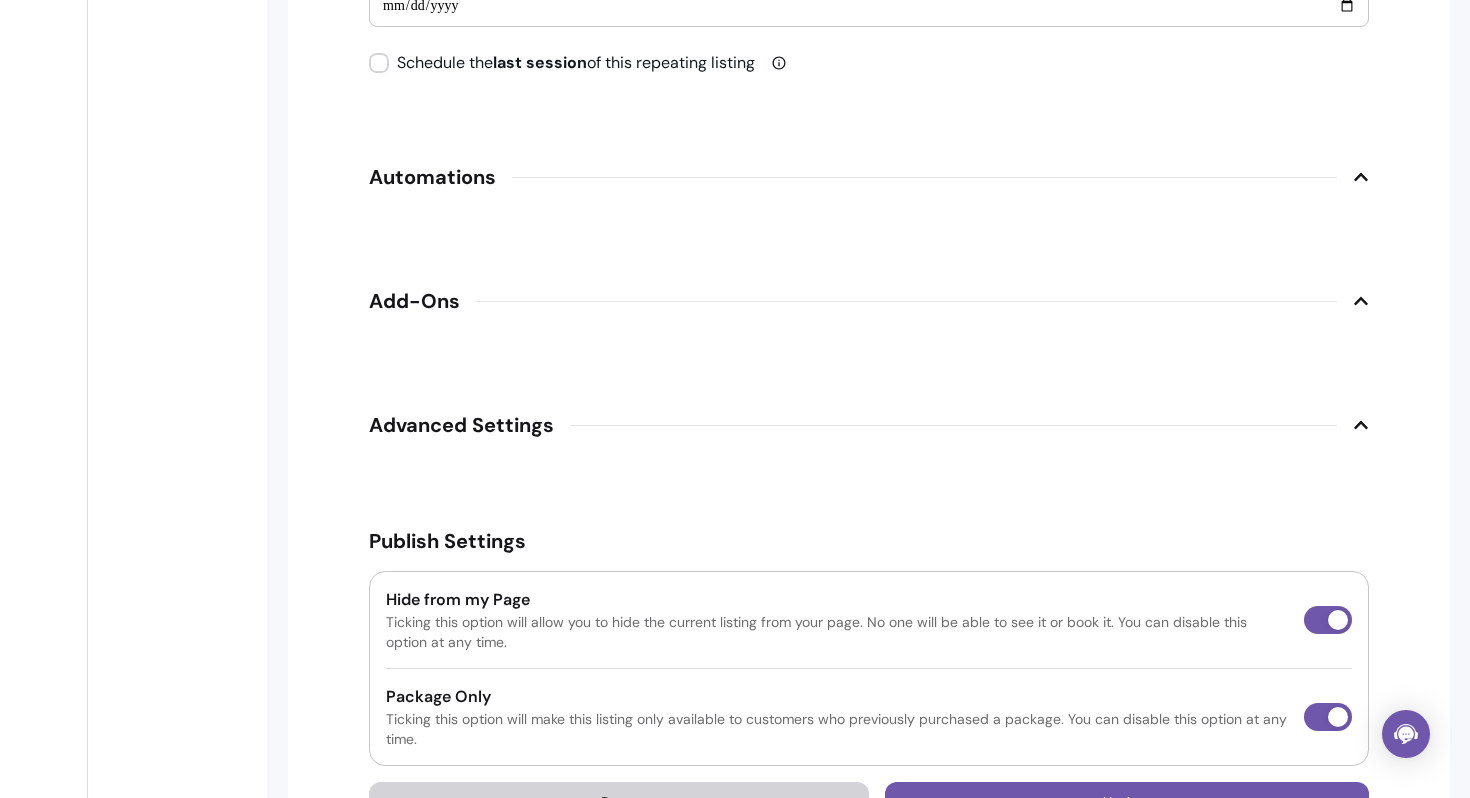 scroll, scrollTop: 2706, scrollLeft: 0, axis: vertical 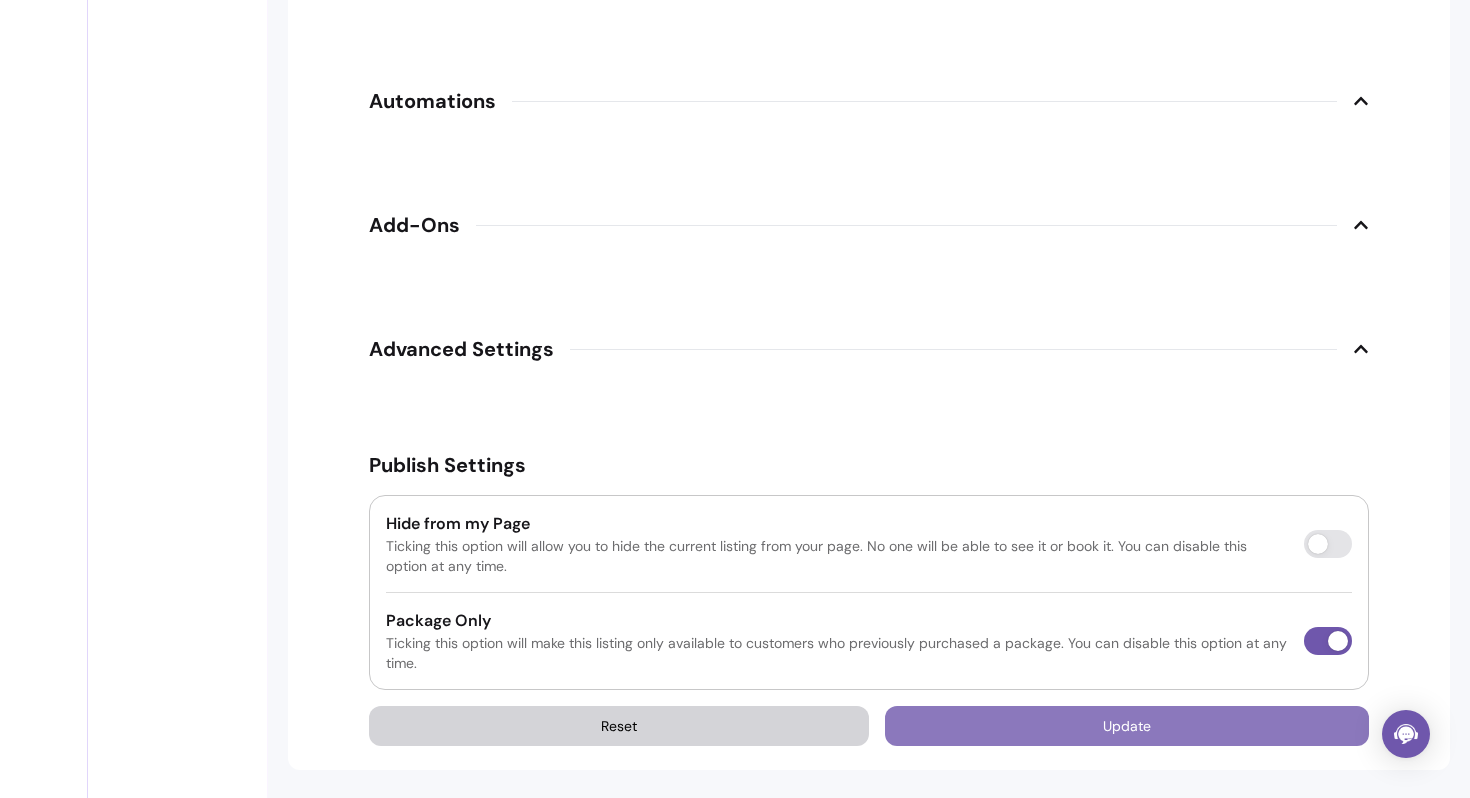click on "Update" at bounding box center [1127, 726] 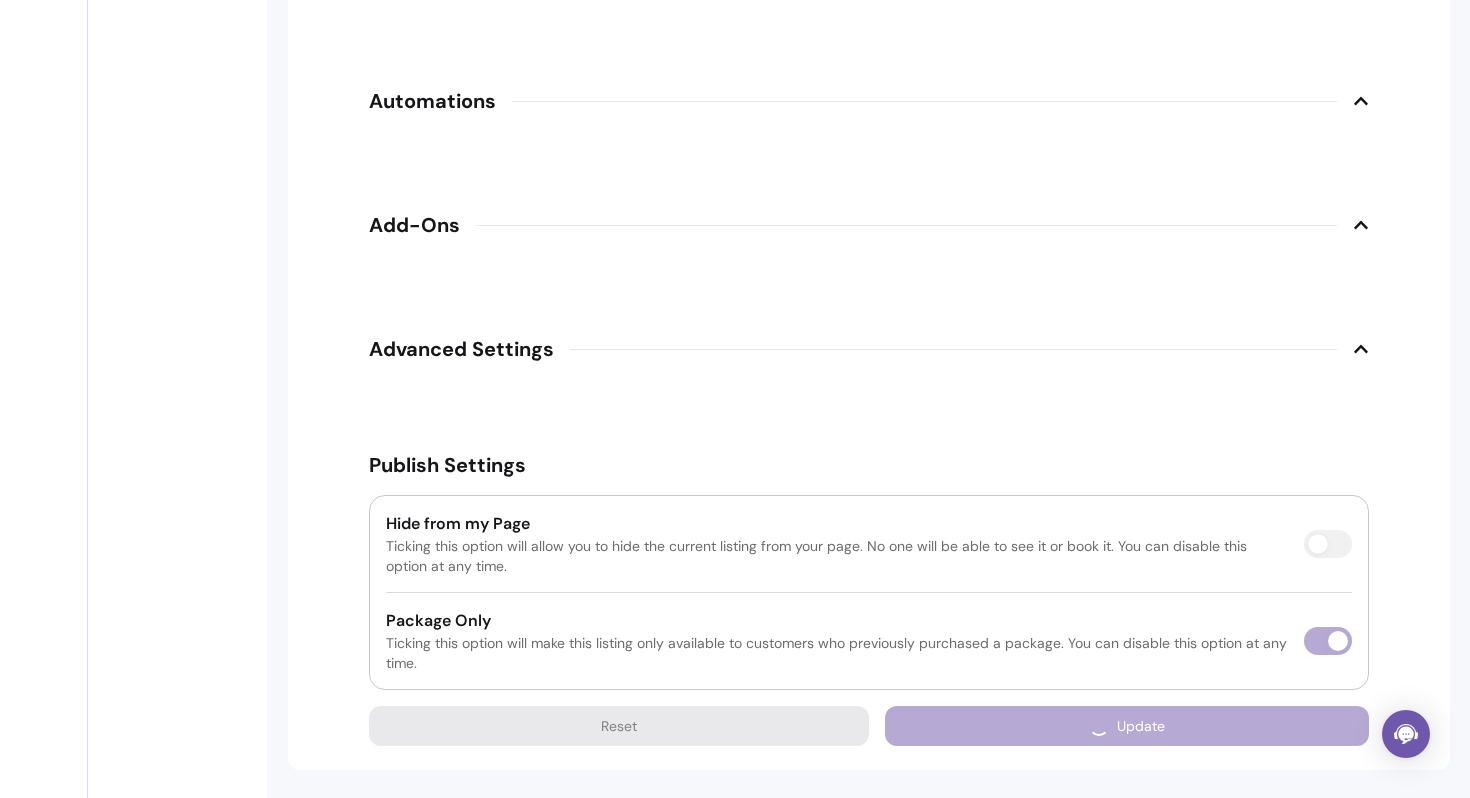 scroll, scrollTop: 68, scrollLeft: 0, axis: vertical 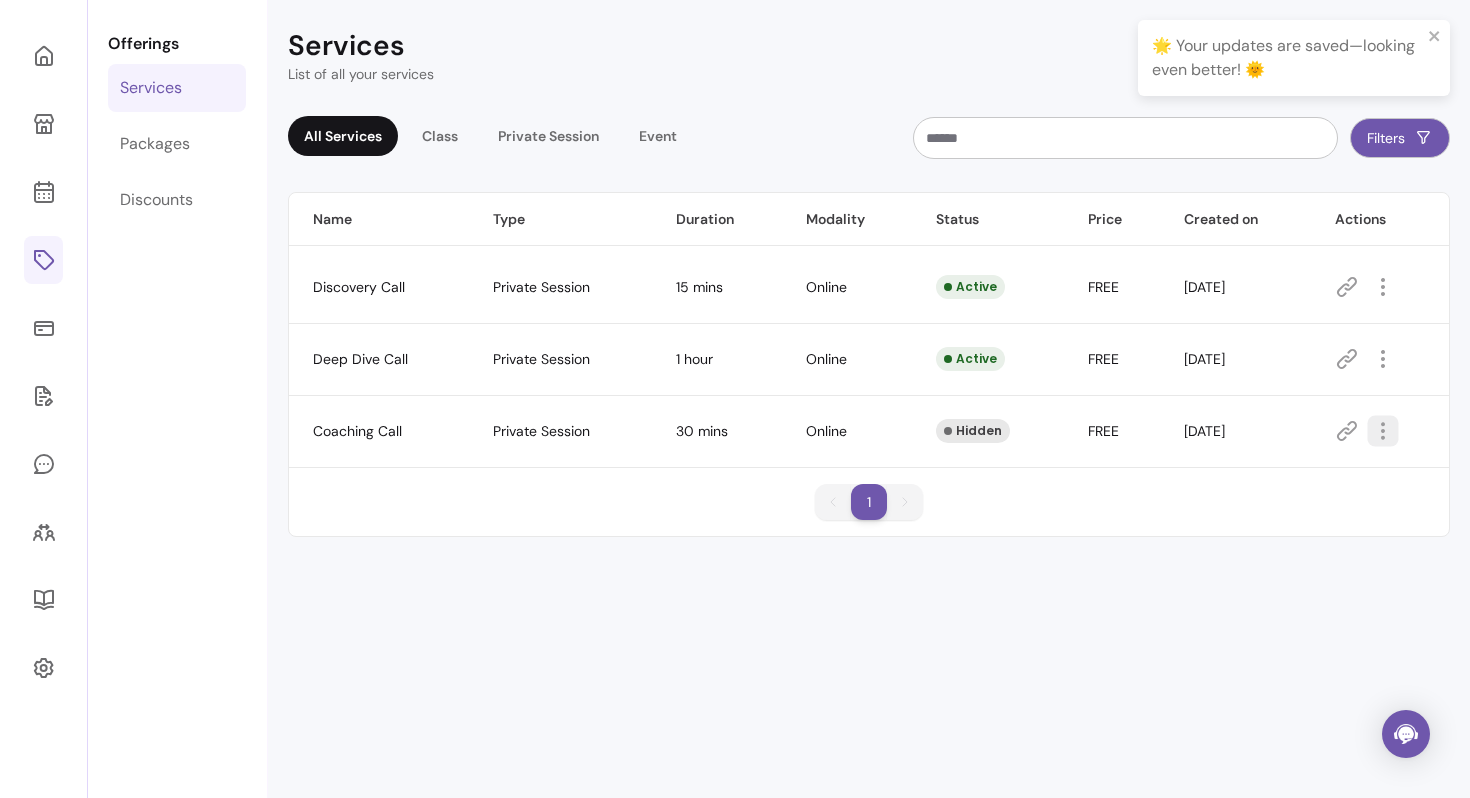 click 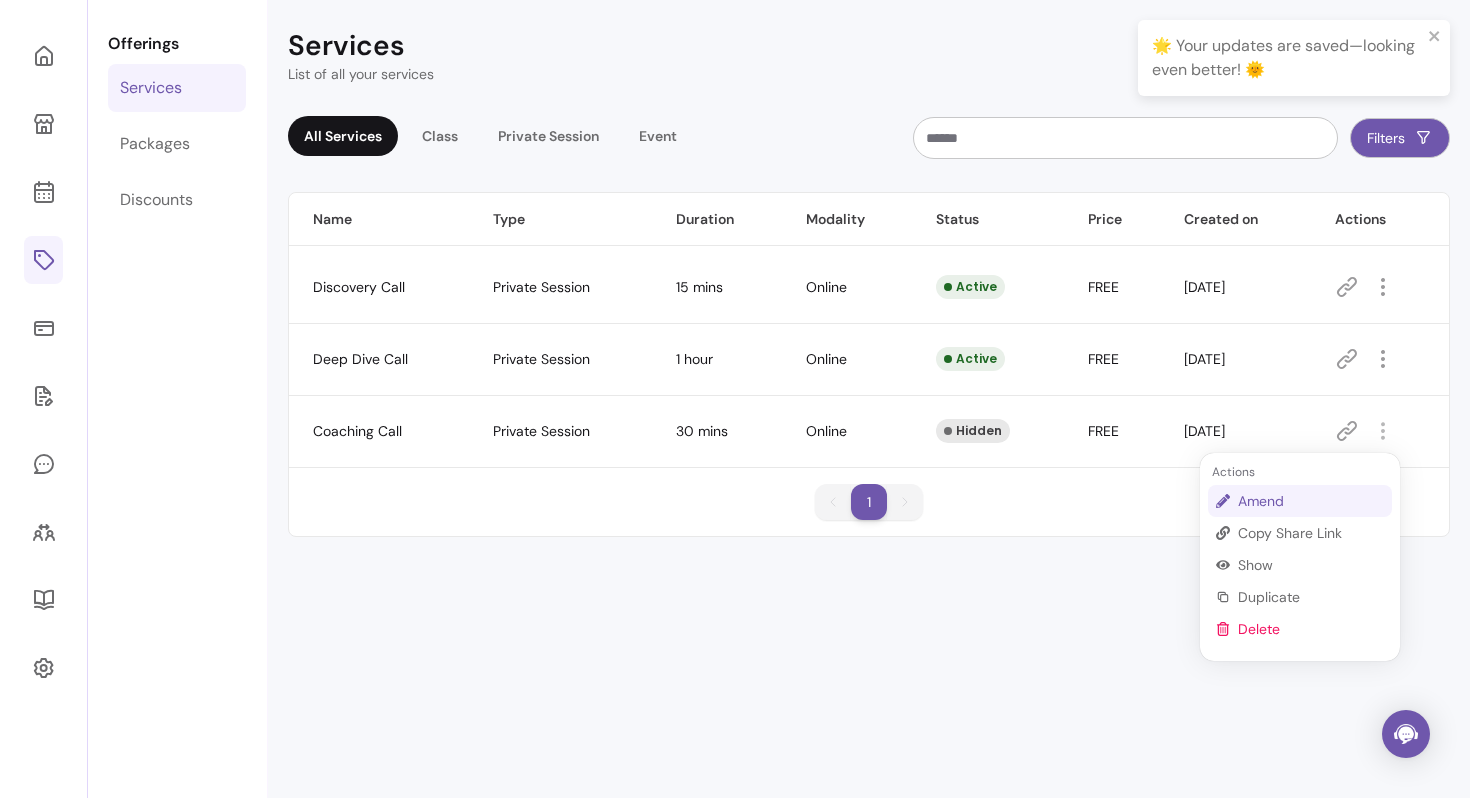 click on "Amend" at bounding box center (1311, 501) 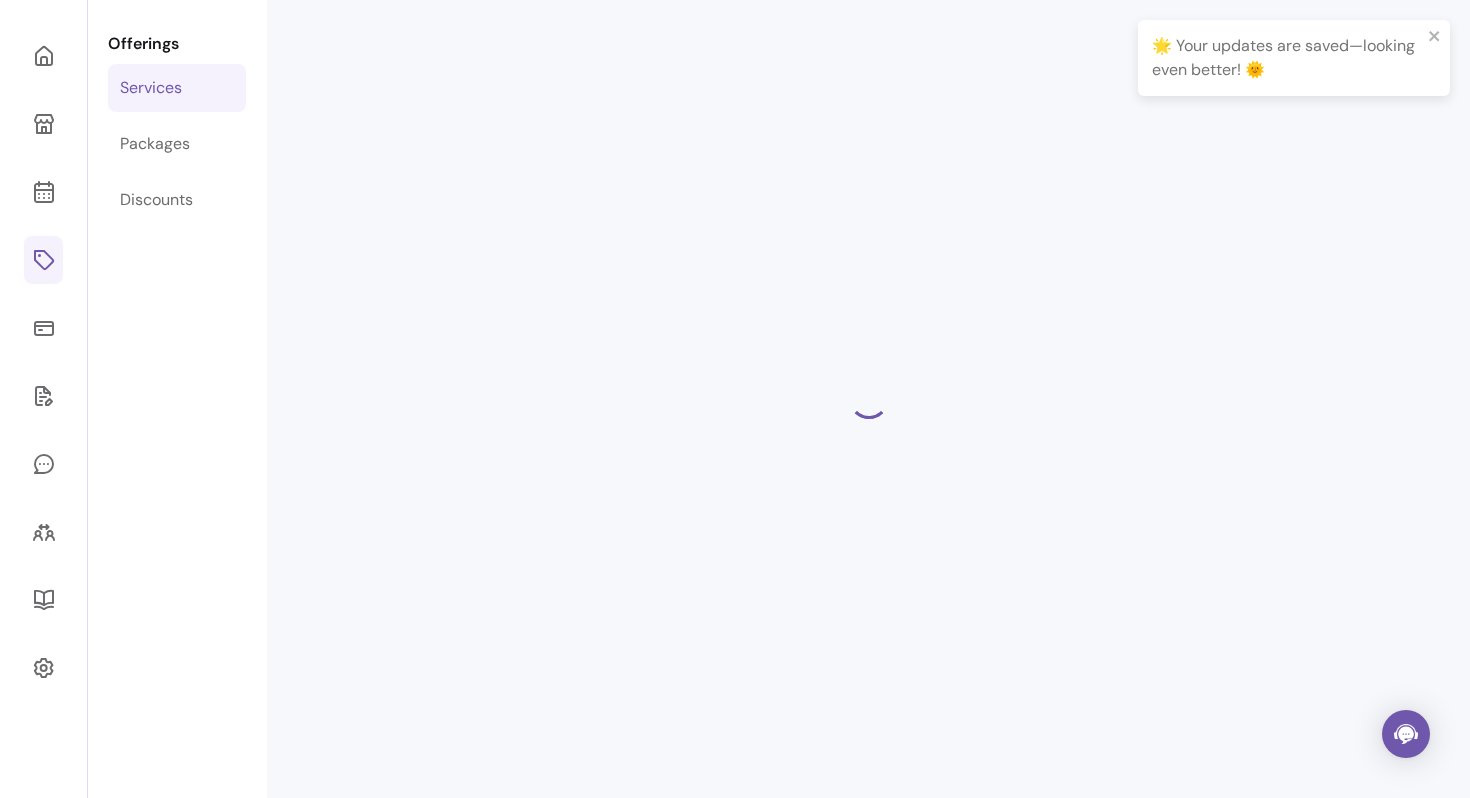 select on "**" 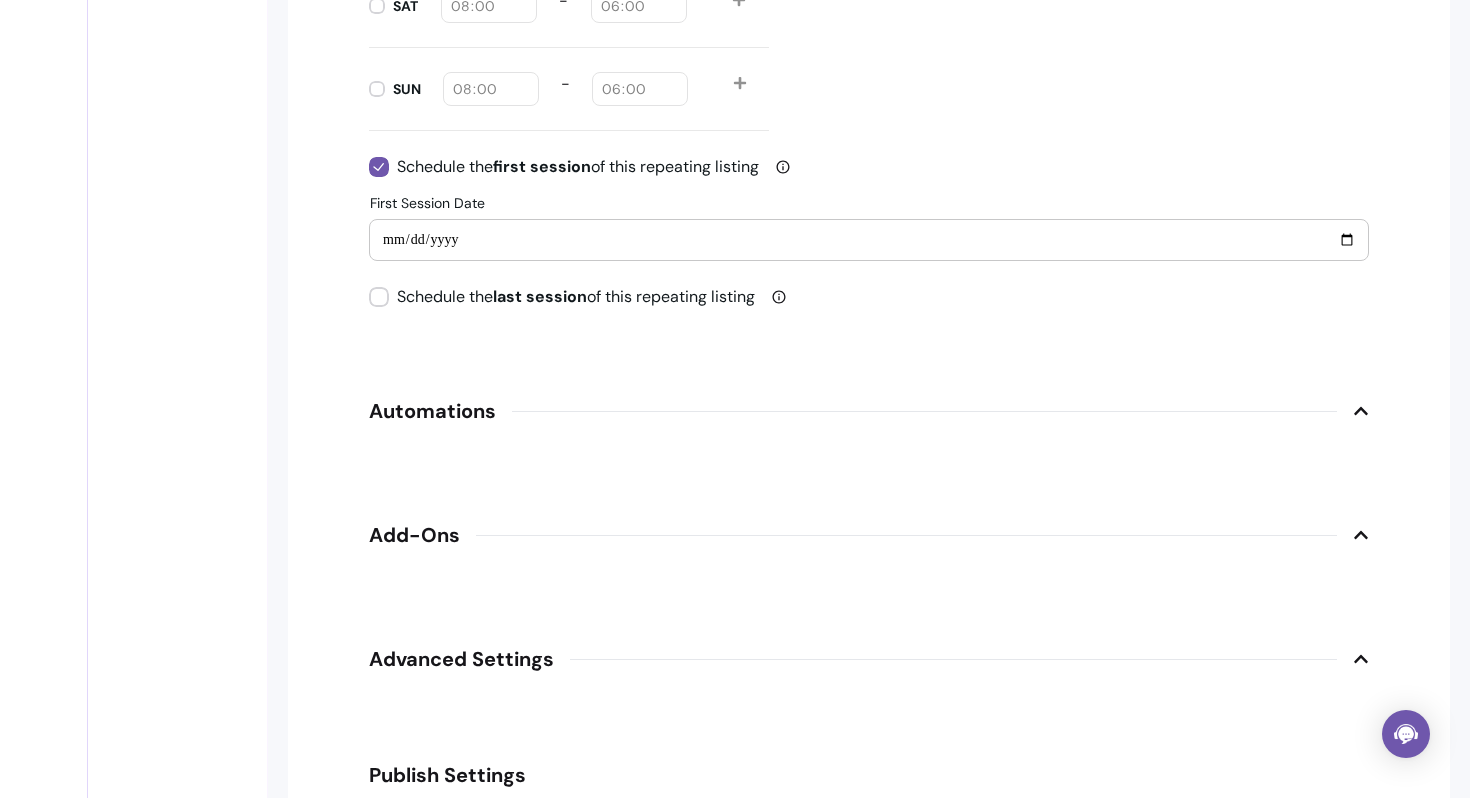 scroll, scrollTop: 2706, scrollLeft: 0, axis: vertical 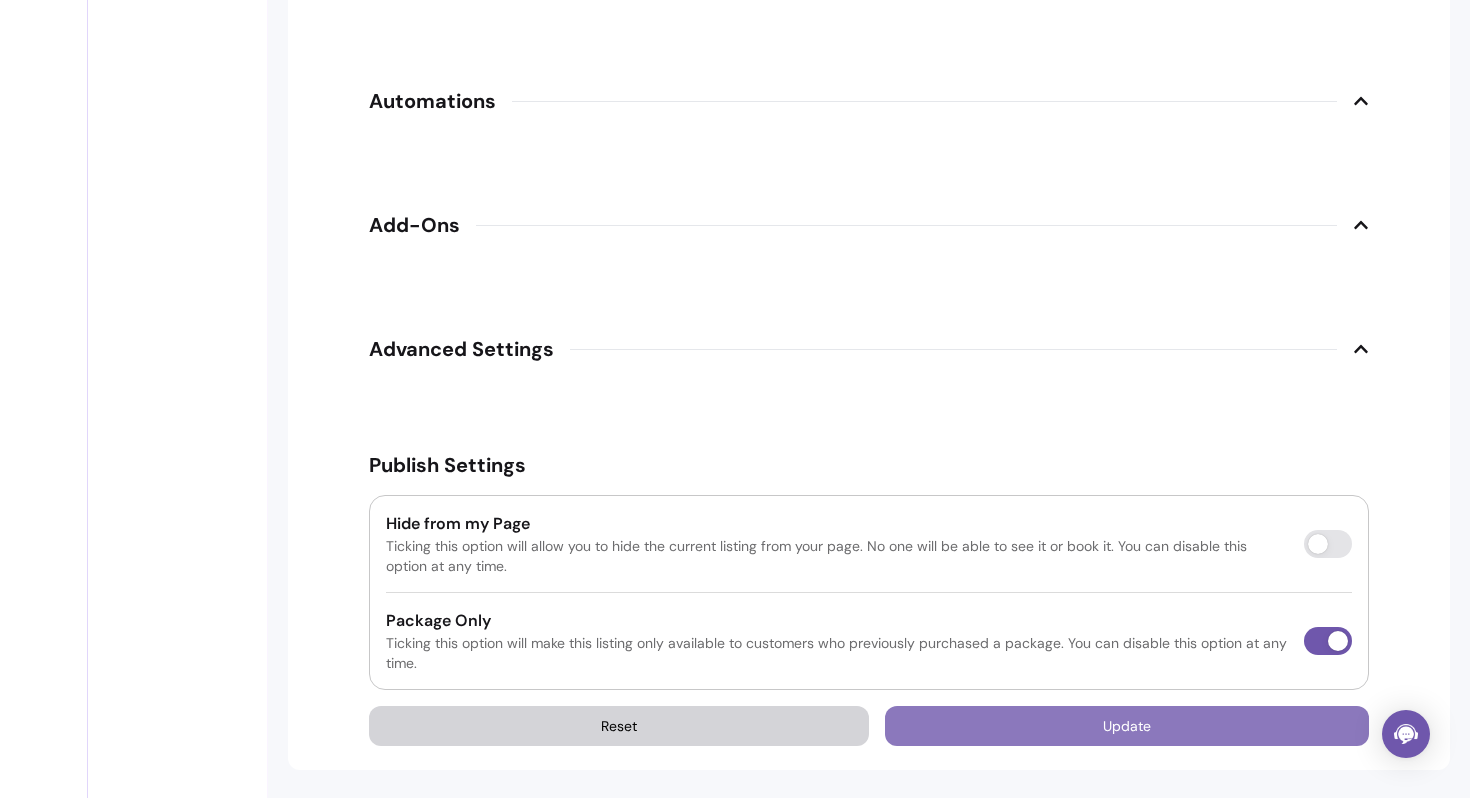 click on "Update" at bounding box center [1127, 726] 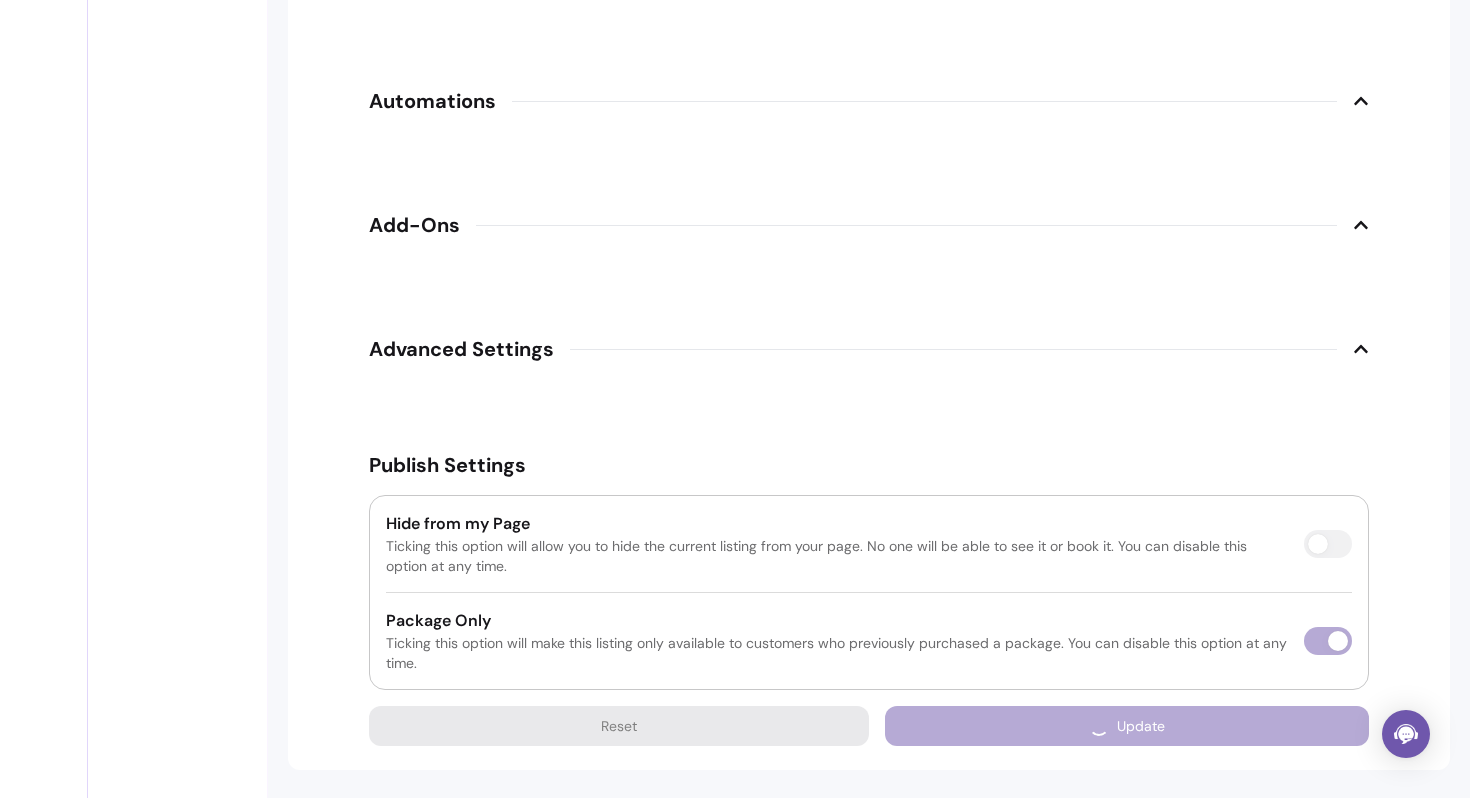 scroll, scrollTop: 68, scrollLeft: 0, axis: vertical 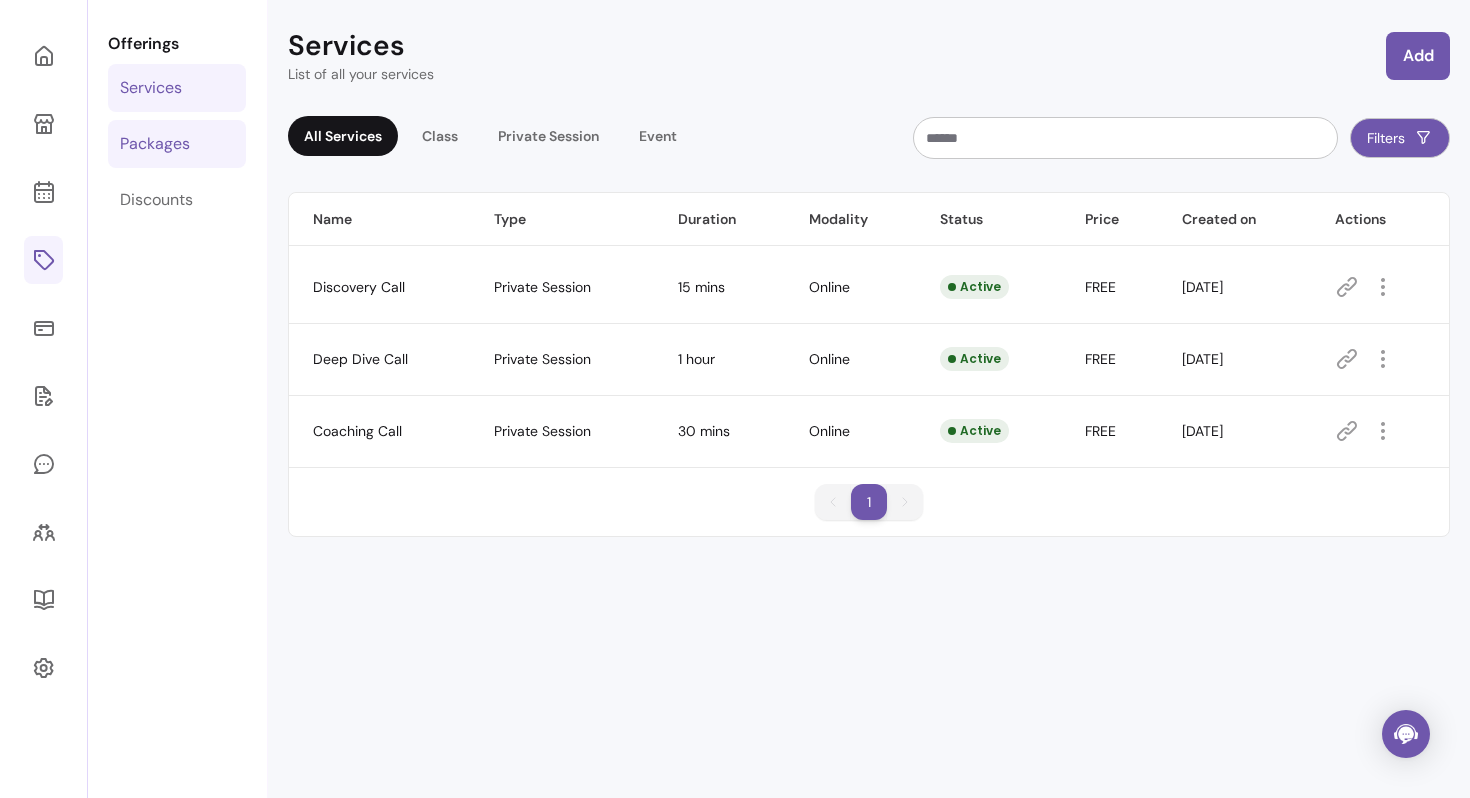 click on "Packages" at bounding box center [177, 144] 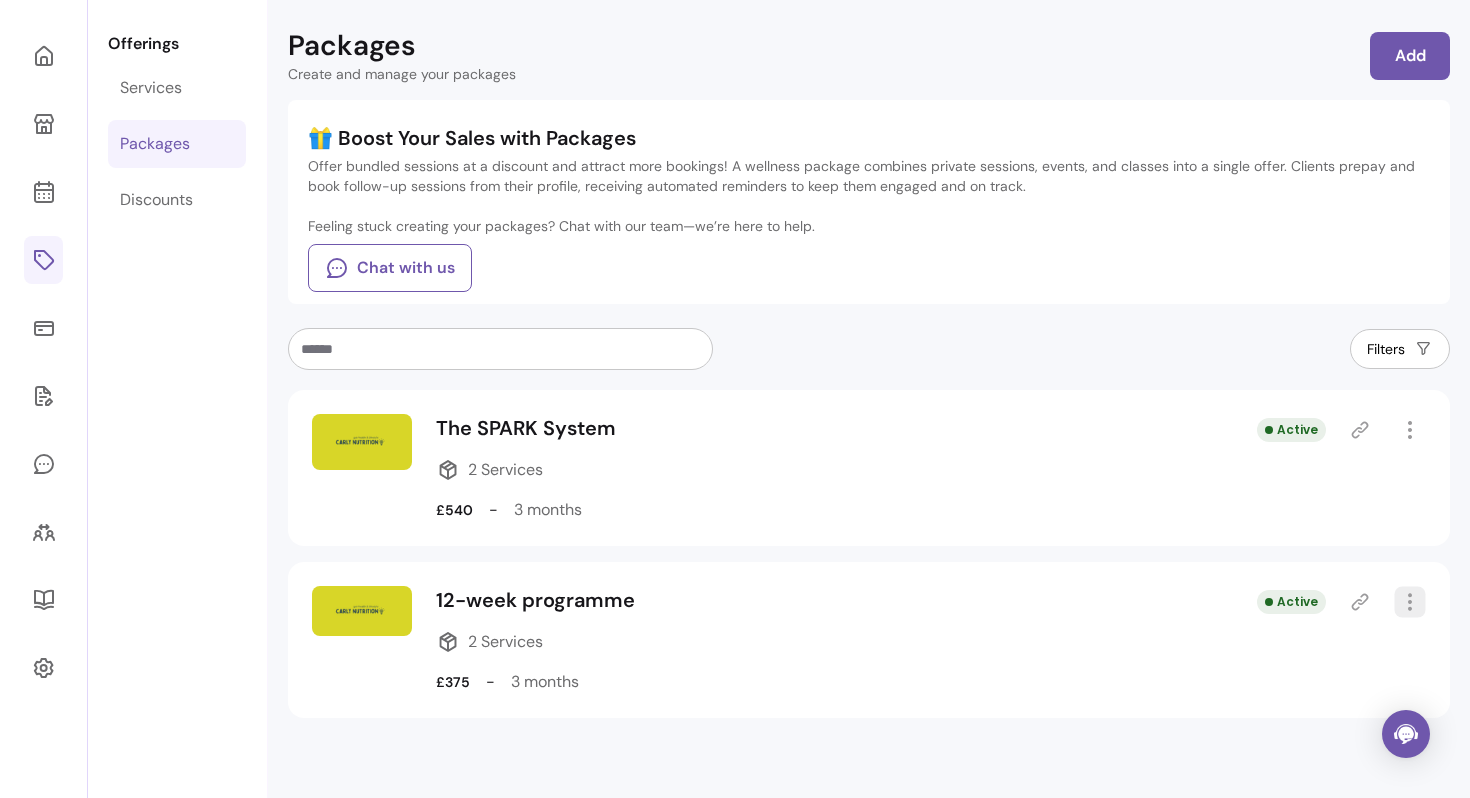 click 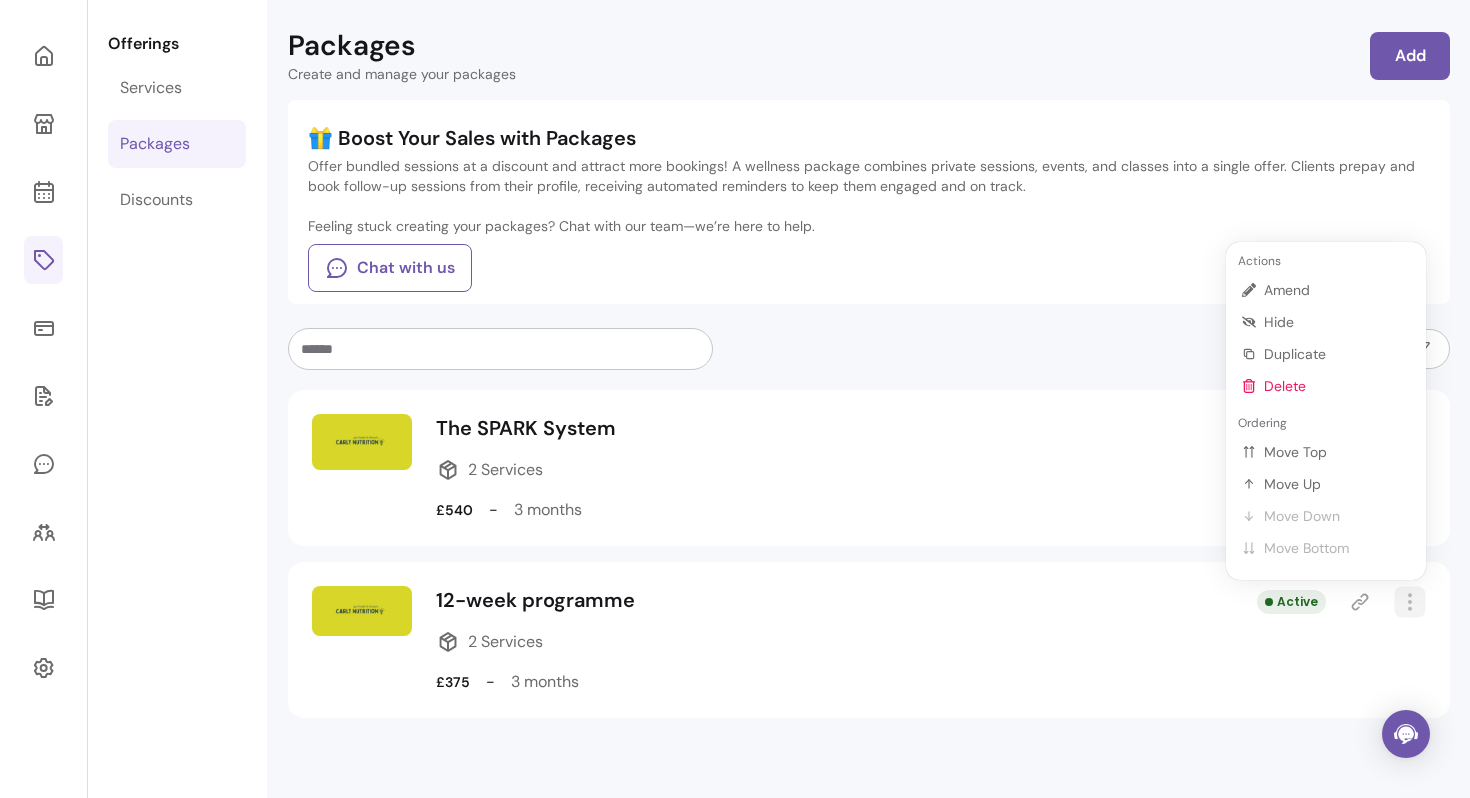 click 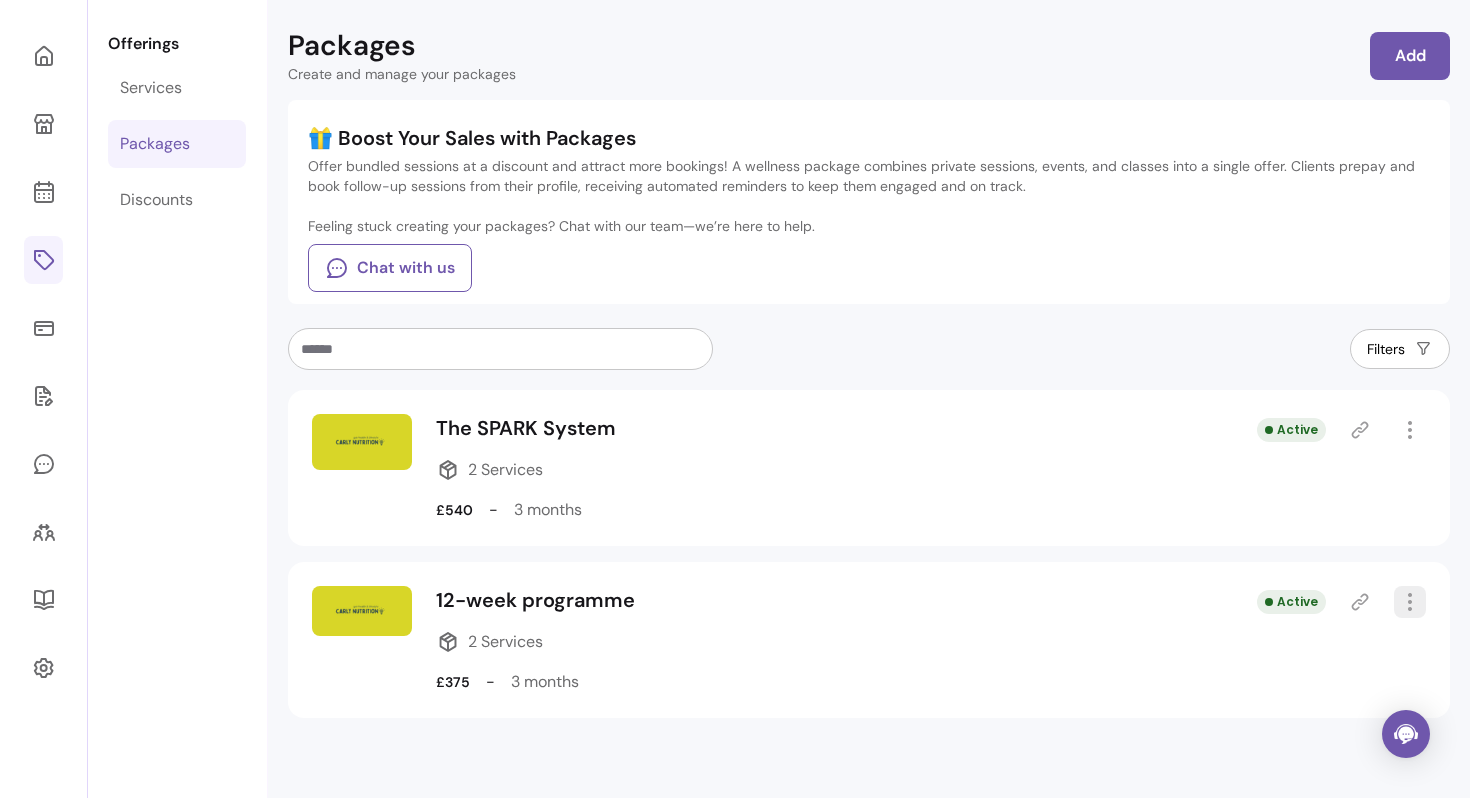 click 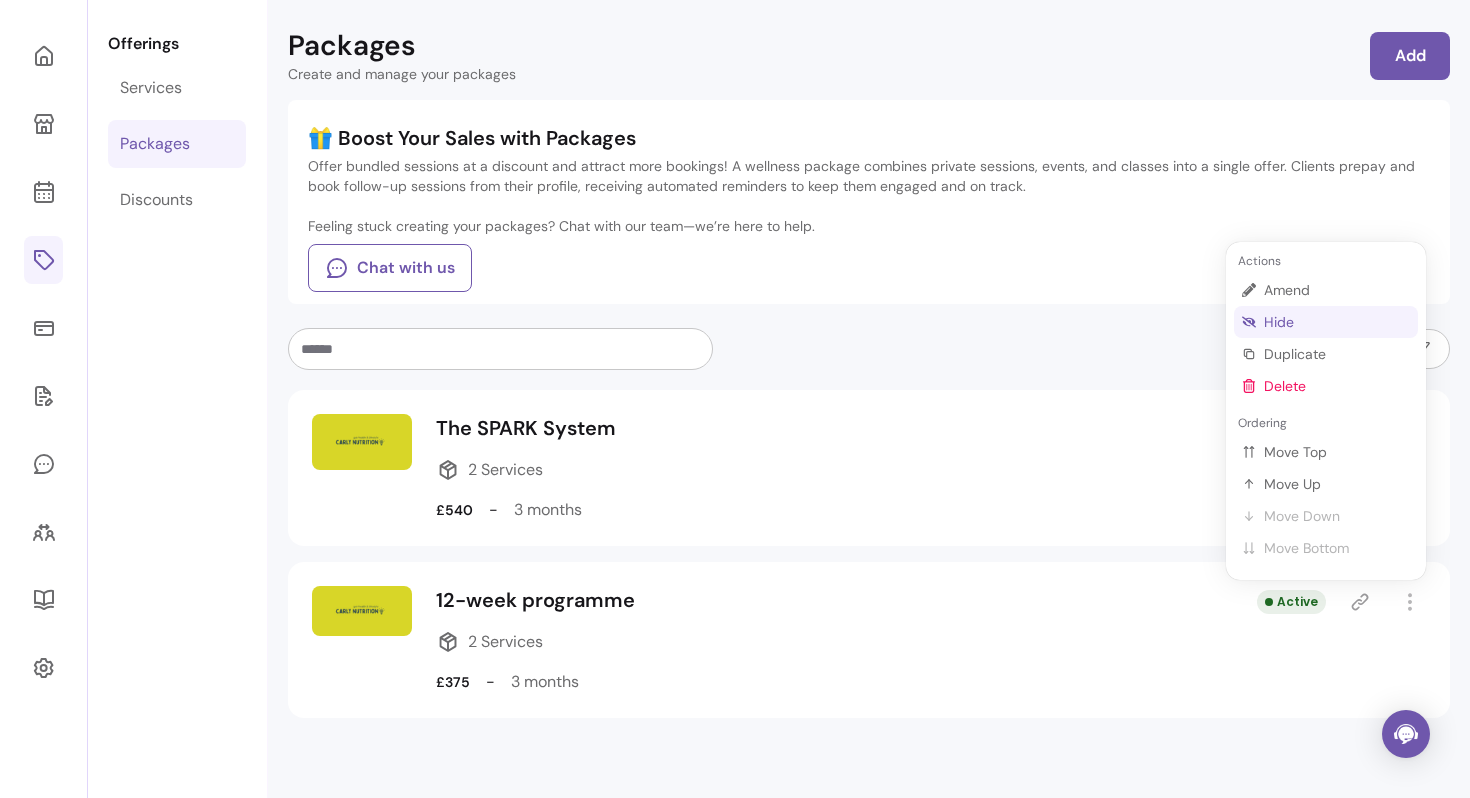 click on "Hide" at bounding box center (1337, 322) 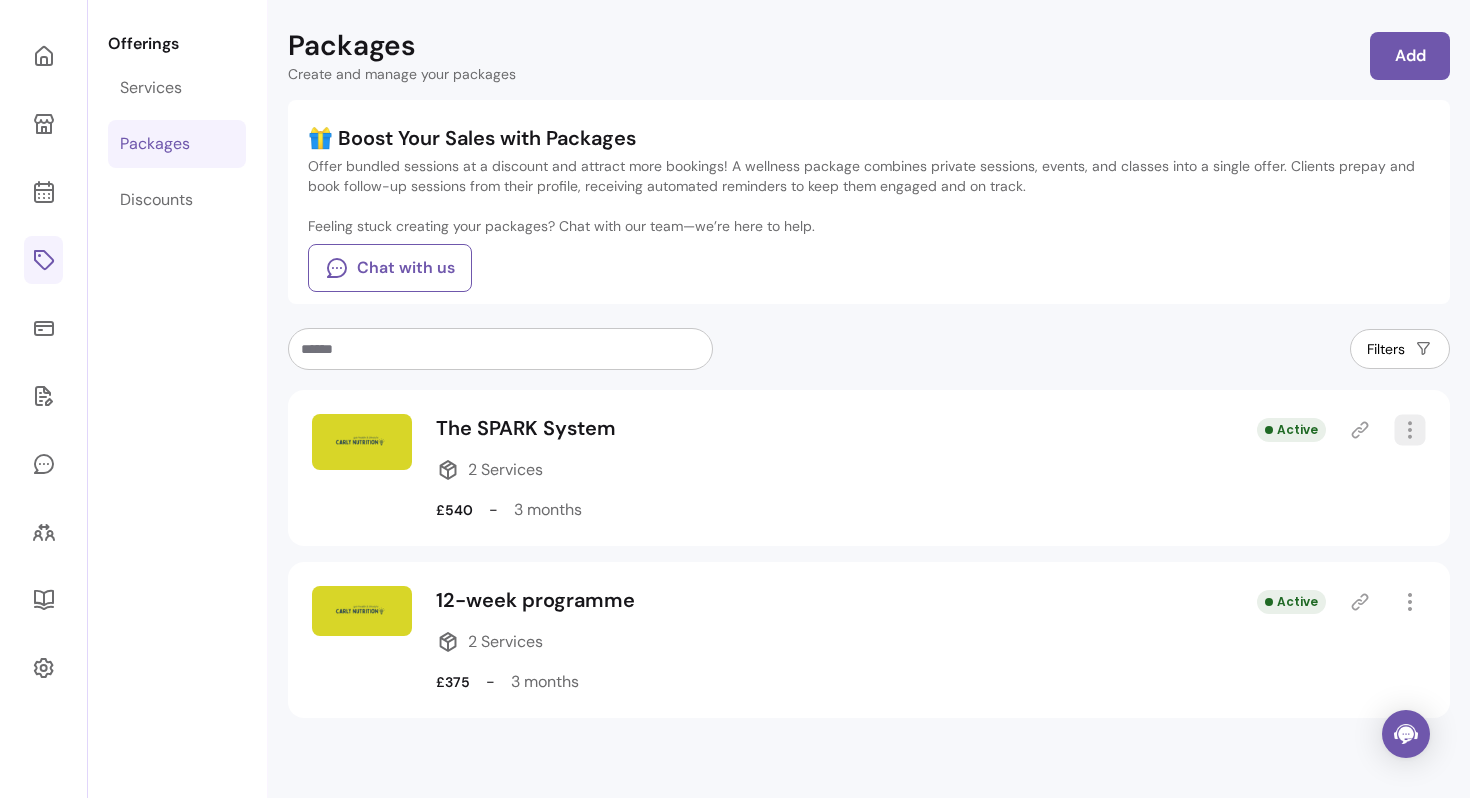 click 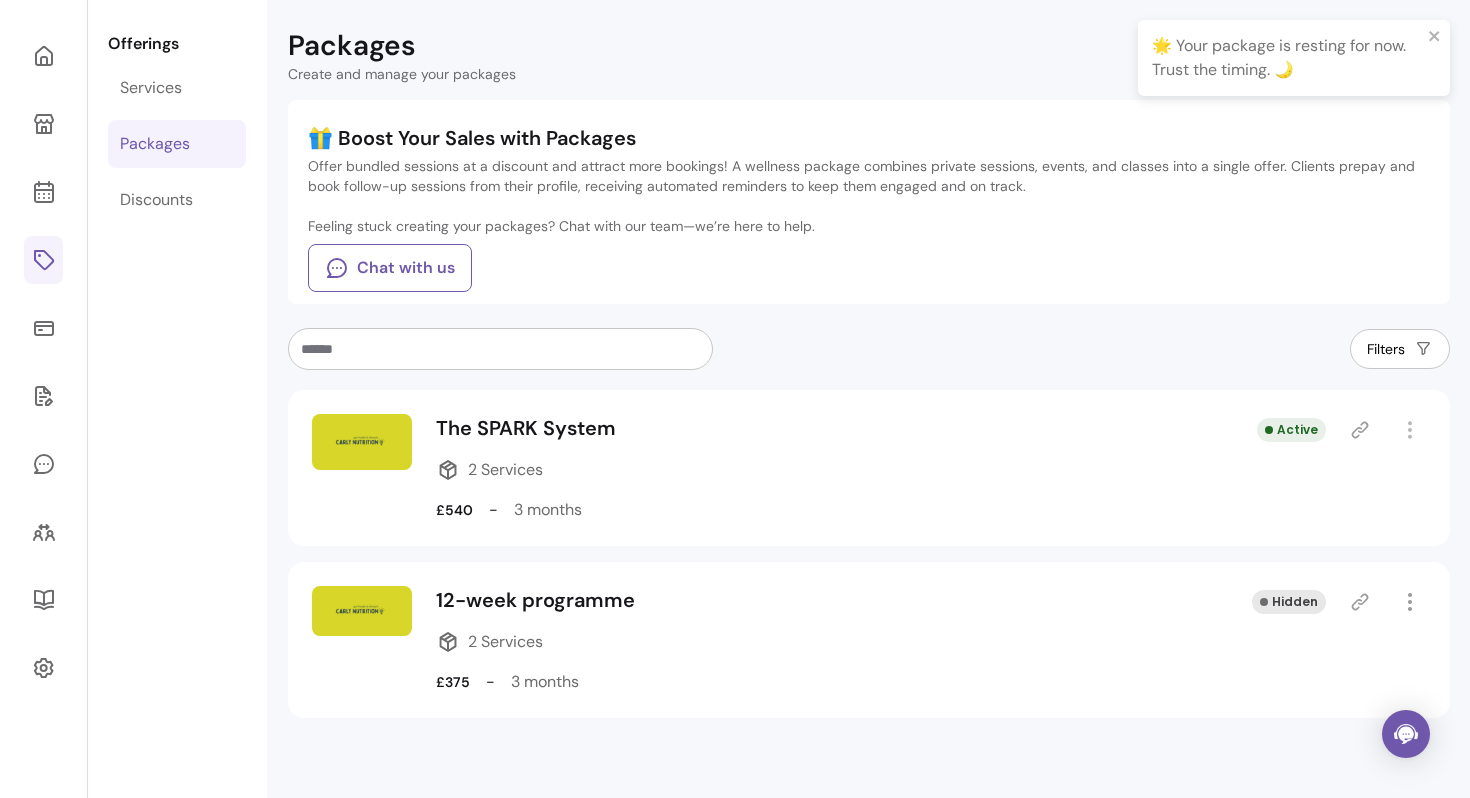 click on "The SPARK System   2 Services £540 - 3 months Active" at bounding box center [869, 468] 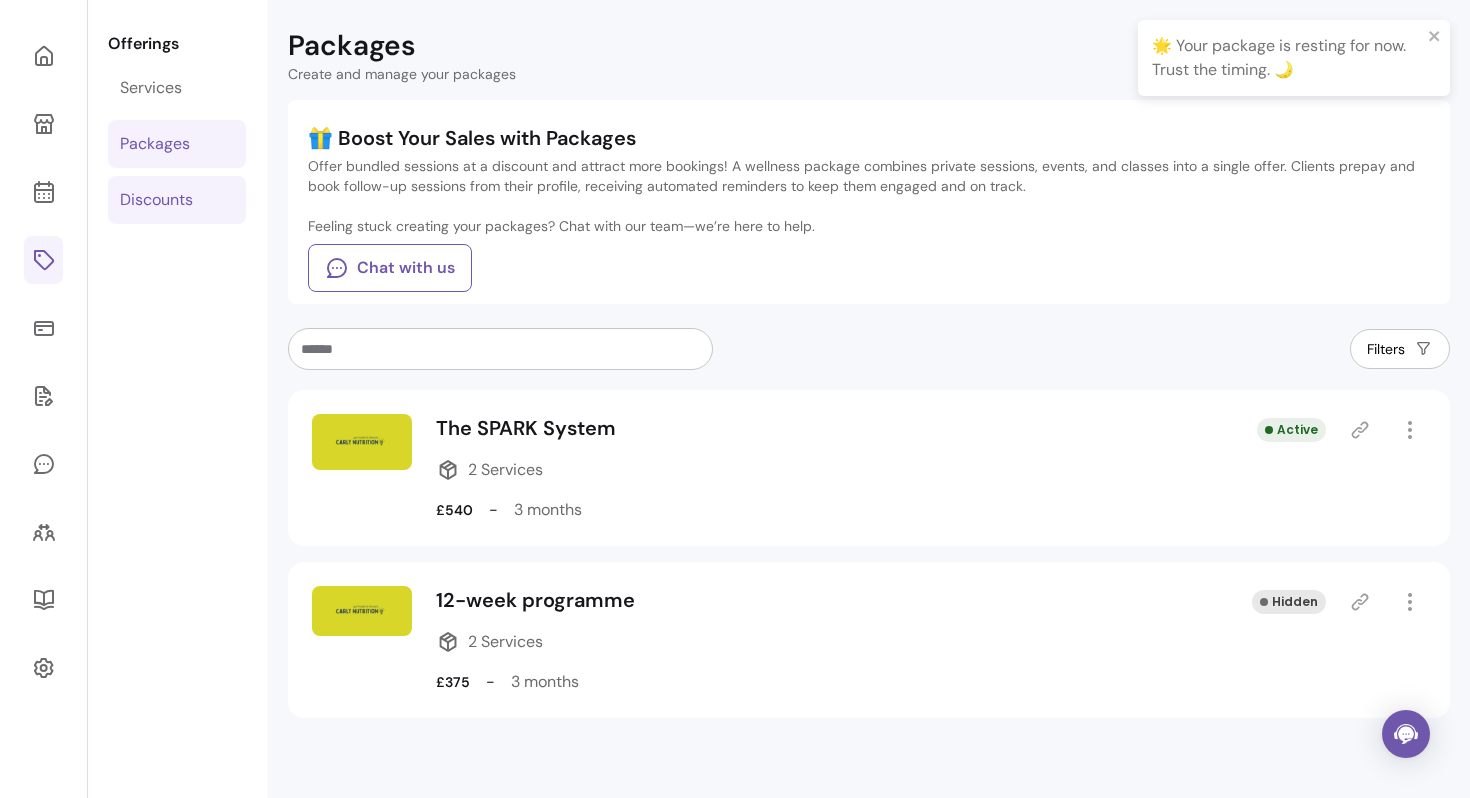 click on "Discounts" at bounding box center (156, 200) 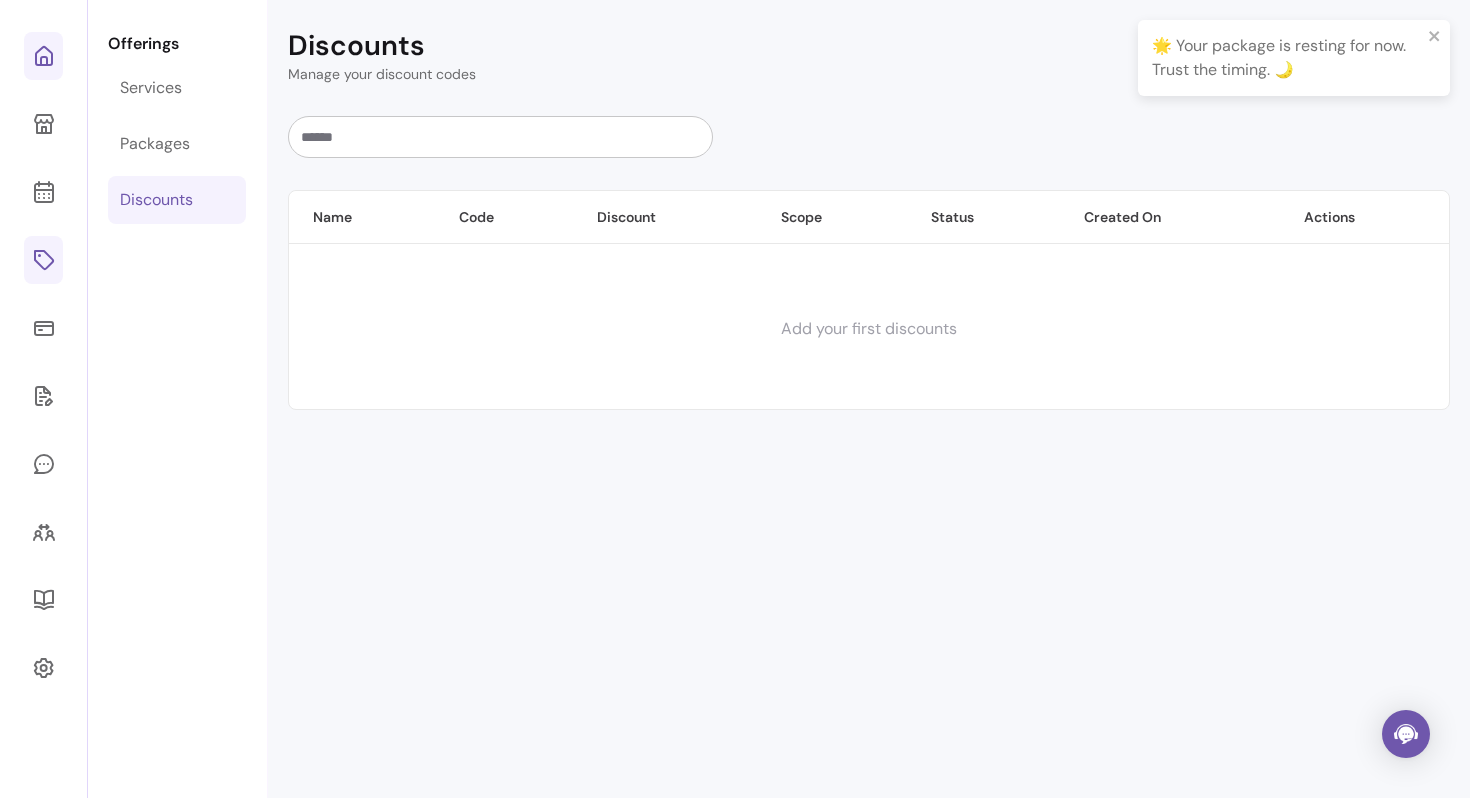 click 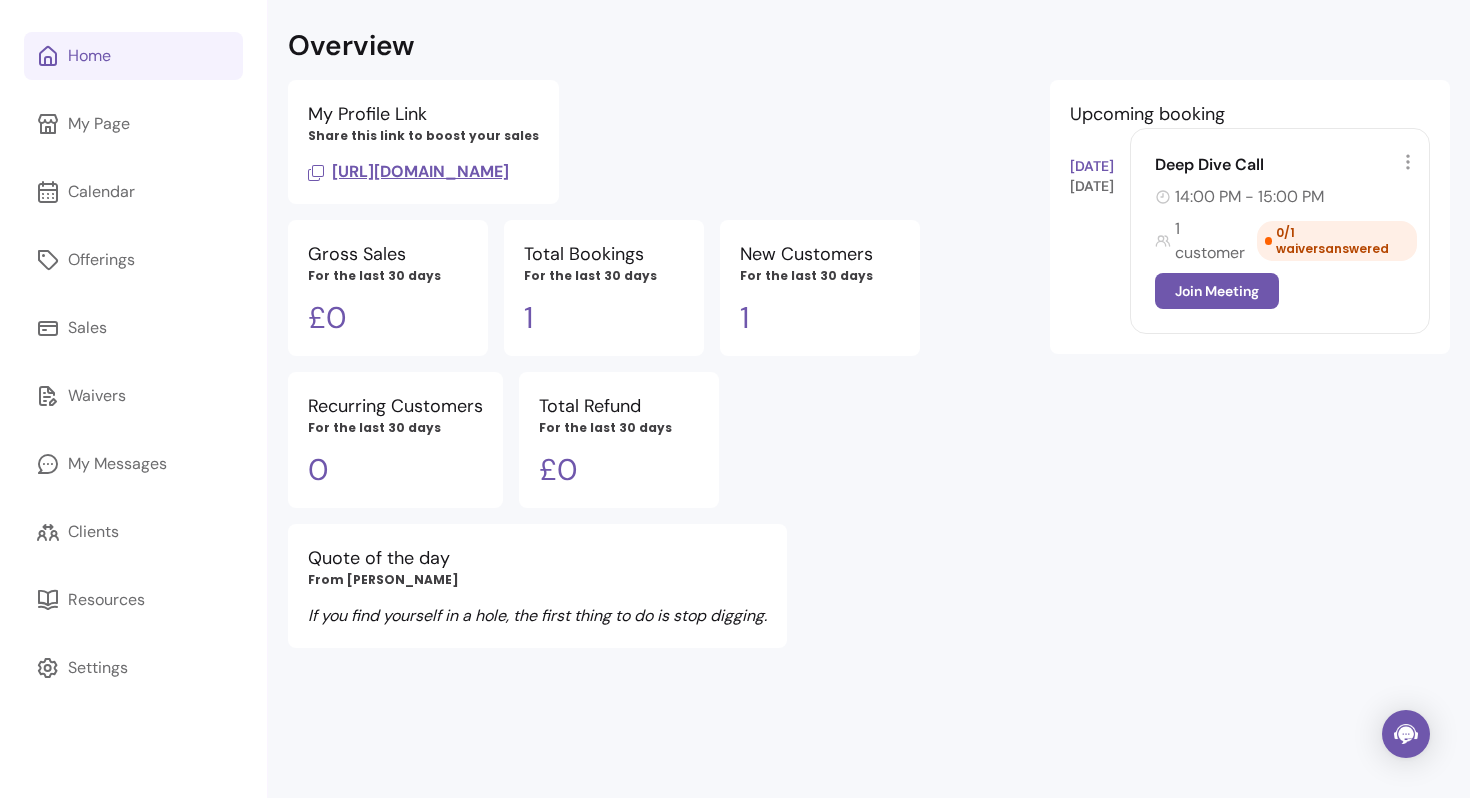 click on "Home" at bounding box center (133, 56) 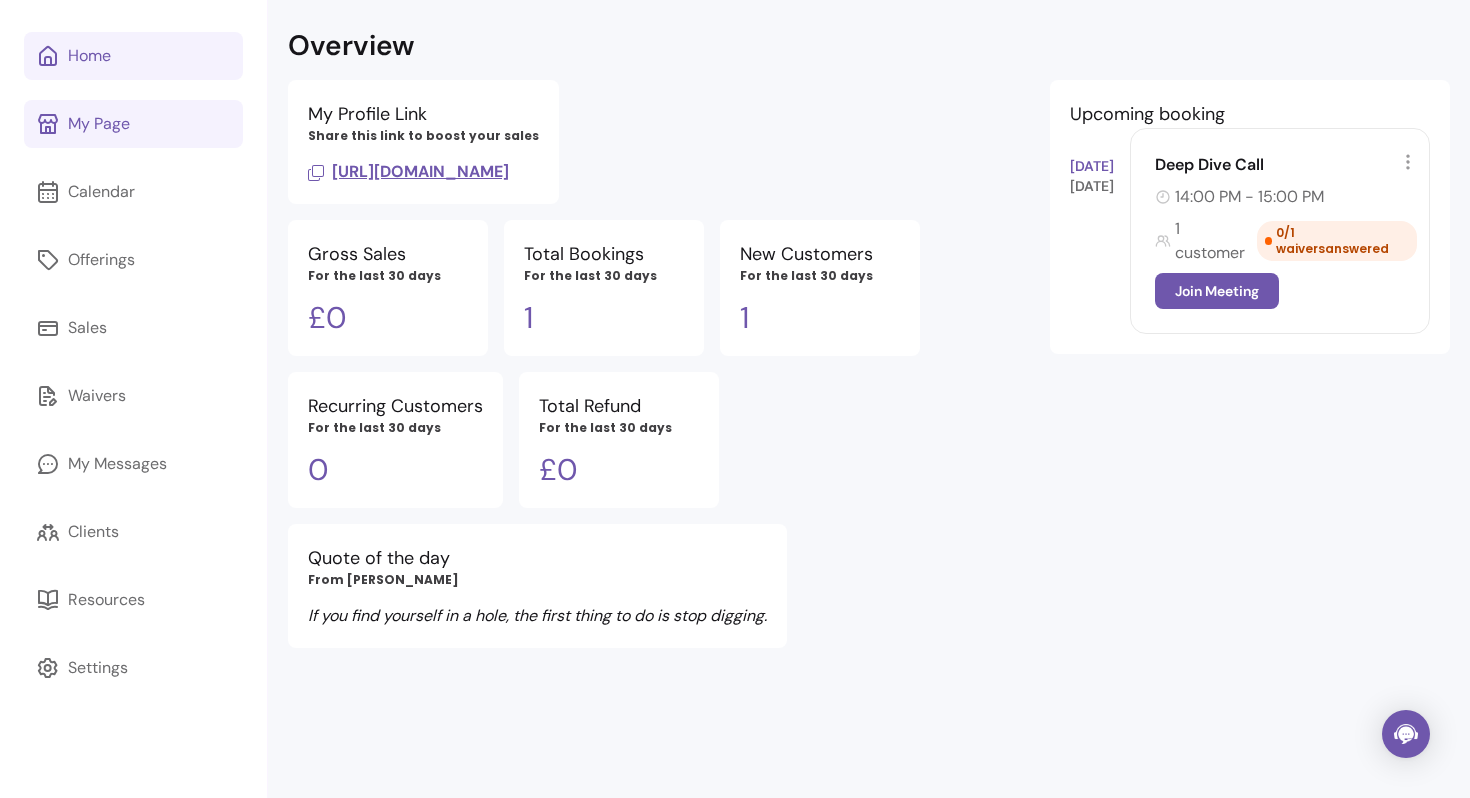click on "My Page" at bounding box center (133, 124) 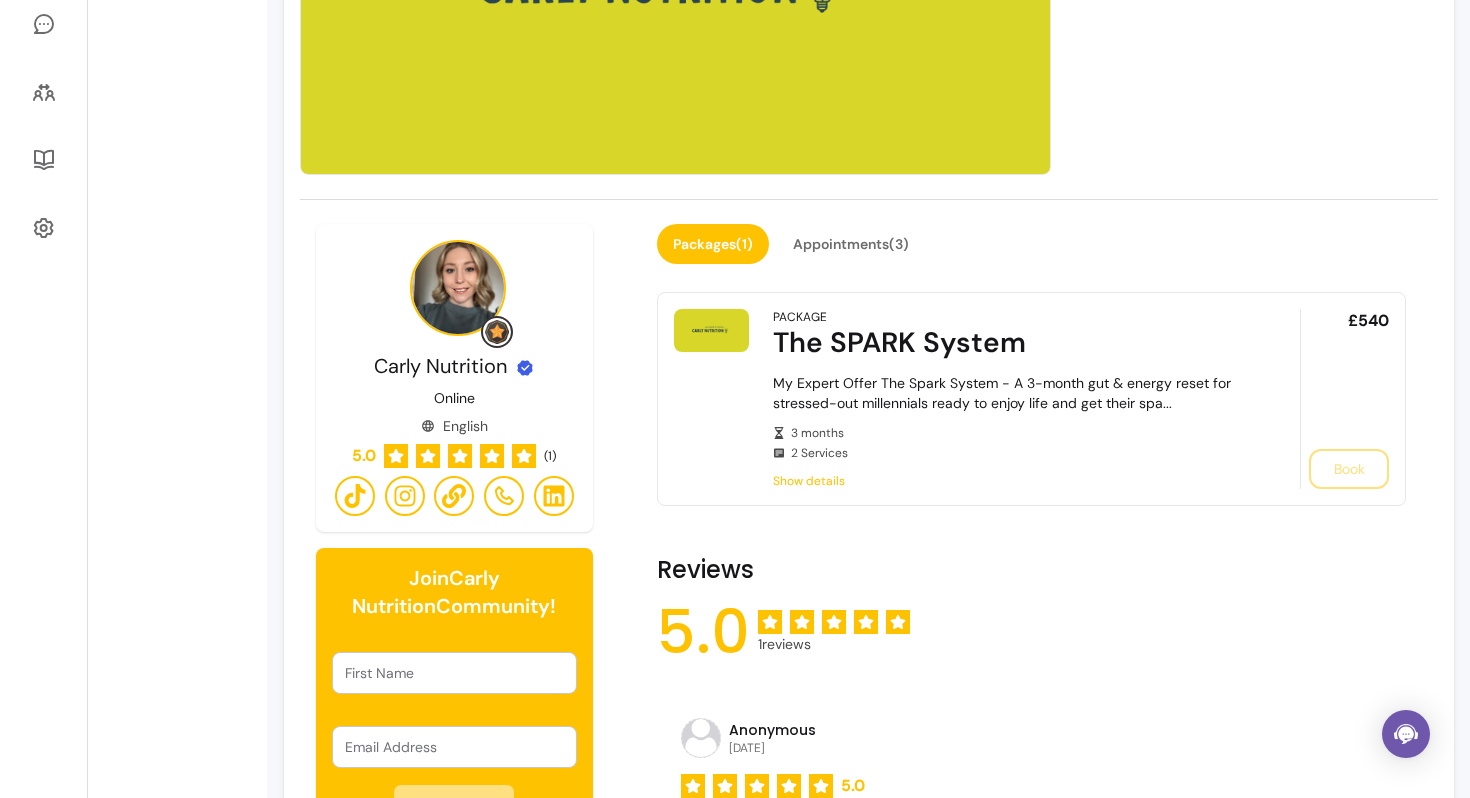 scroll, scrollTop: 525, scrollLeft: 0, axis: vertical 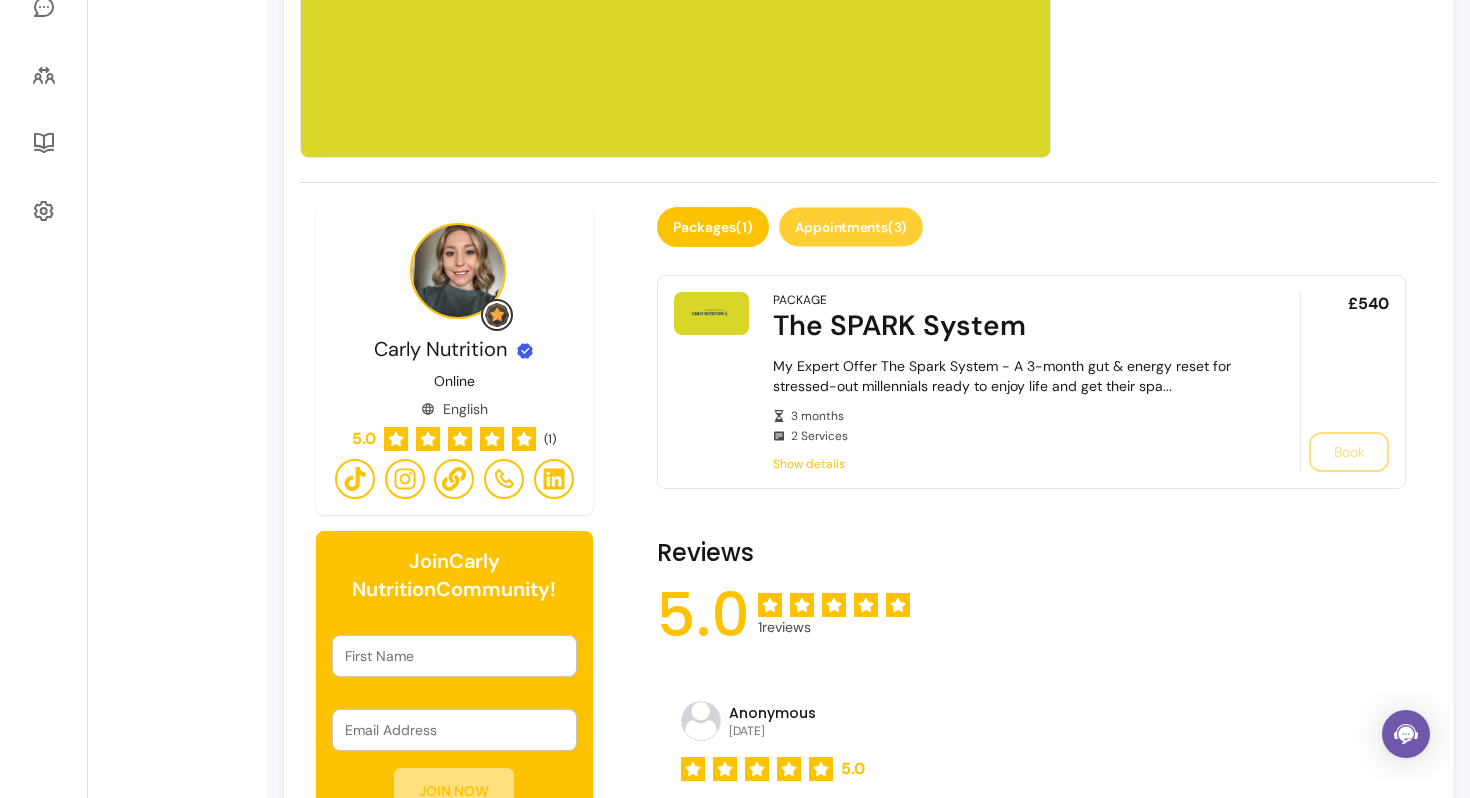 click on "Appointments  ( 3 )" at bounding box center (851, 227) 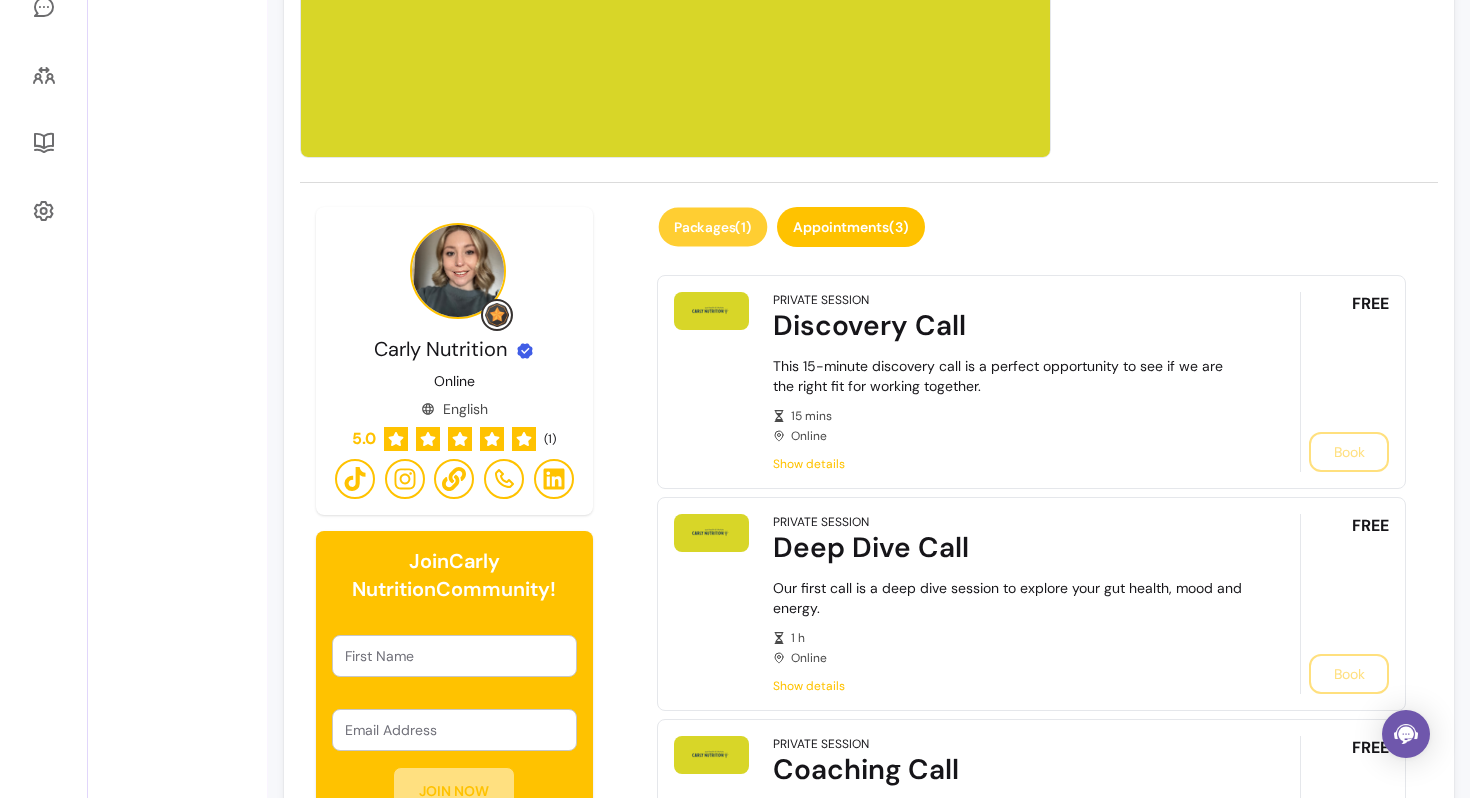 click on "Packages  ( 1 )" at bounding box center (712, 227) 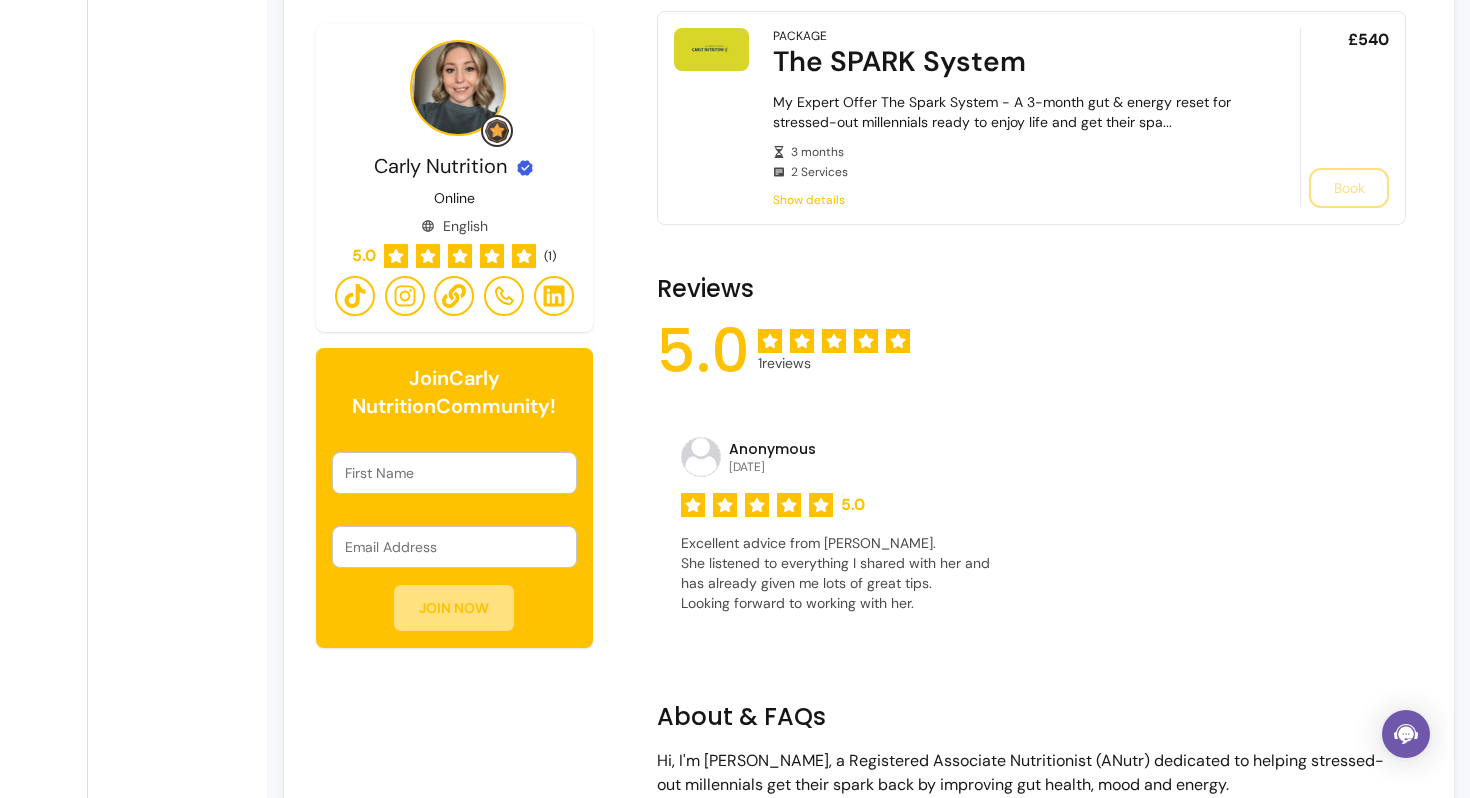 scroll, scrollTop: 792, scrollLeft: 0, axis: vertical 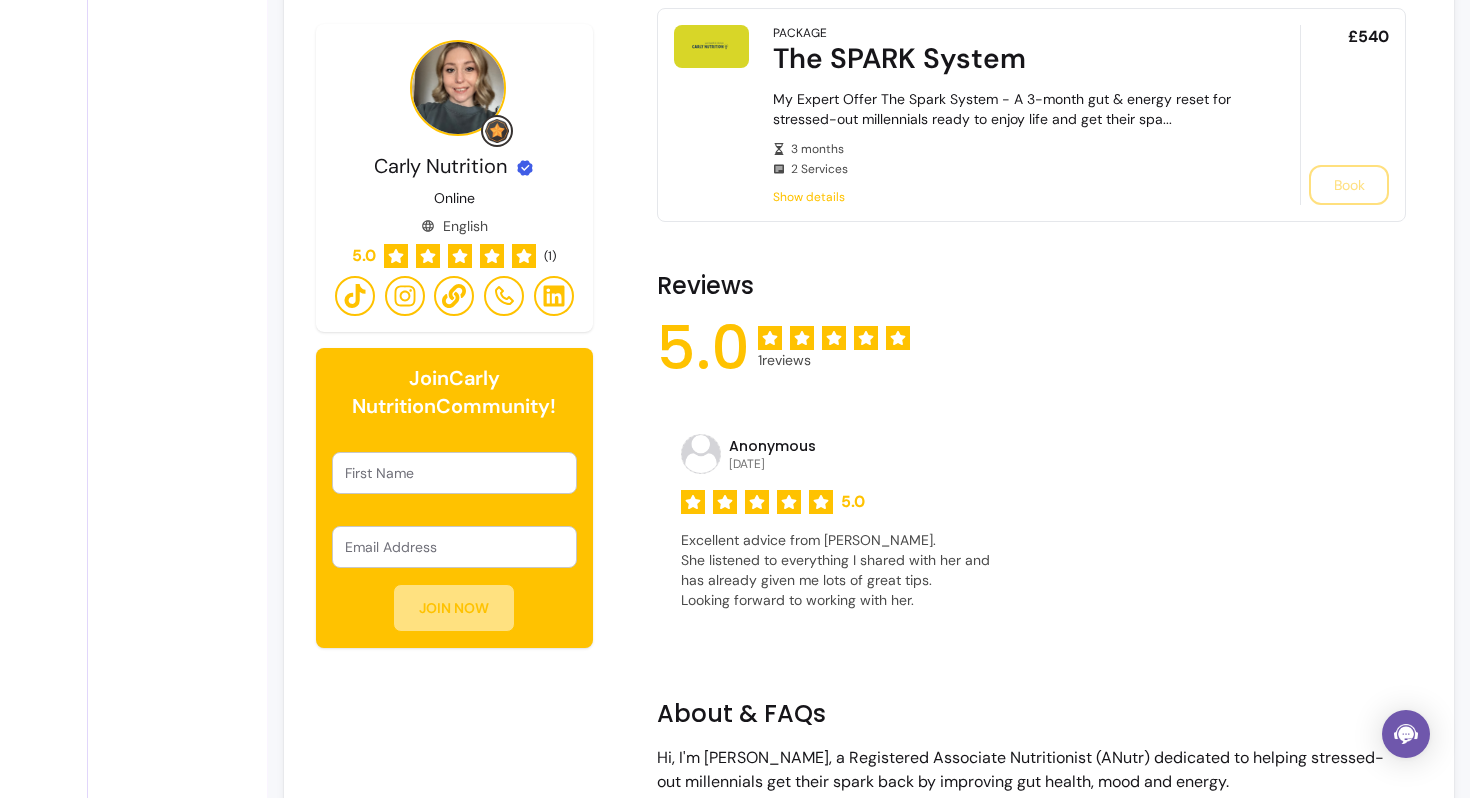 click on "First Name" at bounding box center [454, 473] 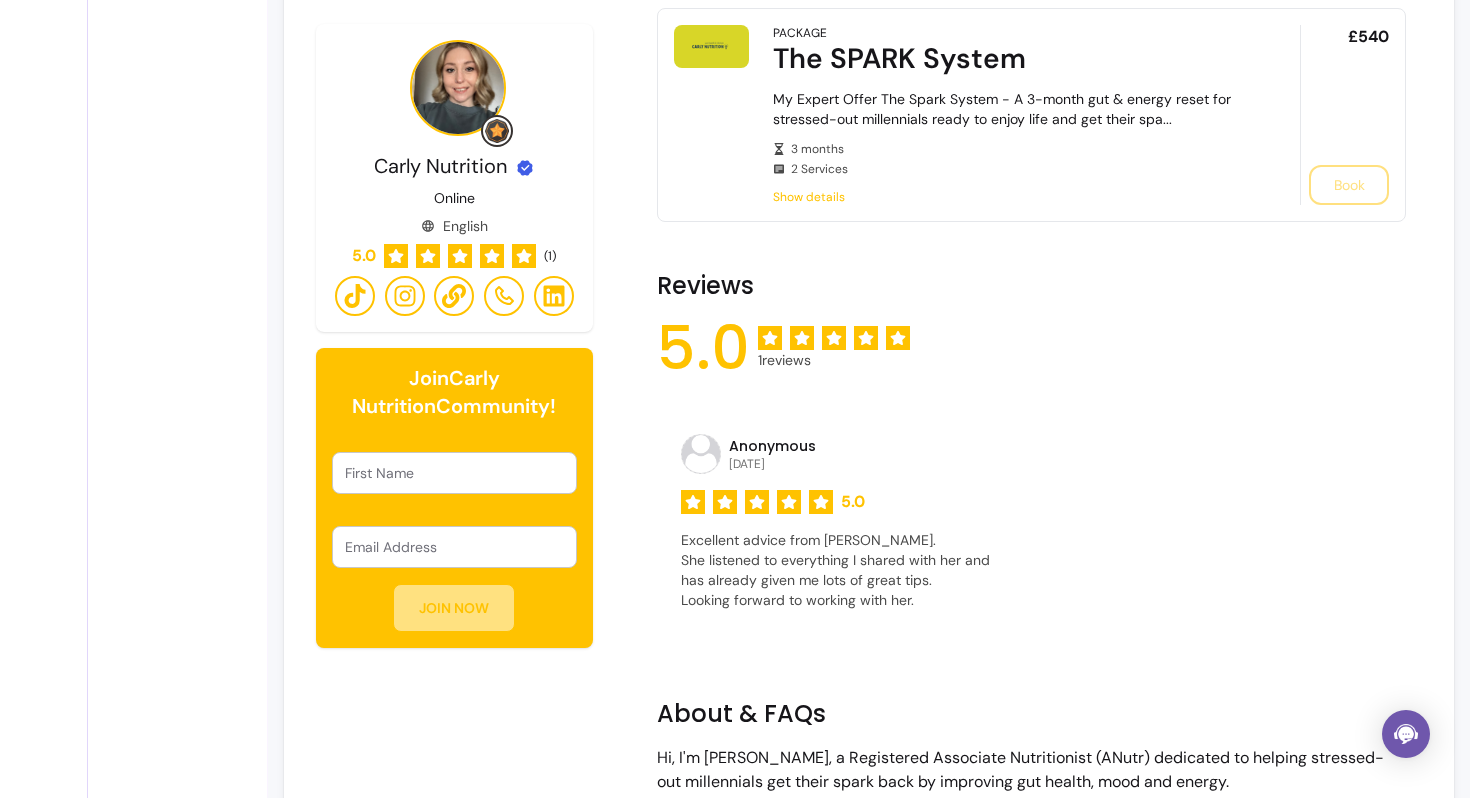 click at bounding box center (454, 547) 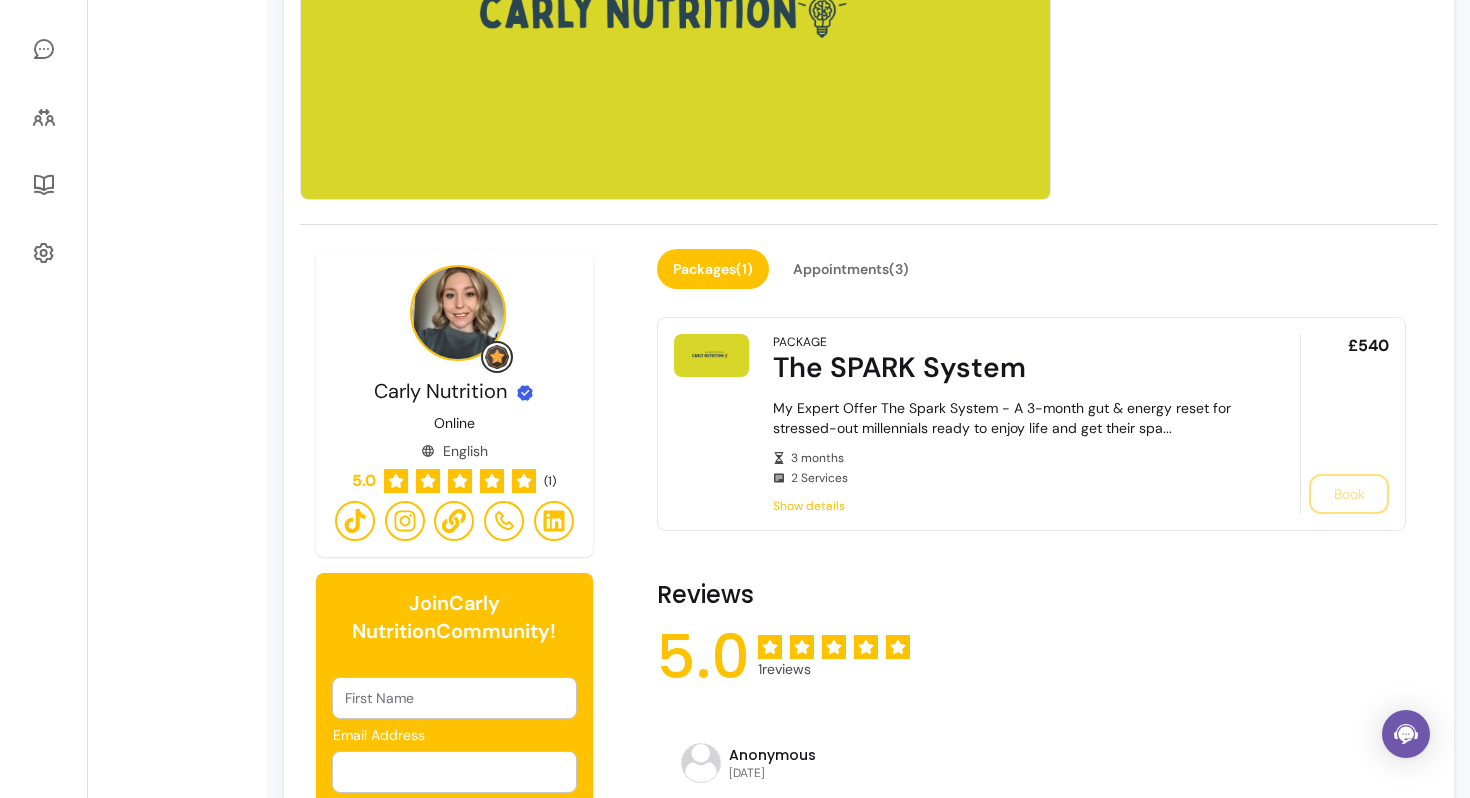 scroll, scrollTop: 0, scrollLeft: 0, axis: both 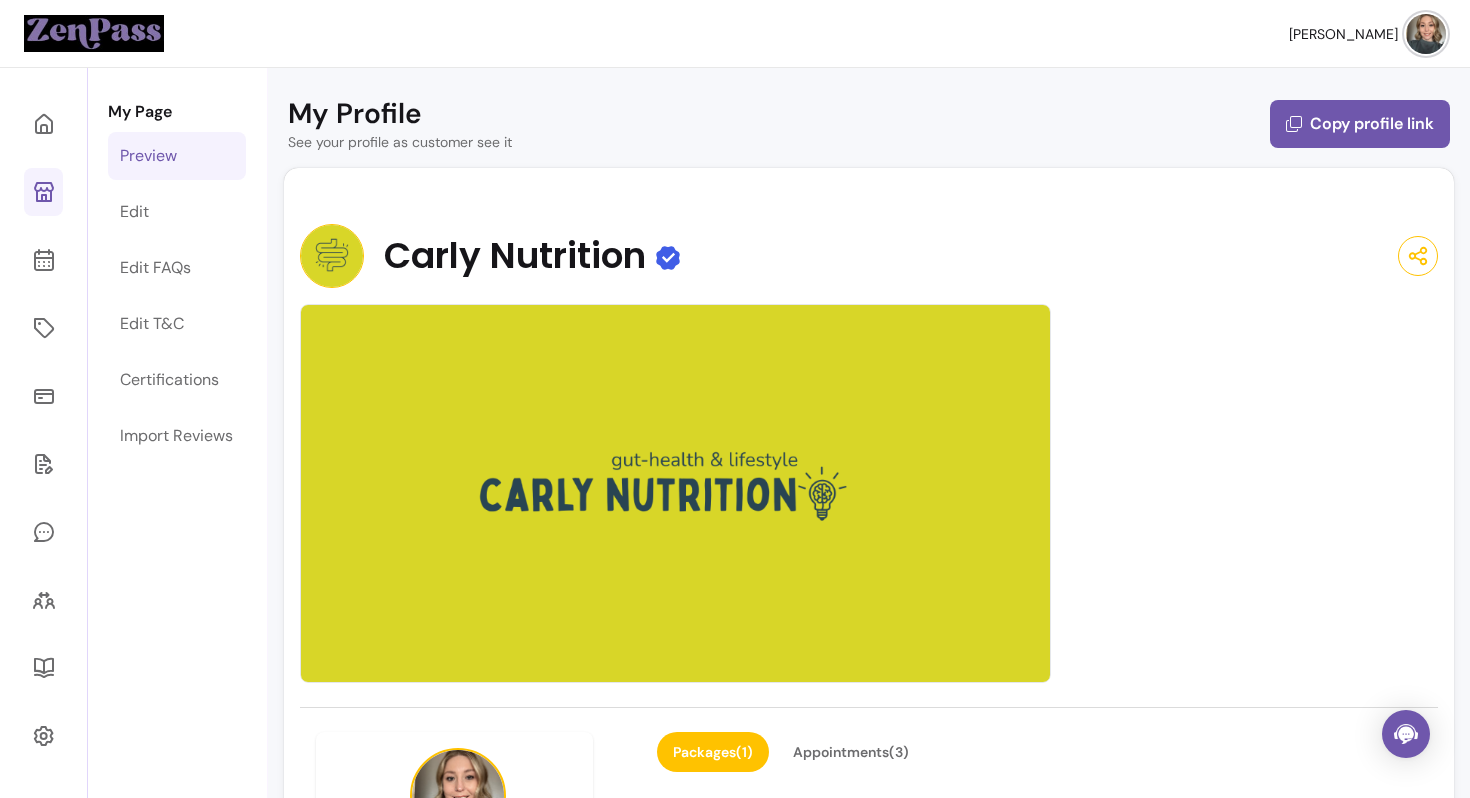 click on "My Page Preview   Edit   Edit FAQs   Edit T&C   Certifications   Import Reviews" at bounding box center (177, 1302) 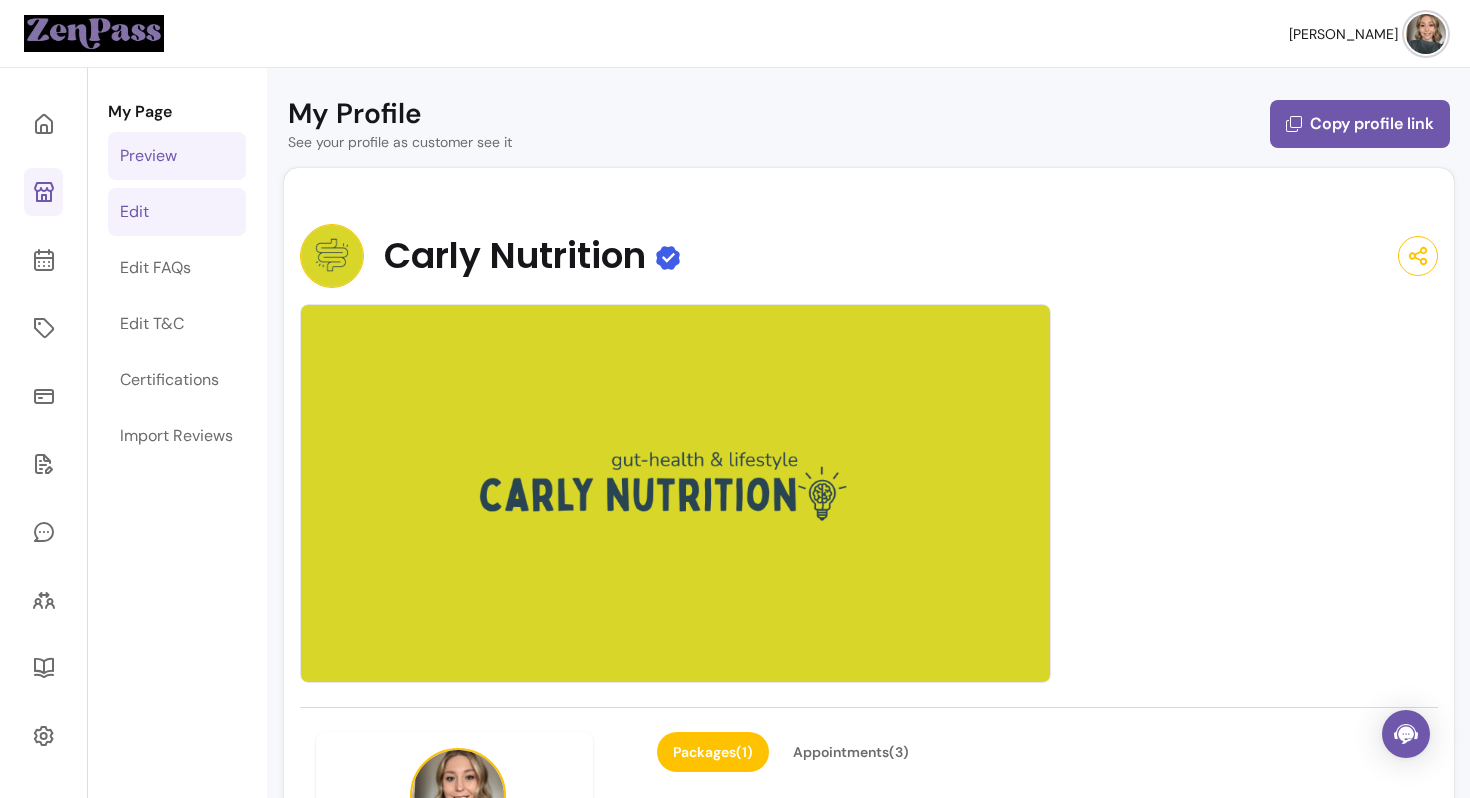 click on "Edit" at bounding box center [177, 212] 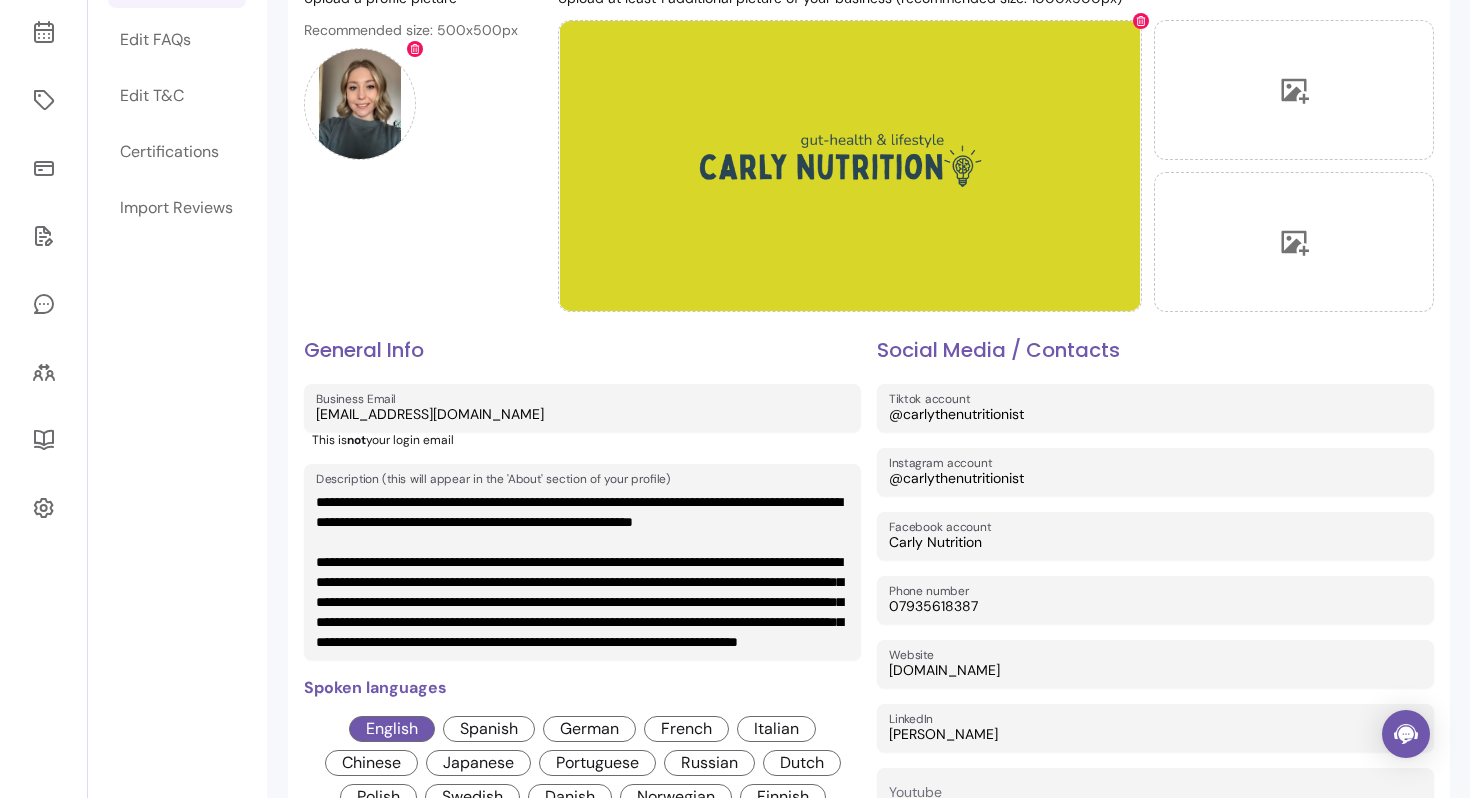 scroll, scrollTop: 290, scrollLeft: 0, axis: vertical 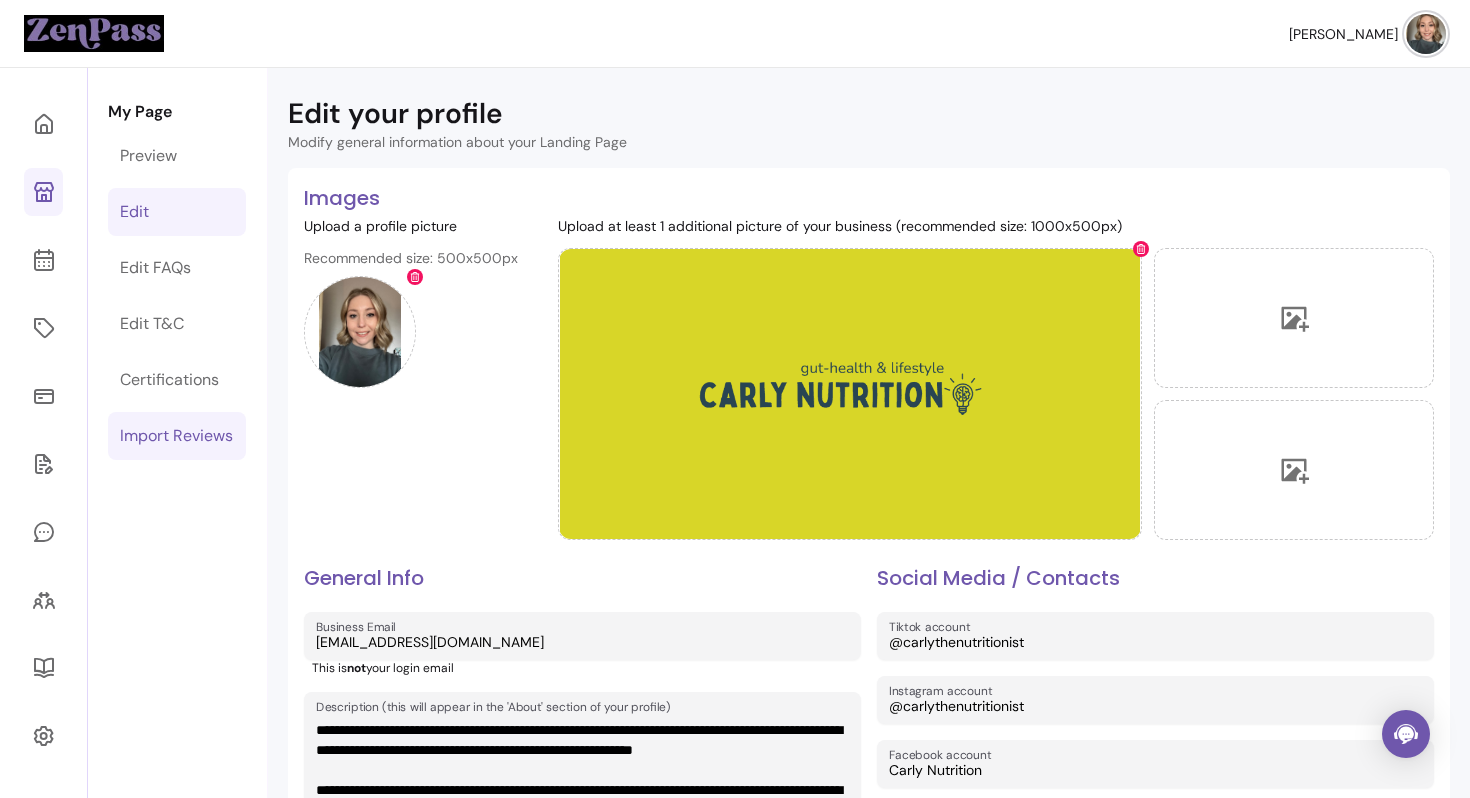 click on "Import Reviews" at bounding box center [176, 436] 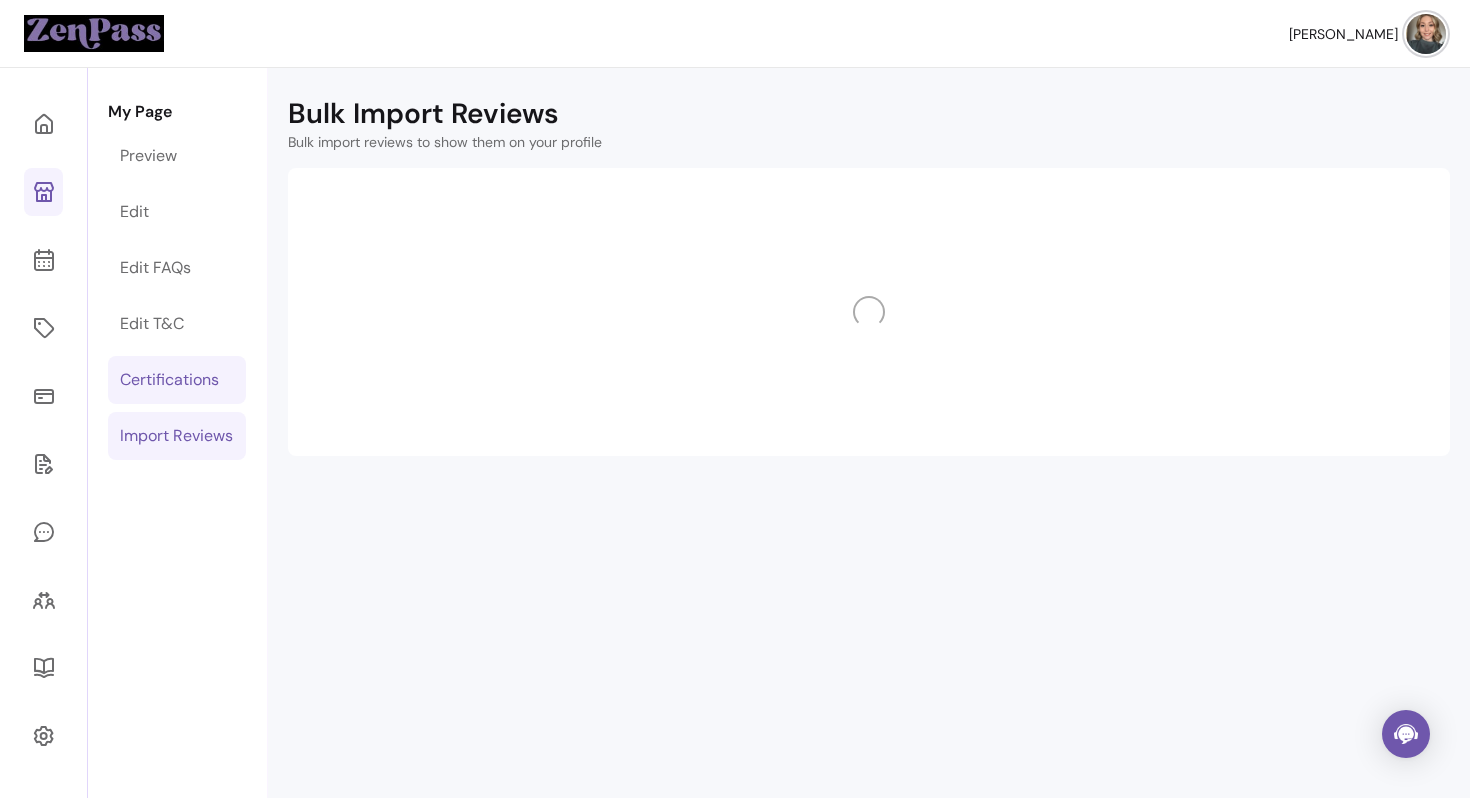click on "Certifications" at bounding box center [169, 380] 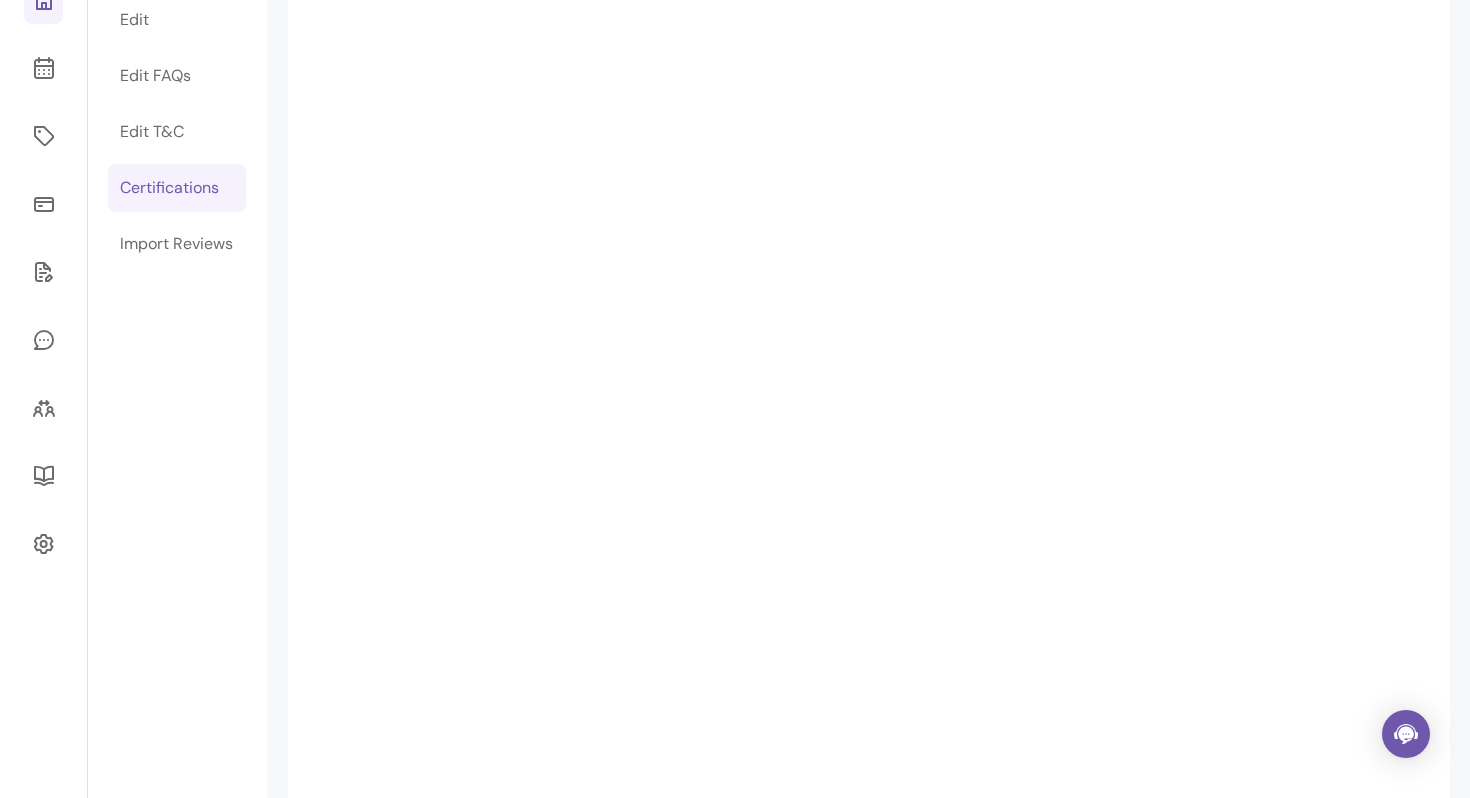 scroll, scrollTop: 0, scrollLeft: 0, axis: both 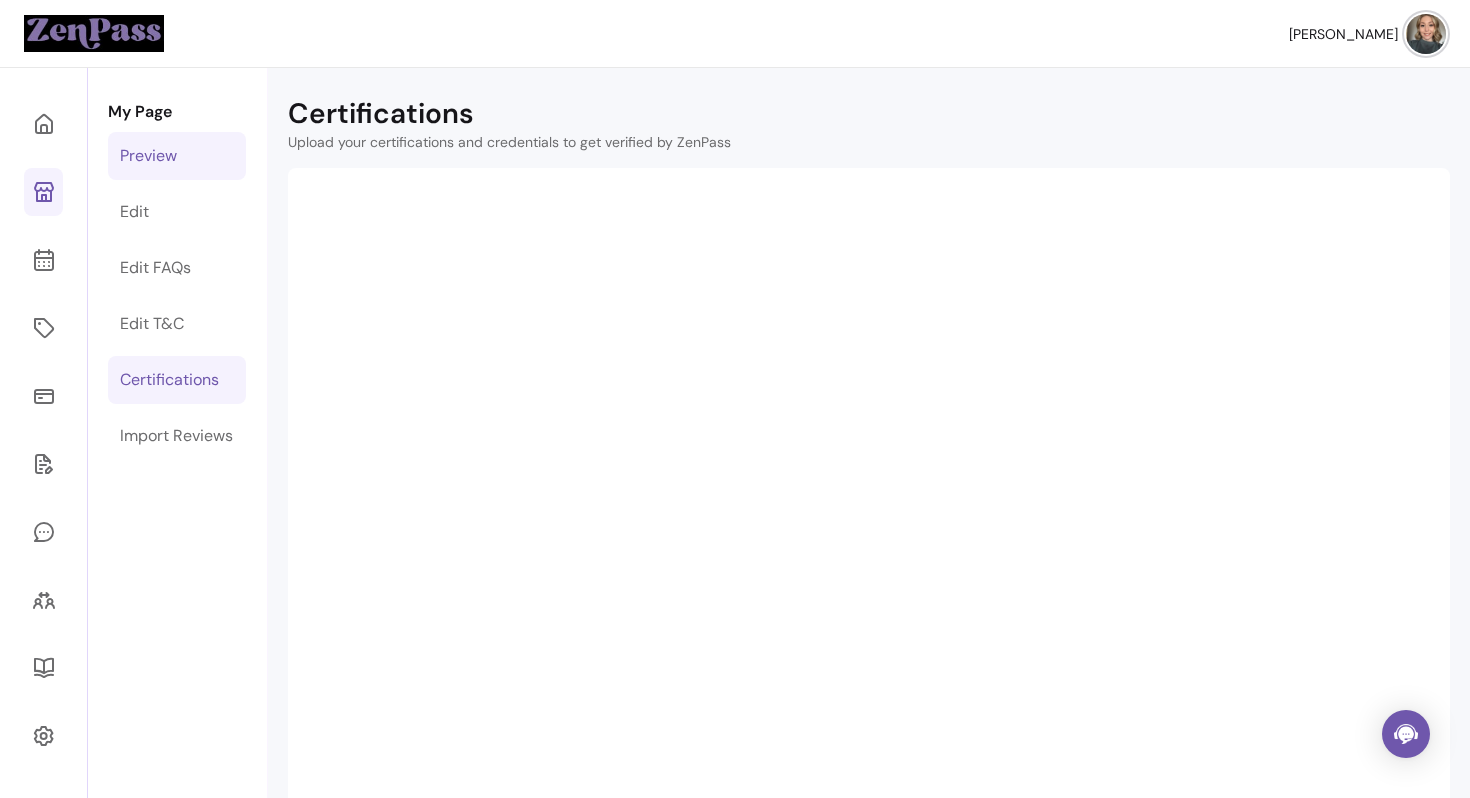 click on "Preview" at bounding box center (177, 156) 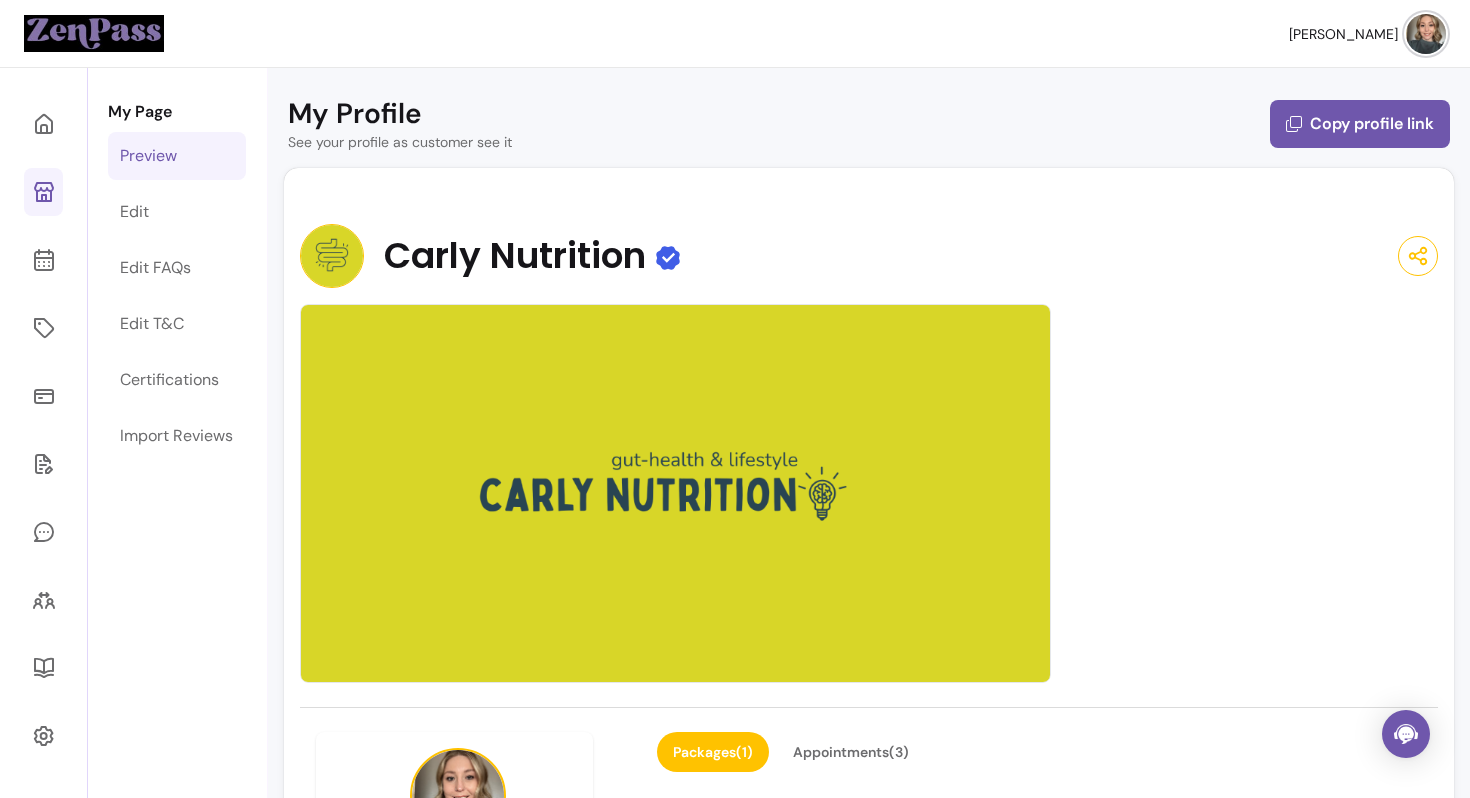 click 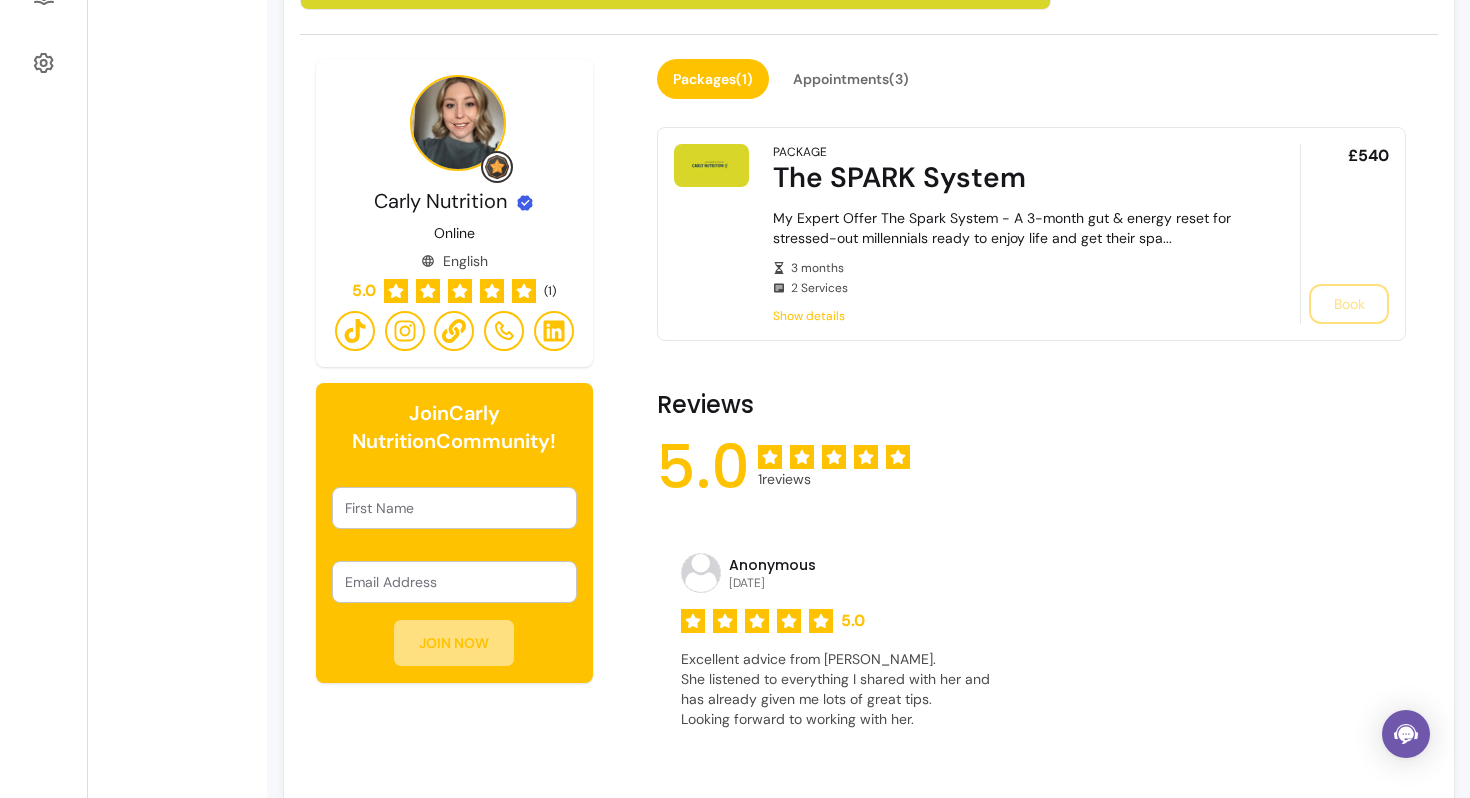 scroll, scrollTop: 675, scrollLeft: 0, axis: vertical 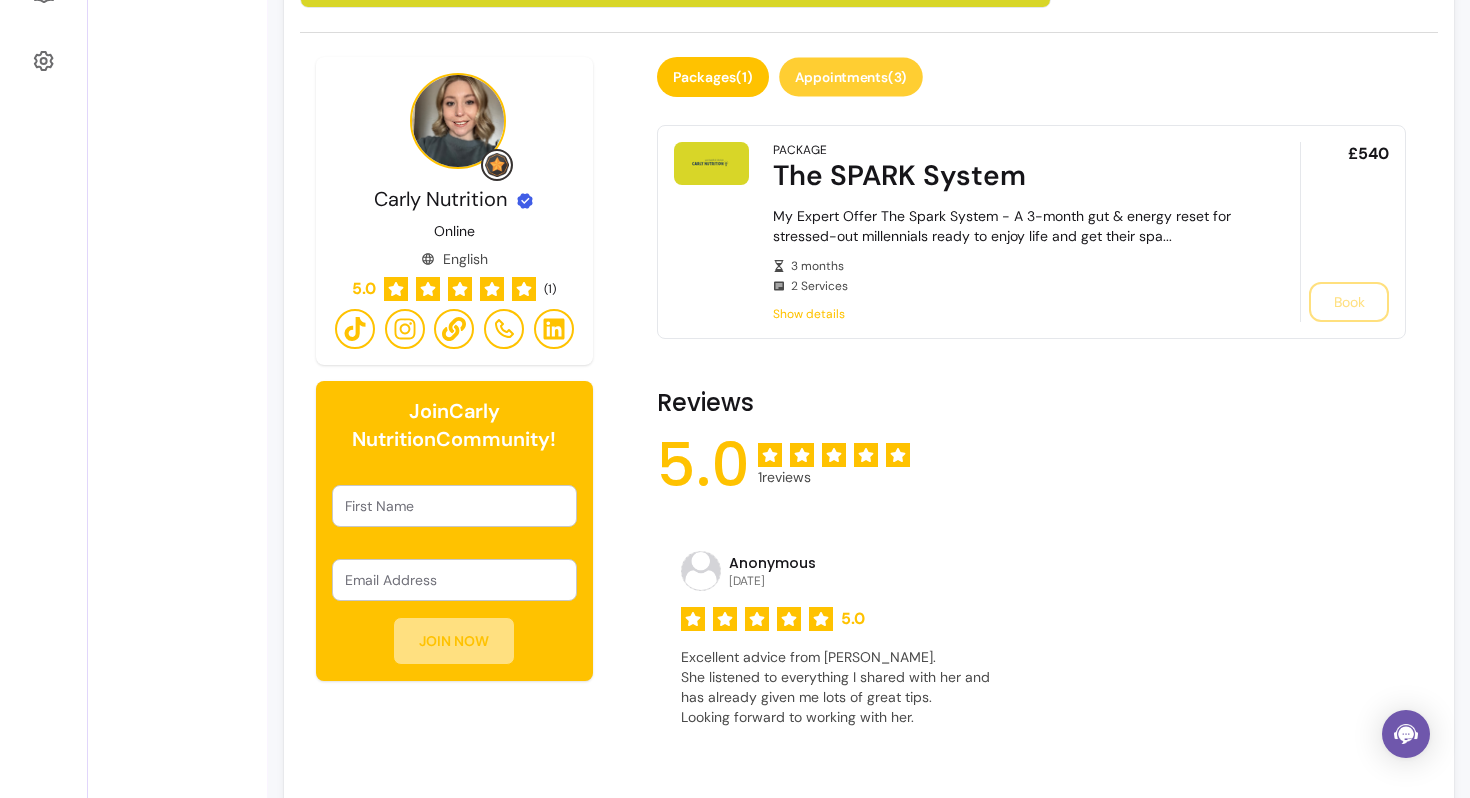click on "Appointments  ( 3 )" at bounding box center [851, 77] 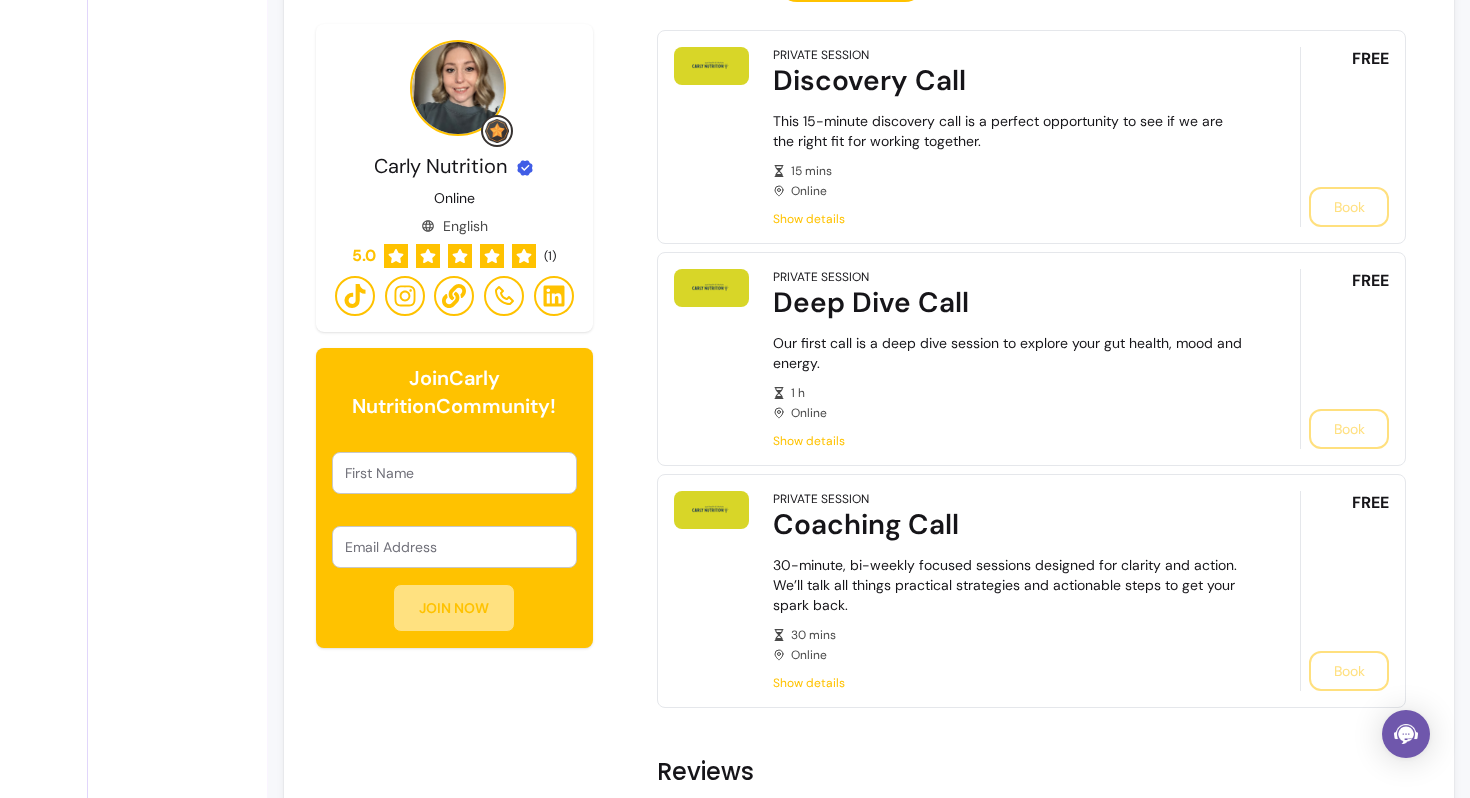 scroll, scrollTop: 773, scrollLeft: 0, axis: vertical 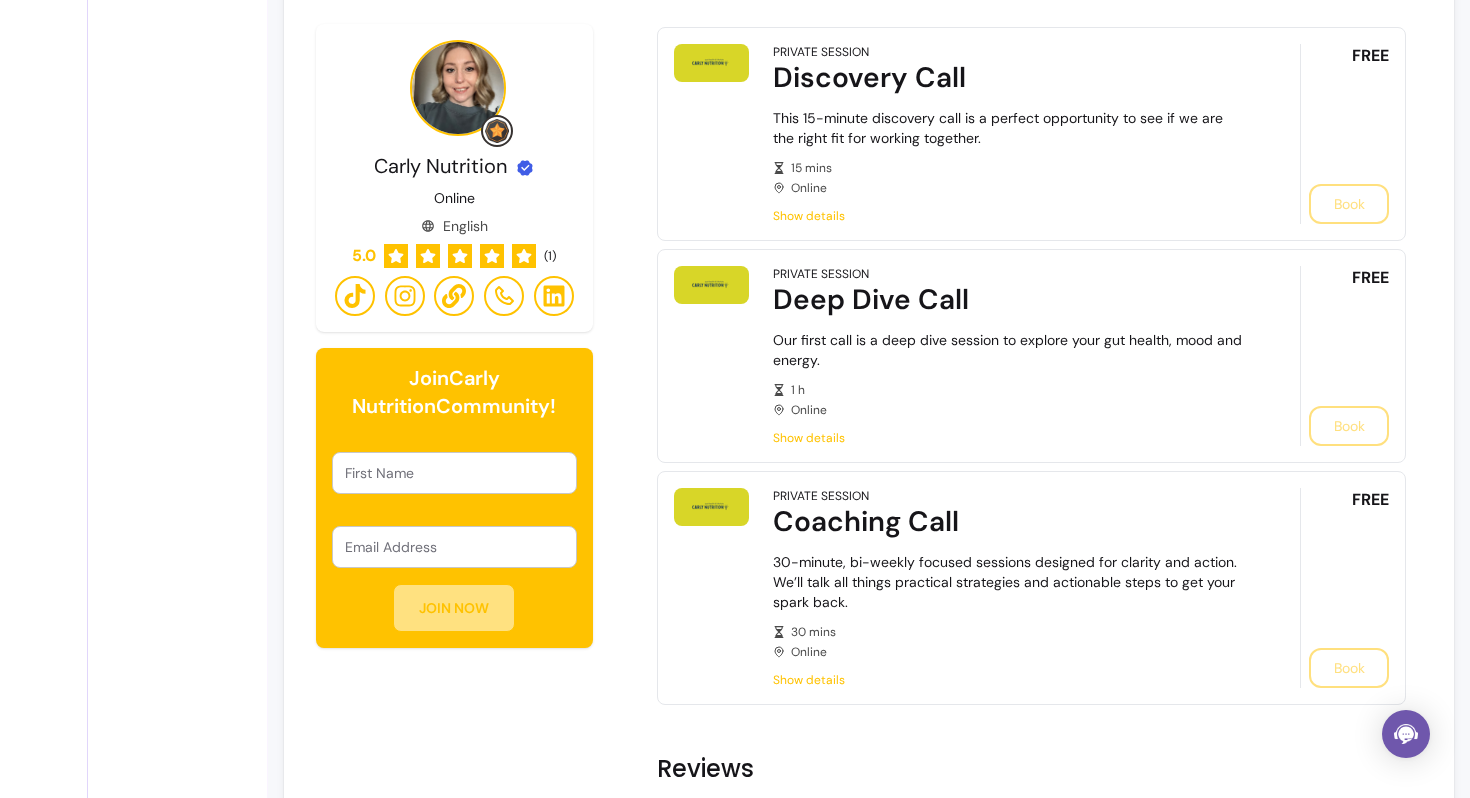 click at bounding box center [454, 473] 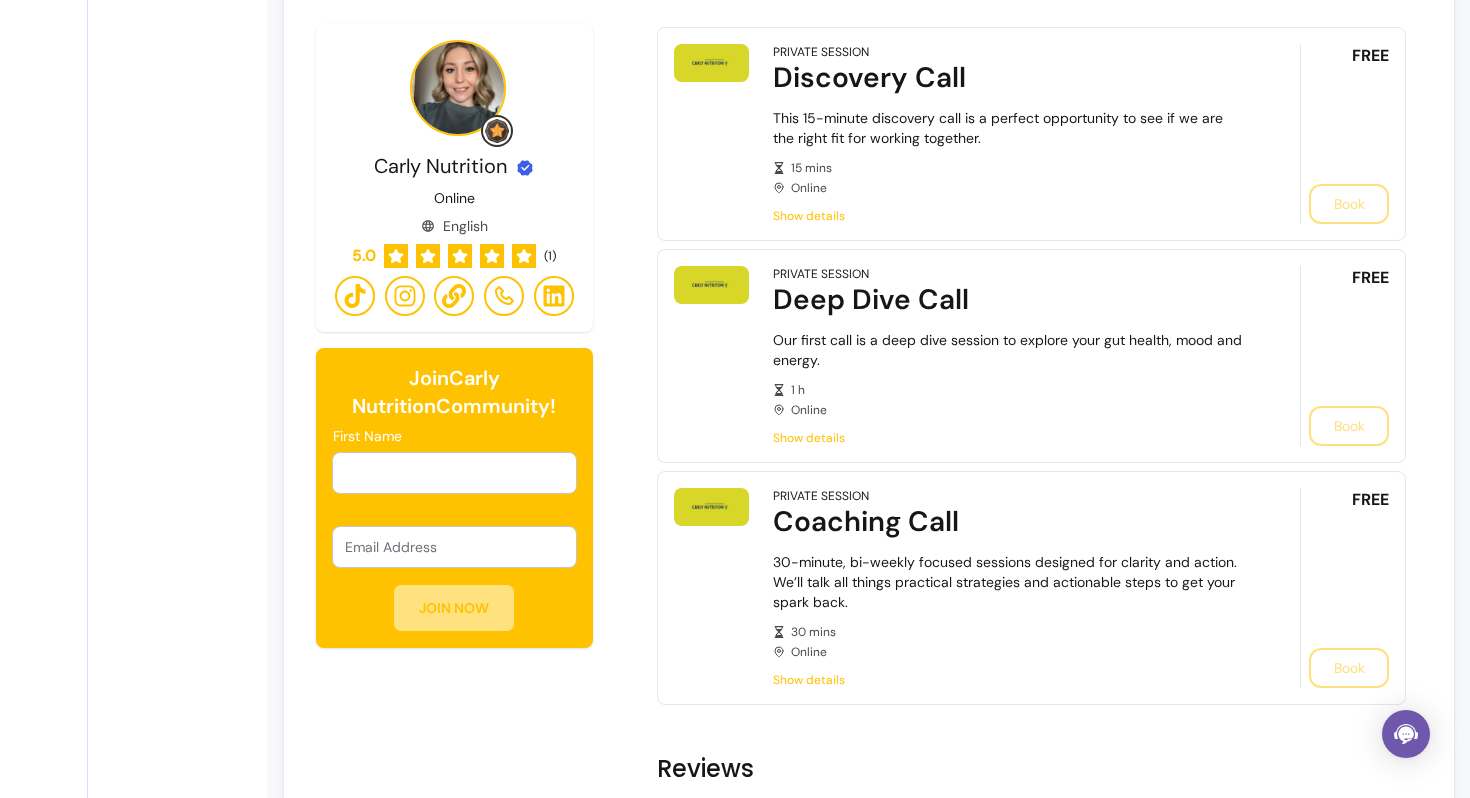 click on "Email Address" at bounding box center [454, 547] 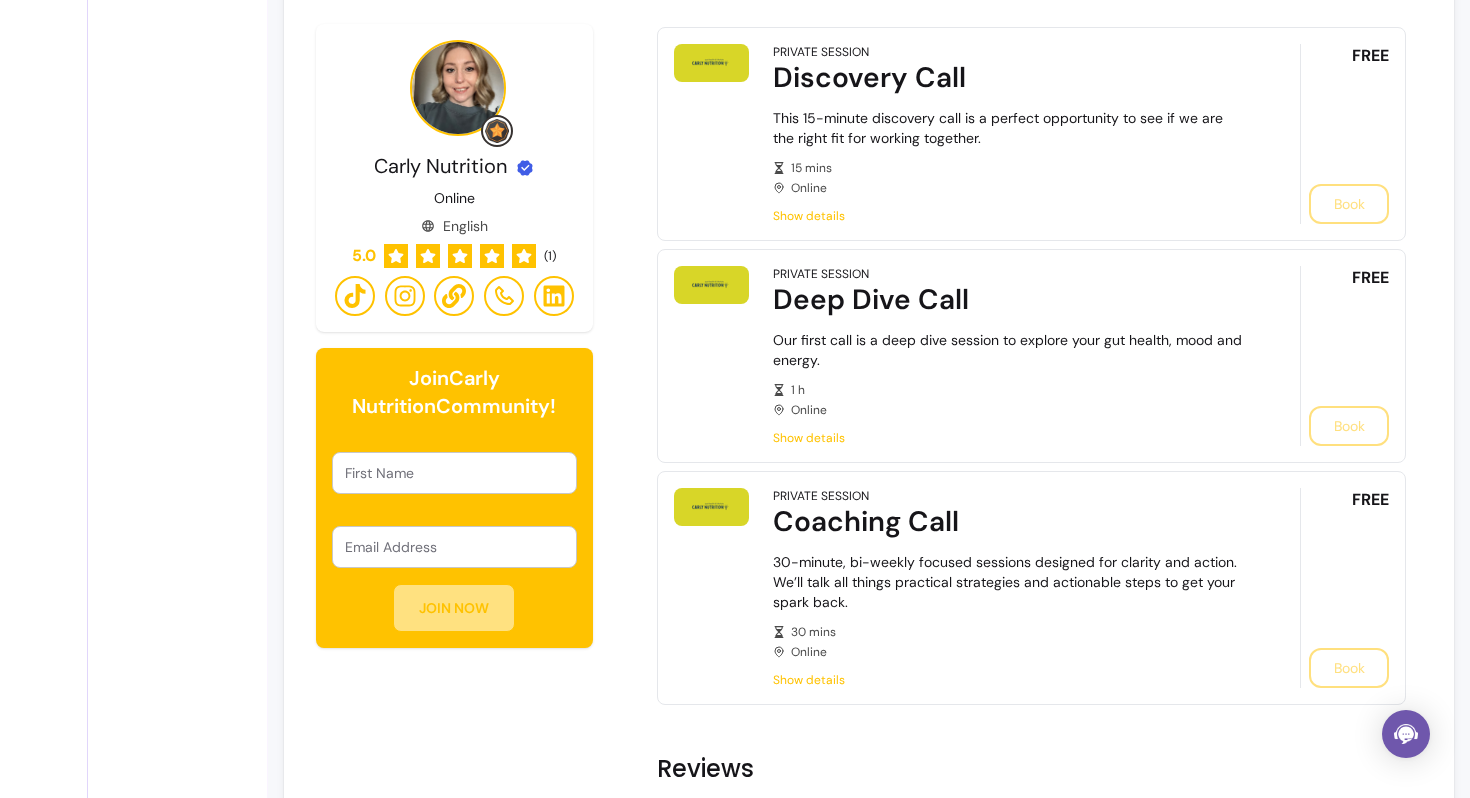 click on "JOIN NOW" at bounding box center [454, 608] 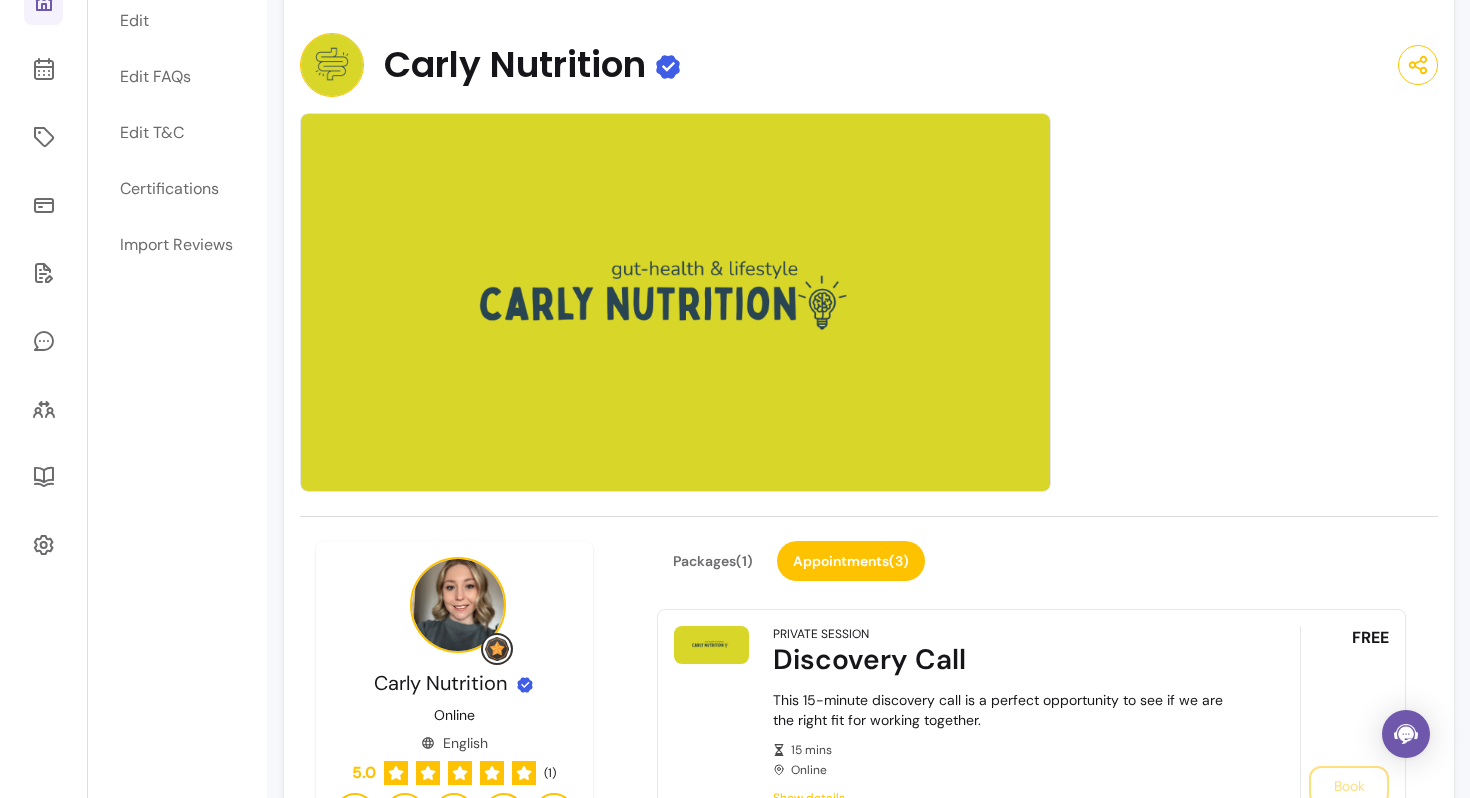 scroll, scrollTop: 0, scrollLeft: 0, axis: both 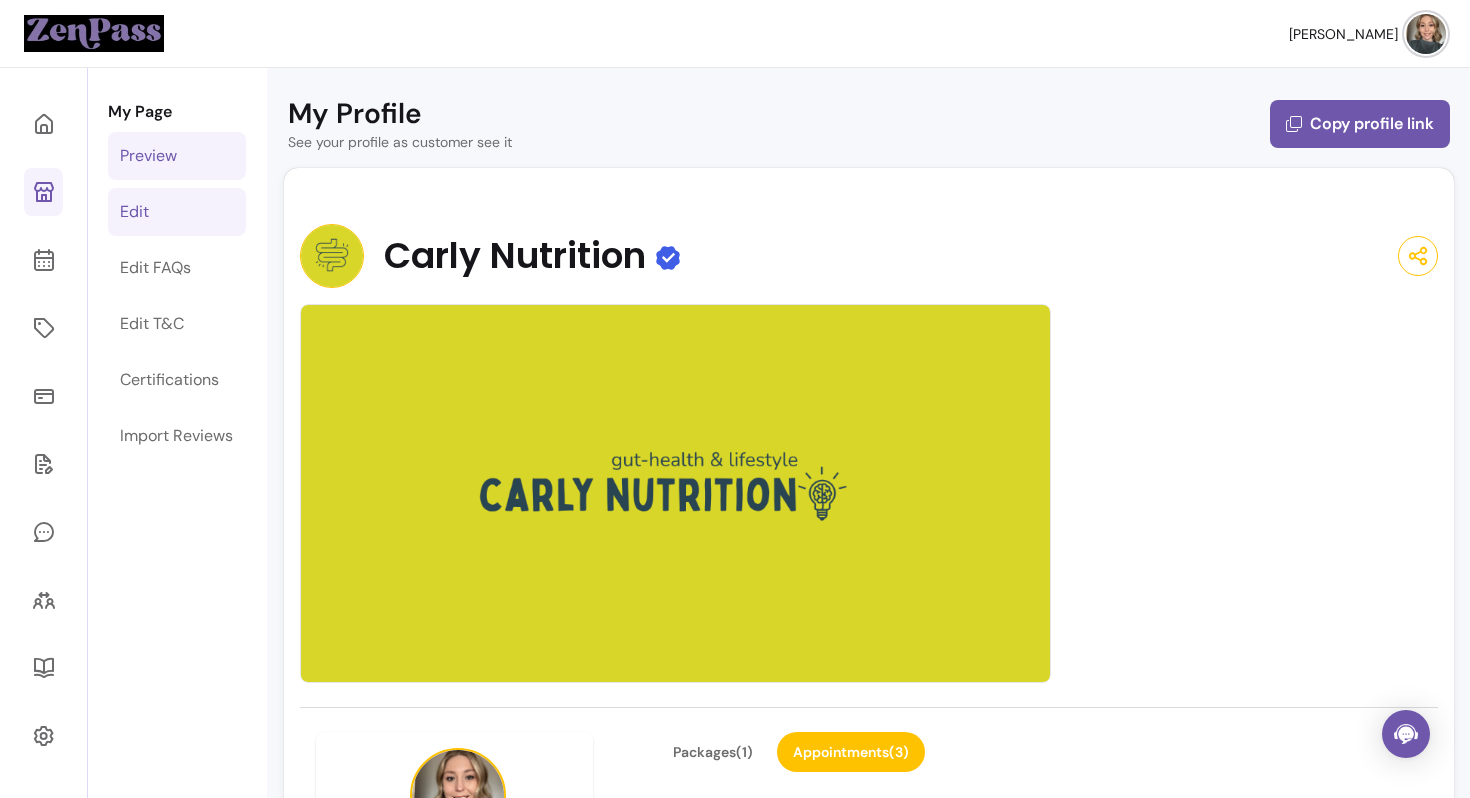 click on "Edit" at bounding box center (177, 212) 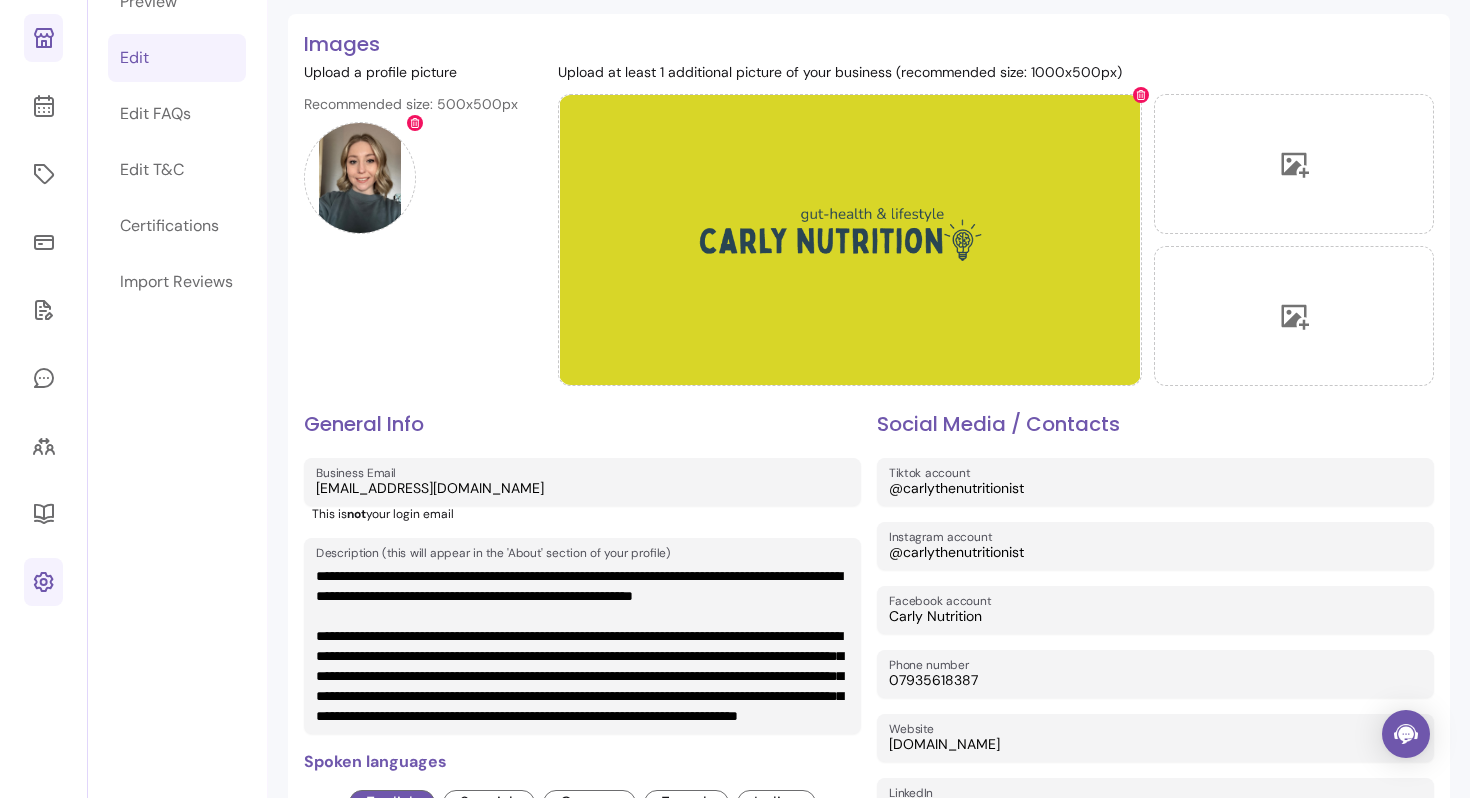 scroll, scrollTop: 230, scrollLeft: 0, axis: vertical 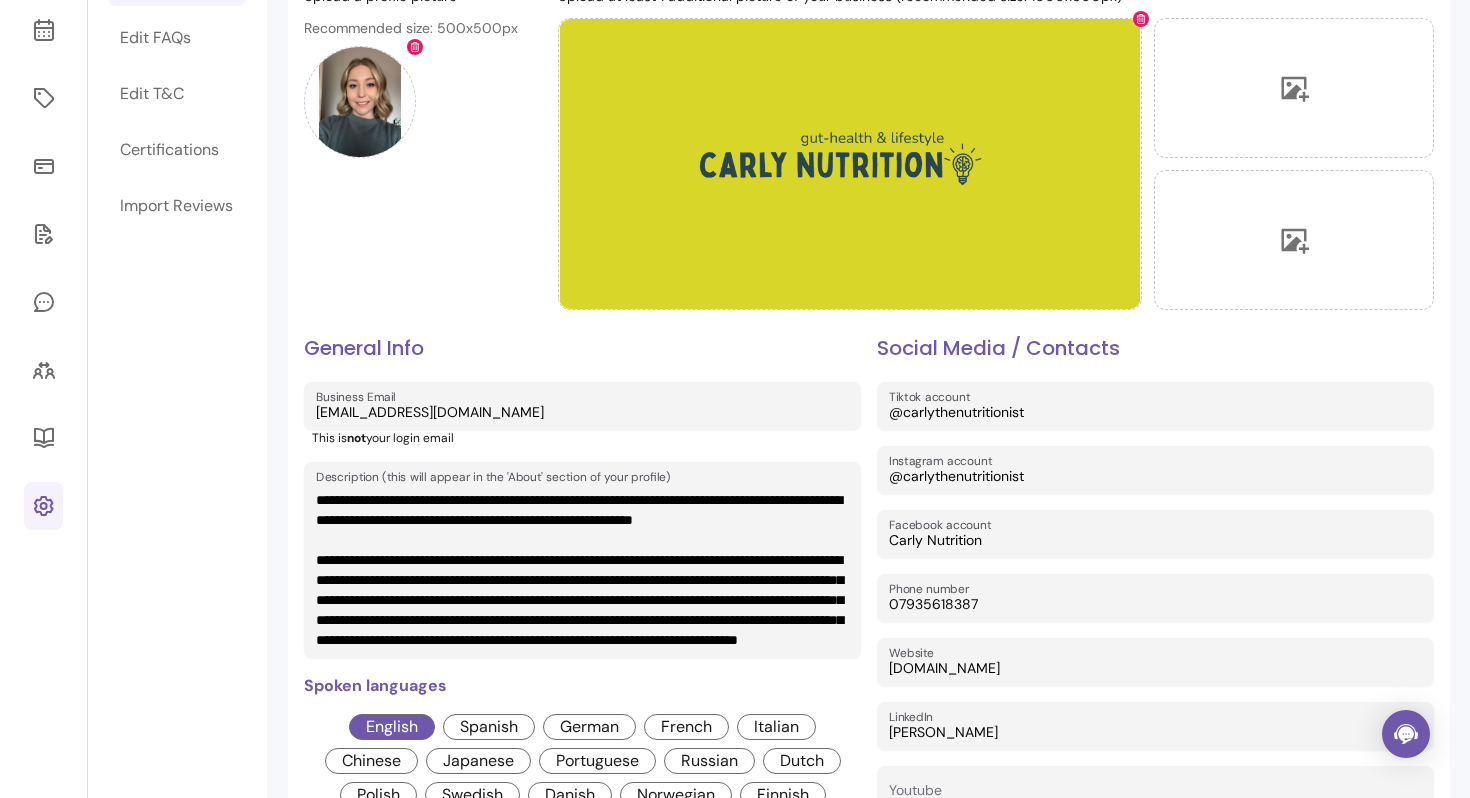 click 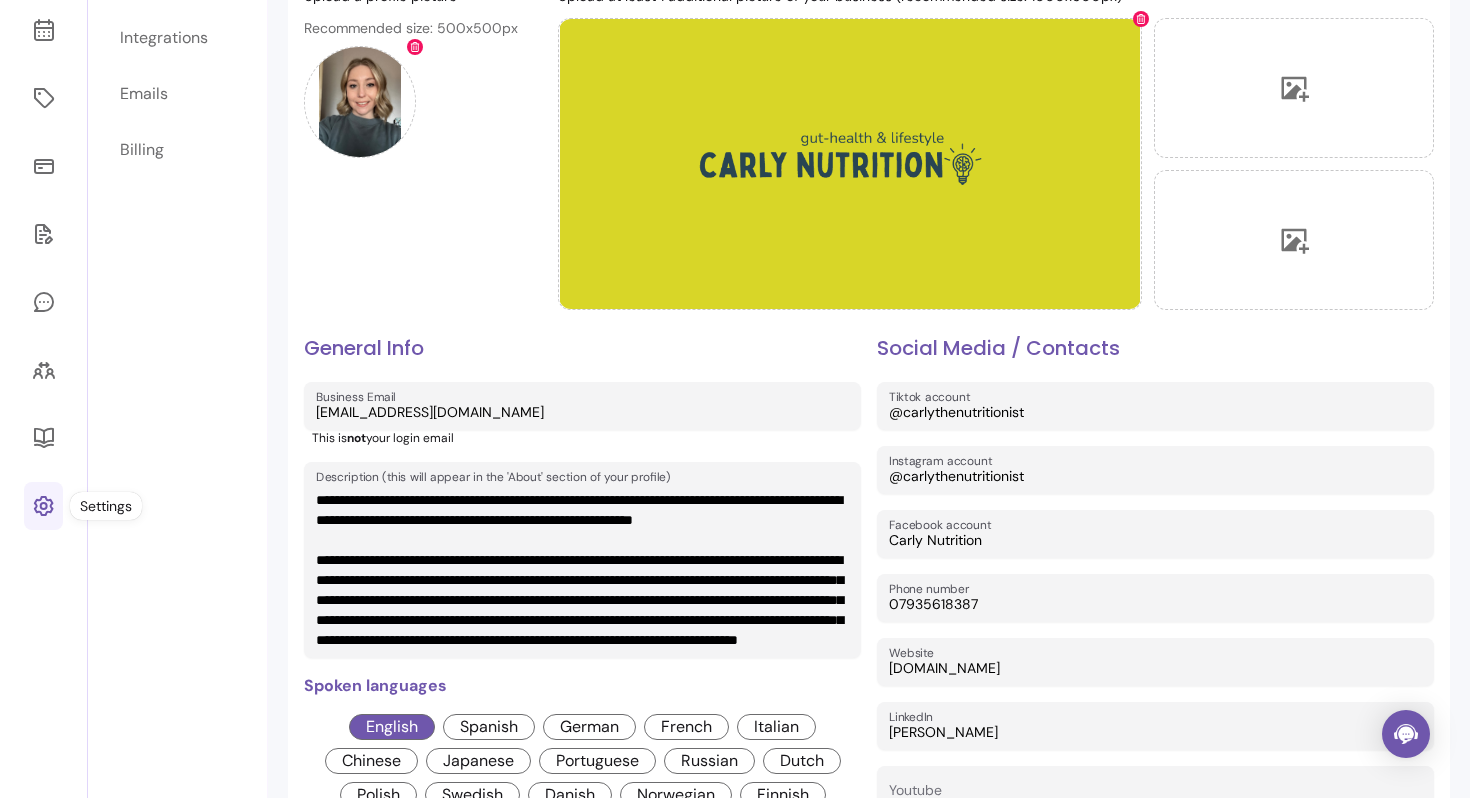 scroll, scrollTop: 68, scrollLeft: 0, axis: vertical 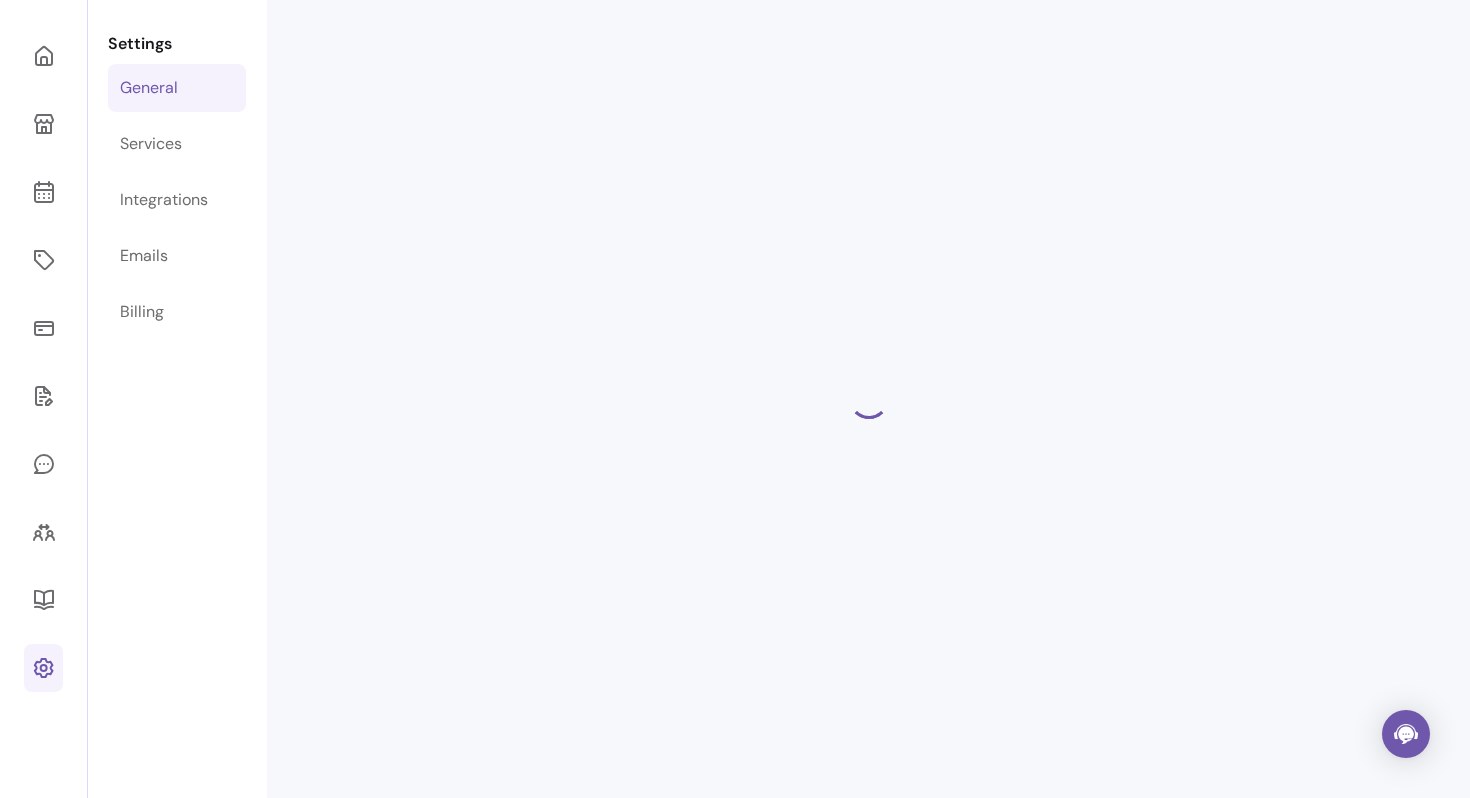 select on "**********" 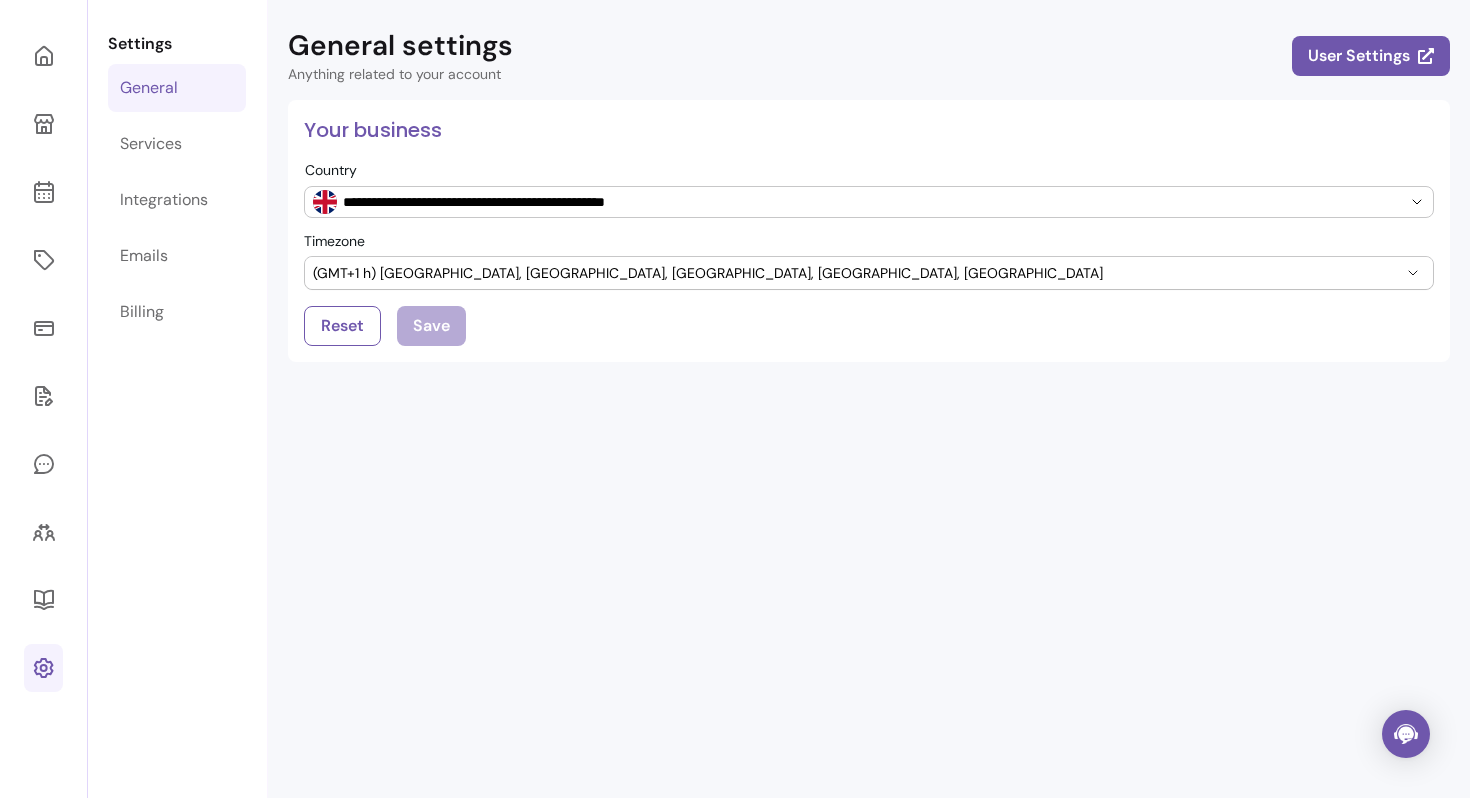 click on "Settings General   Services   Integrations   Emails   Billing" at bounding box center (177, 399) 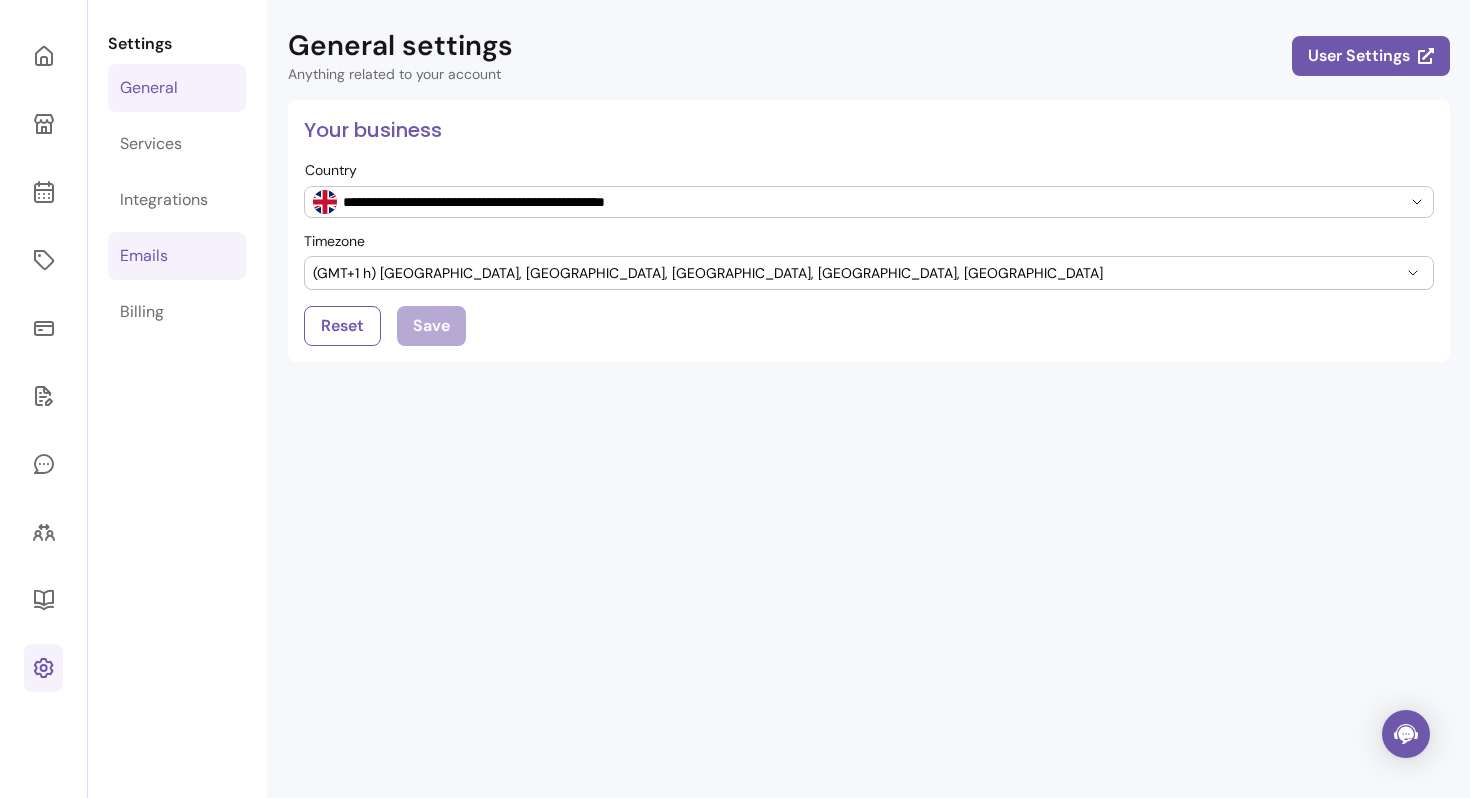 click on "Emails" at bounding box center [177, 256] 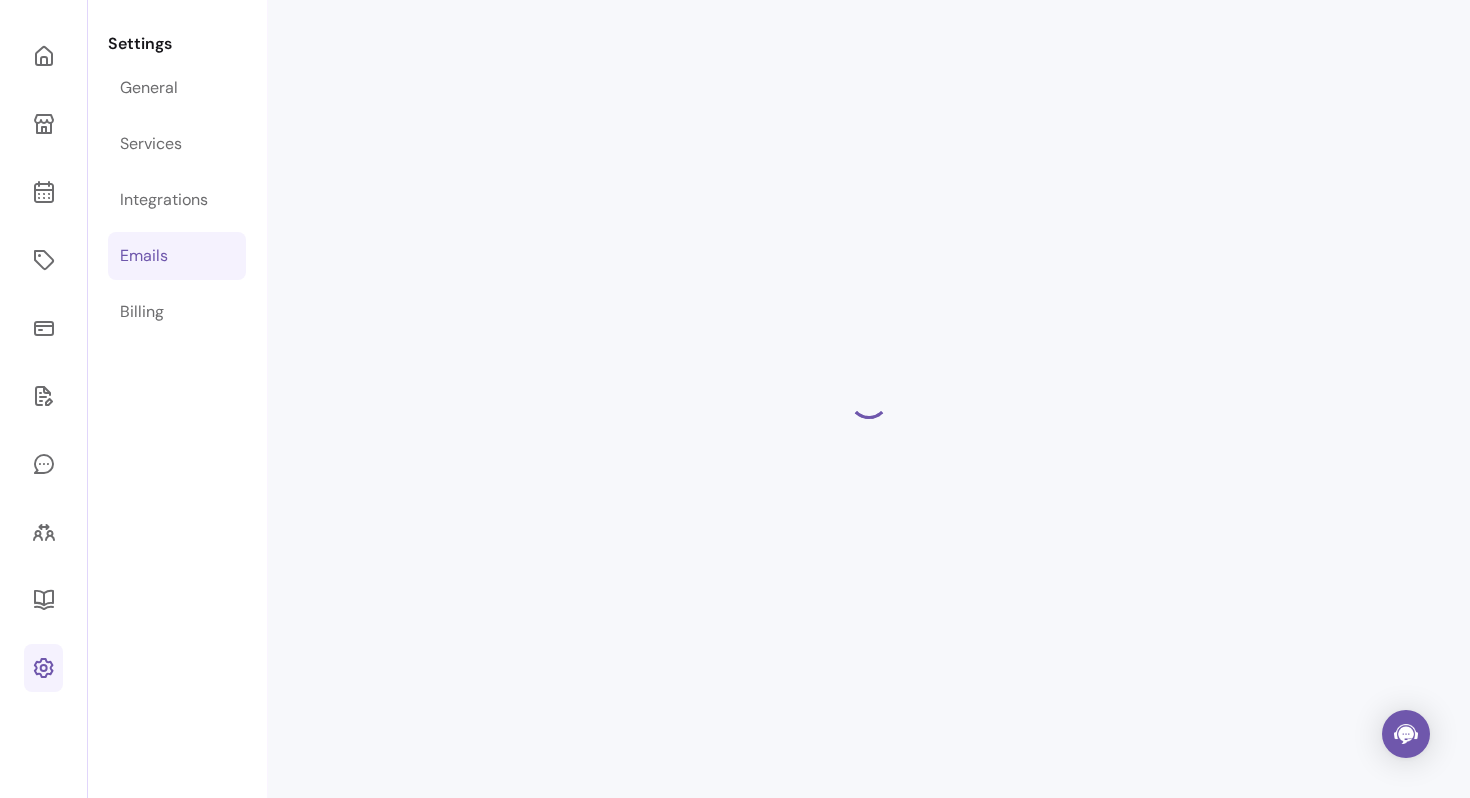 select on "**********" 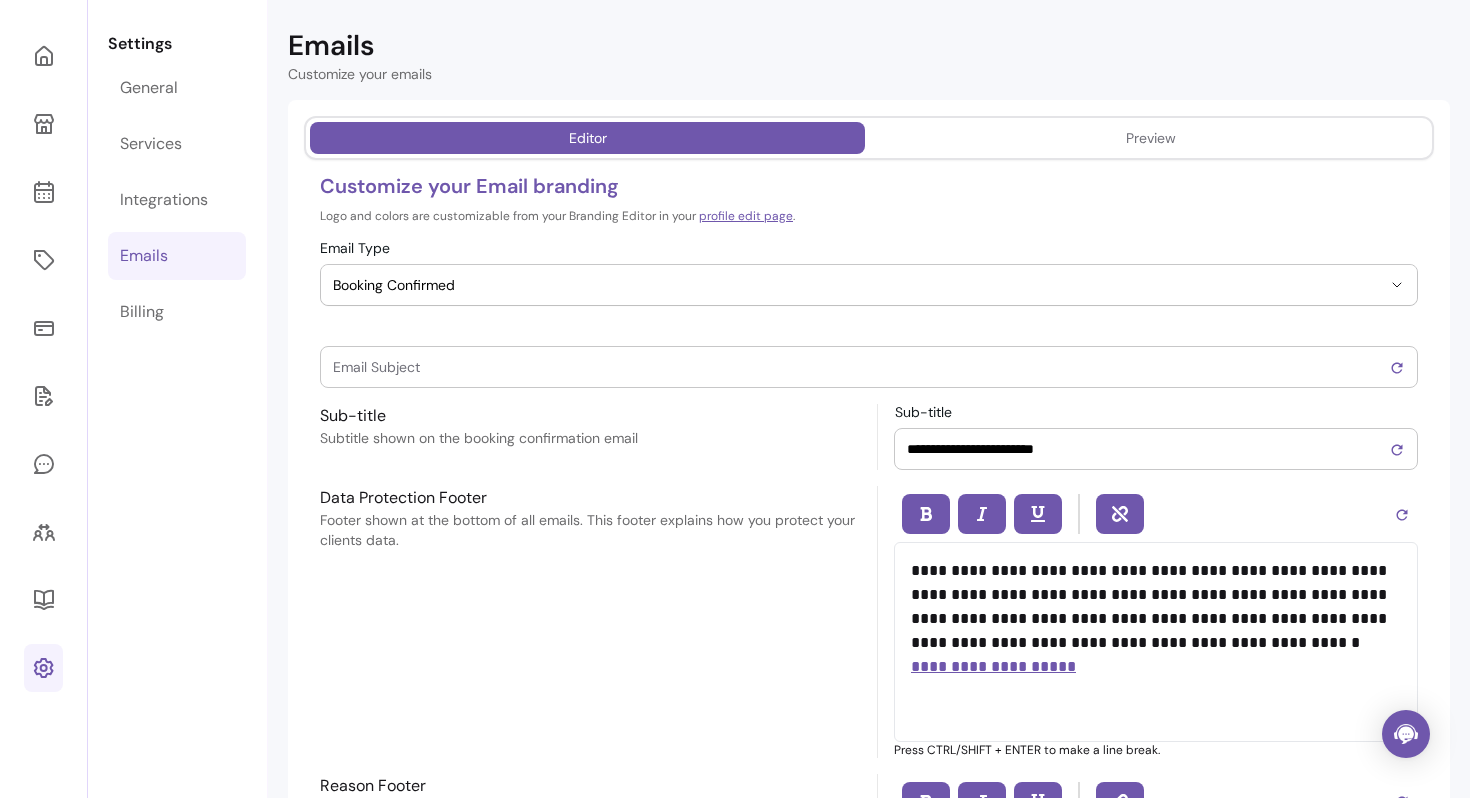 type on "**********" 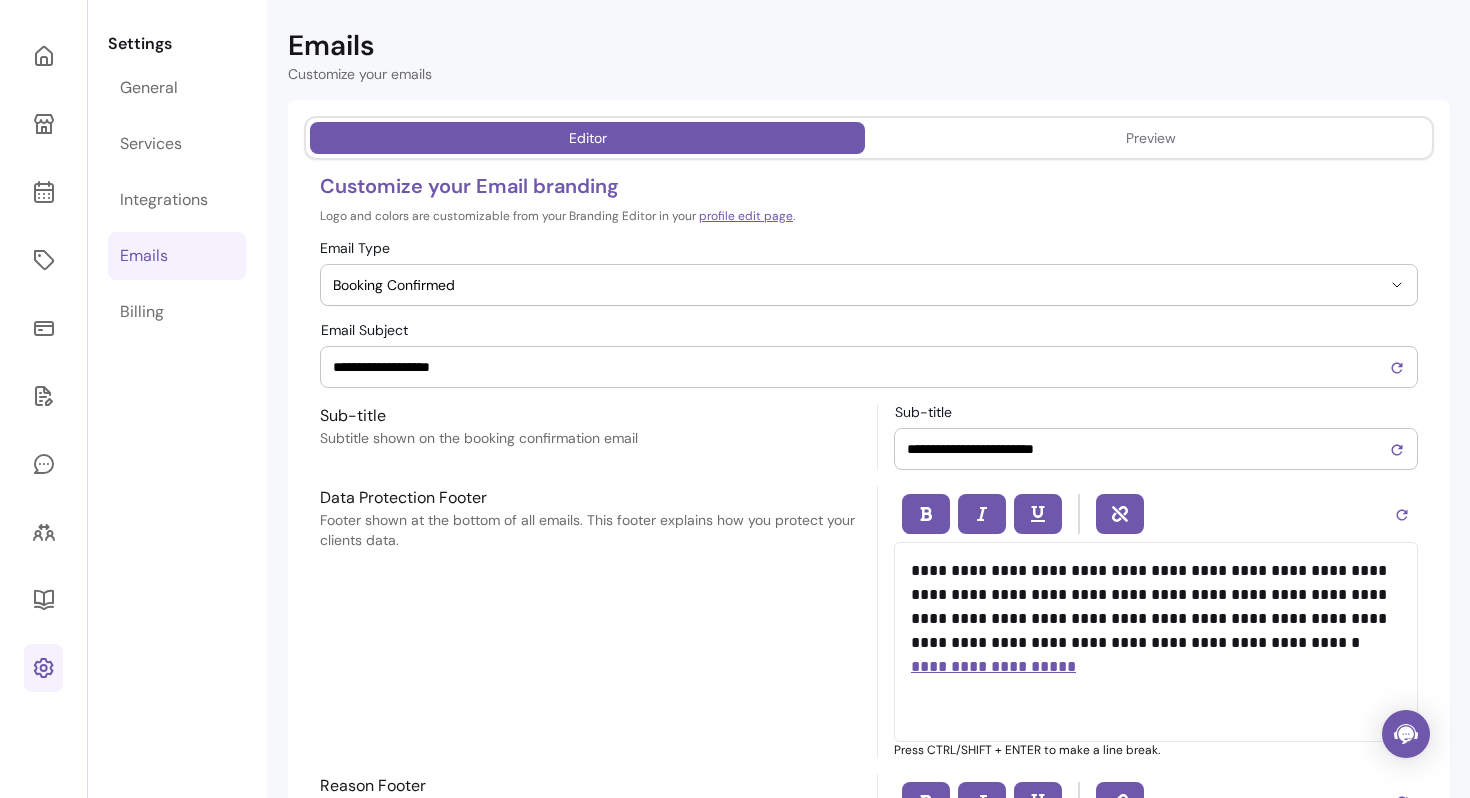 scroll, scrollTop: 0, scrollLeft: 0, axis: both 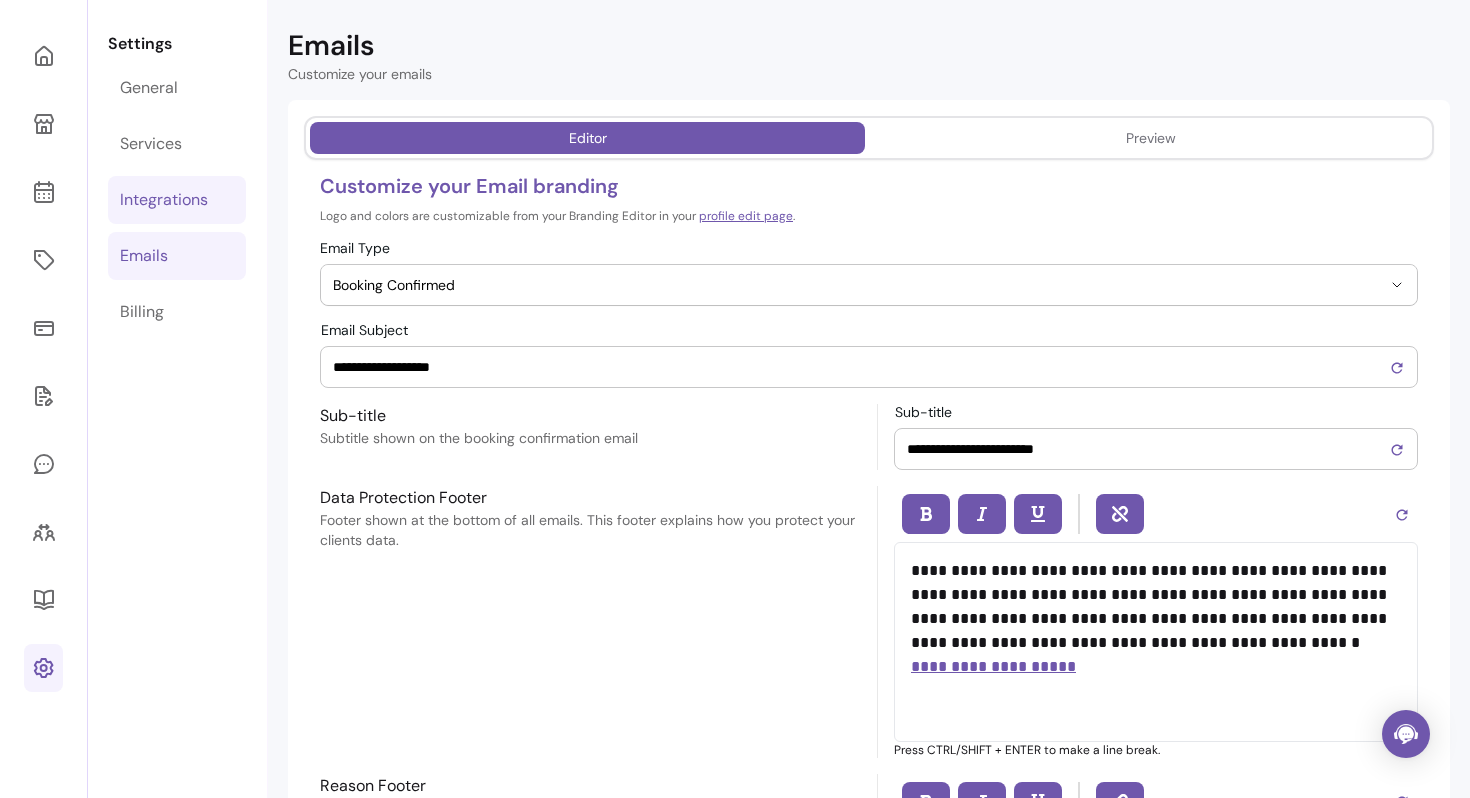 click on "Integrations" at bounding box center (164, 200) 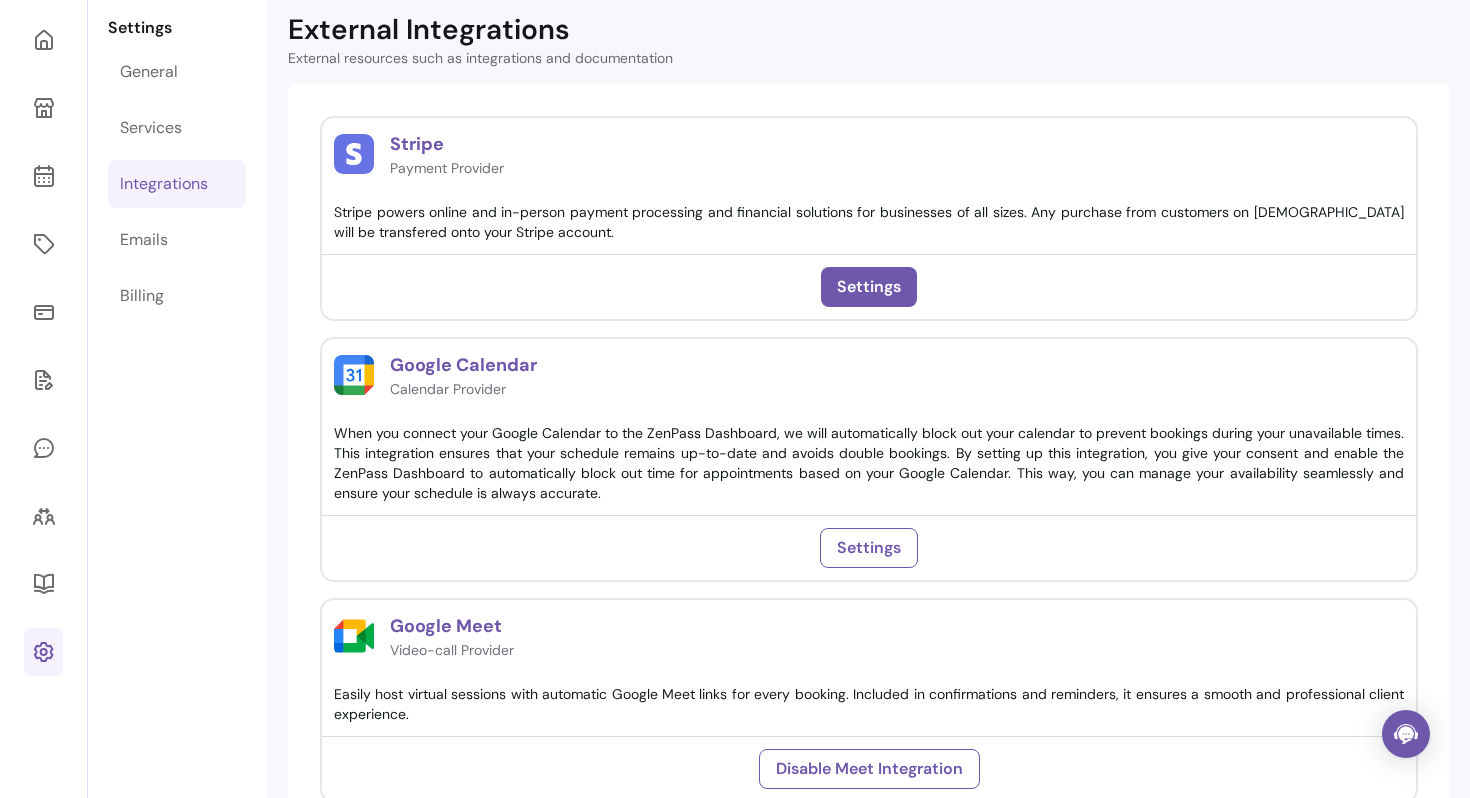 scroll, scrollTop: 0, scrollLeft: 0, axis: both 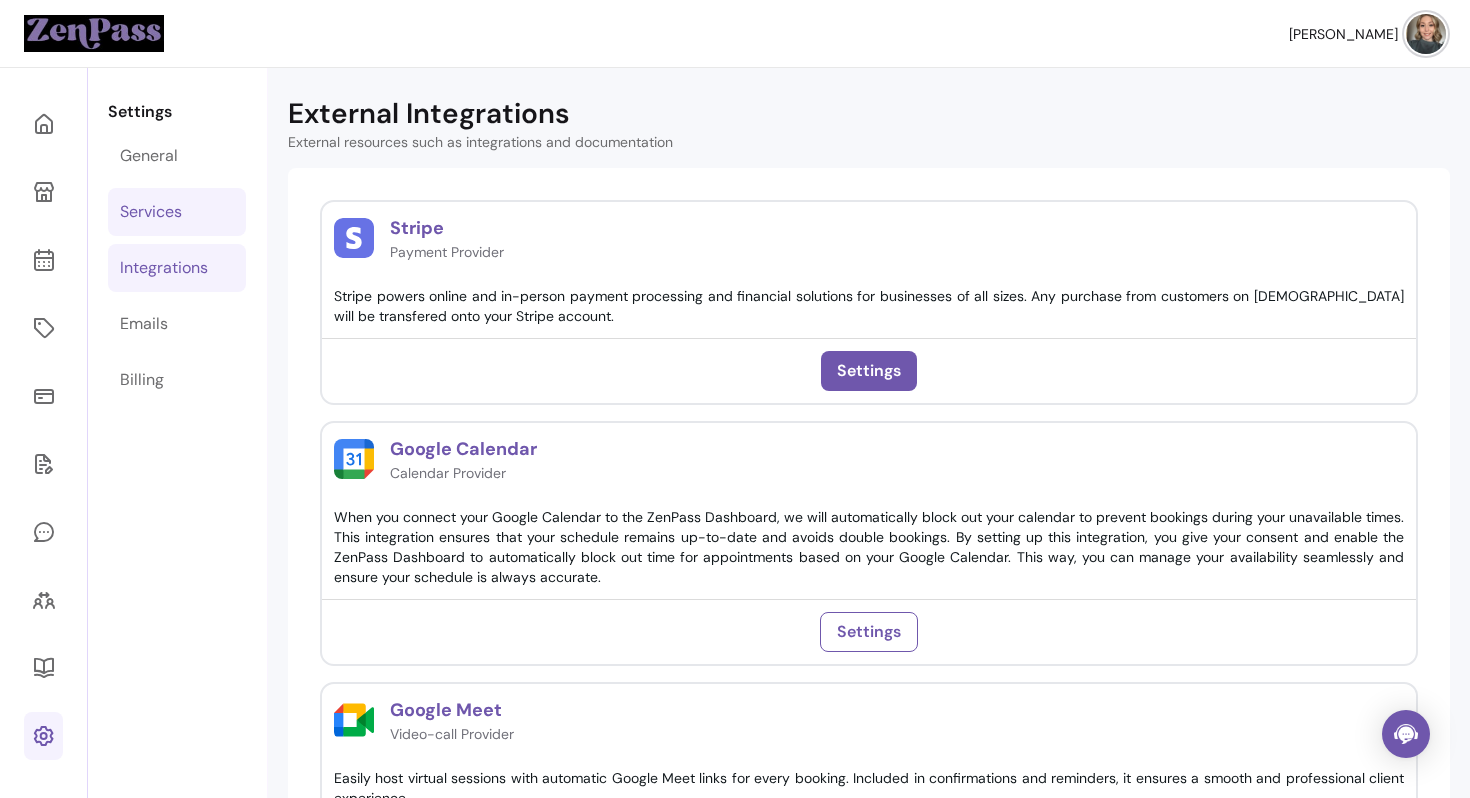 click on "Services" at bounding box center [177, 212] 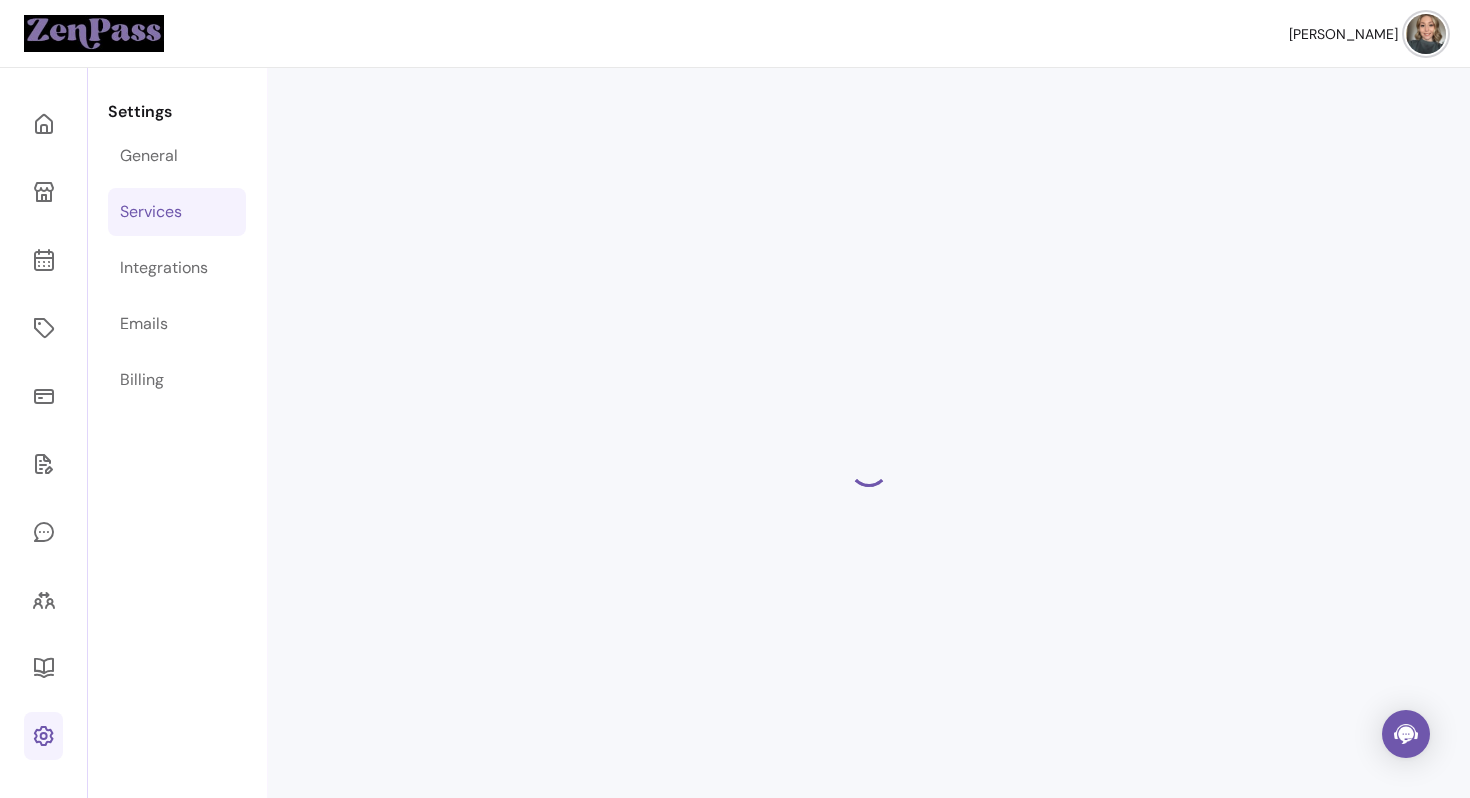 select on "***" 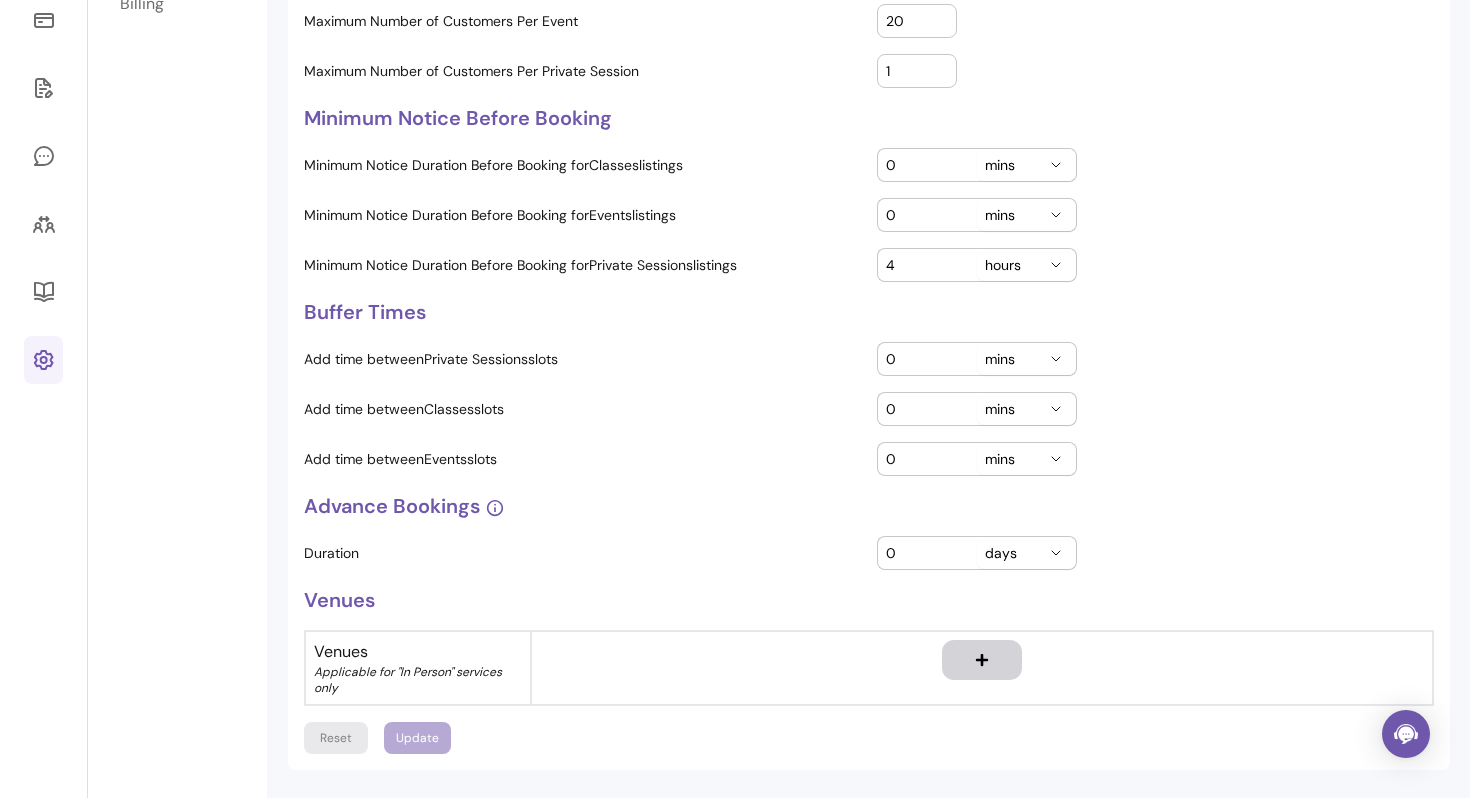 scroll, scrollTop: 0, scrollLeft: 0, axis: both 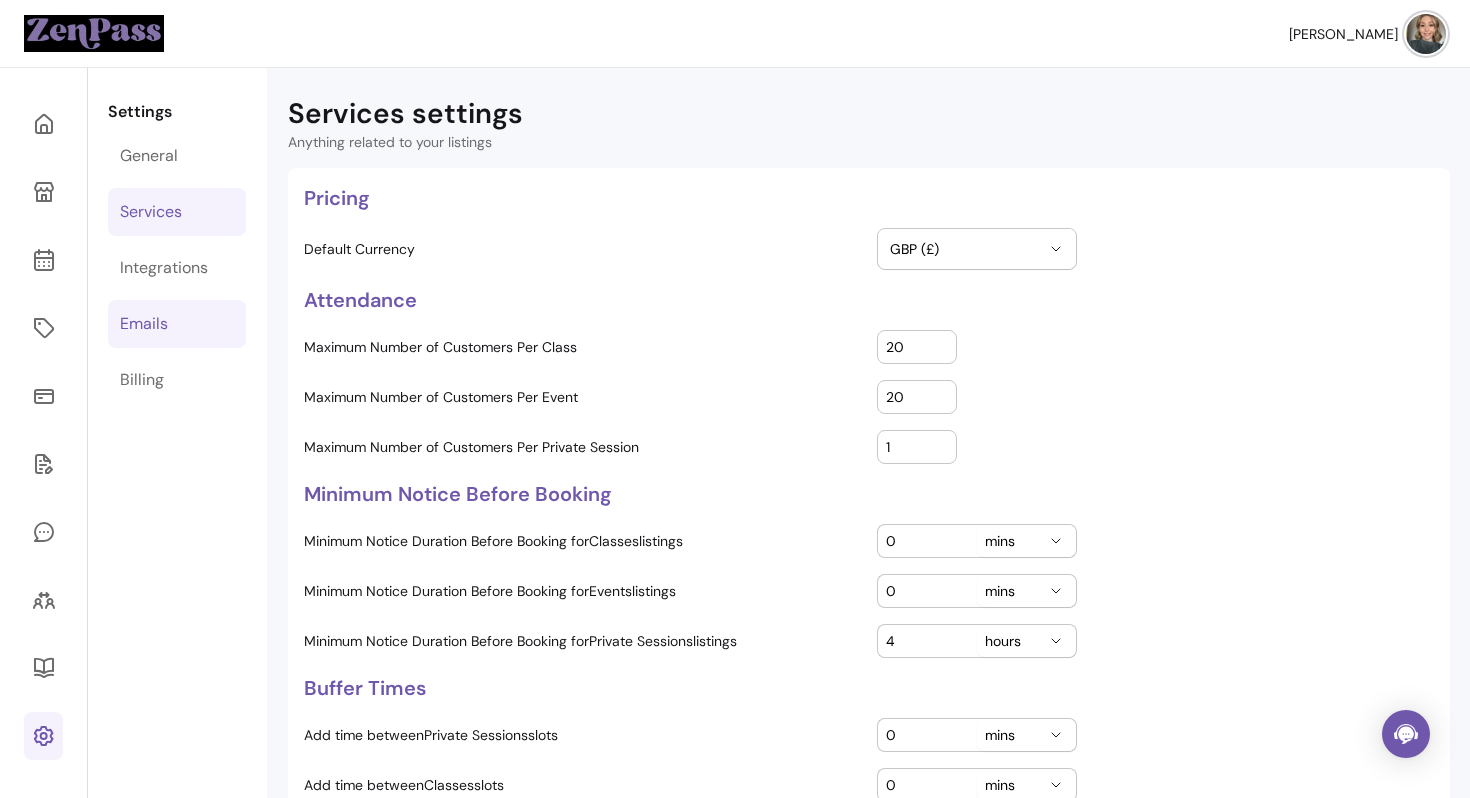 click on "Emails" at bounding box center (144, 324) 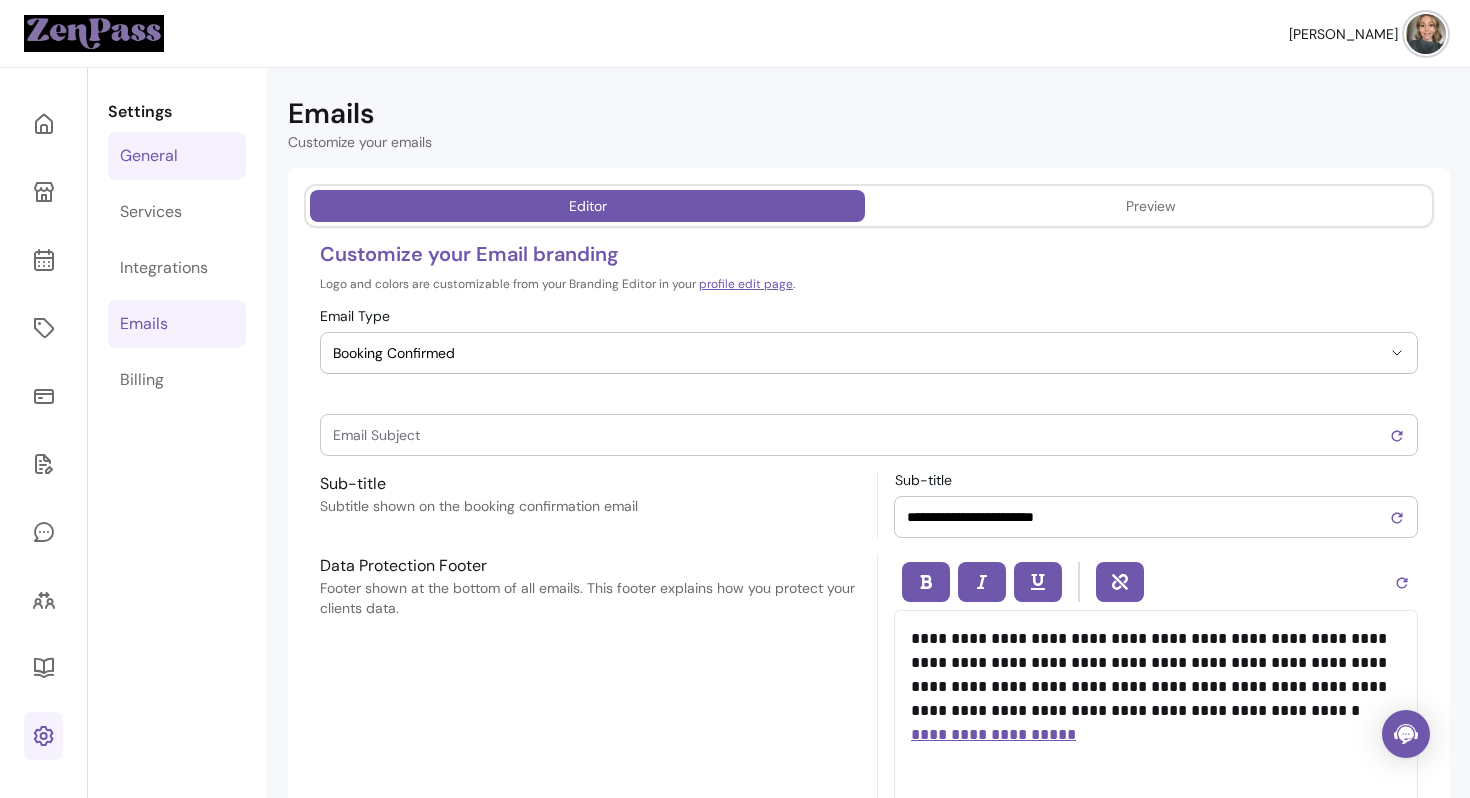 type on "**********" 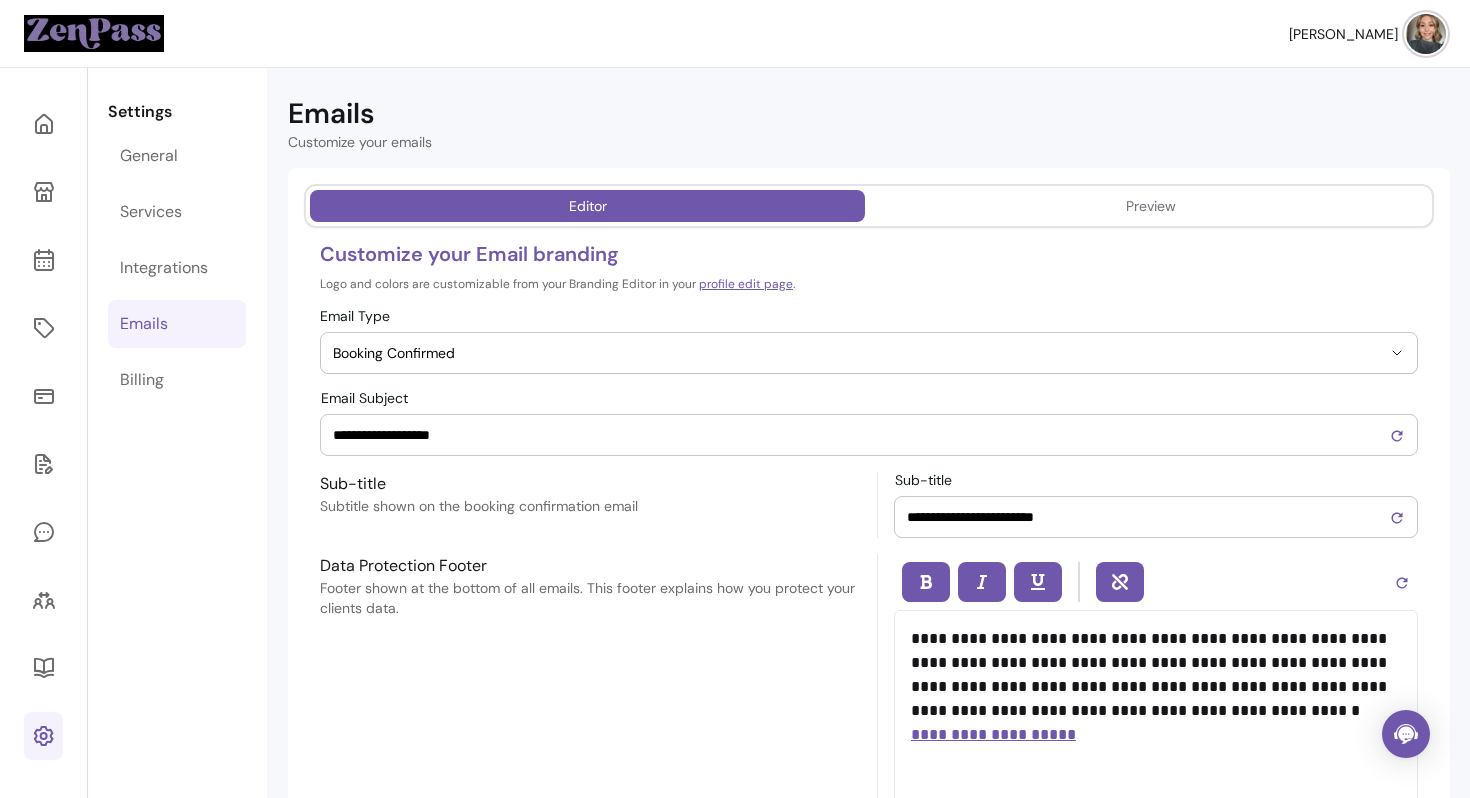 scroll, scrollTop: 0, scrollLeft: 0, axis: both 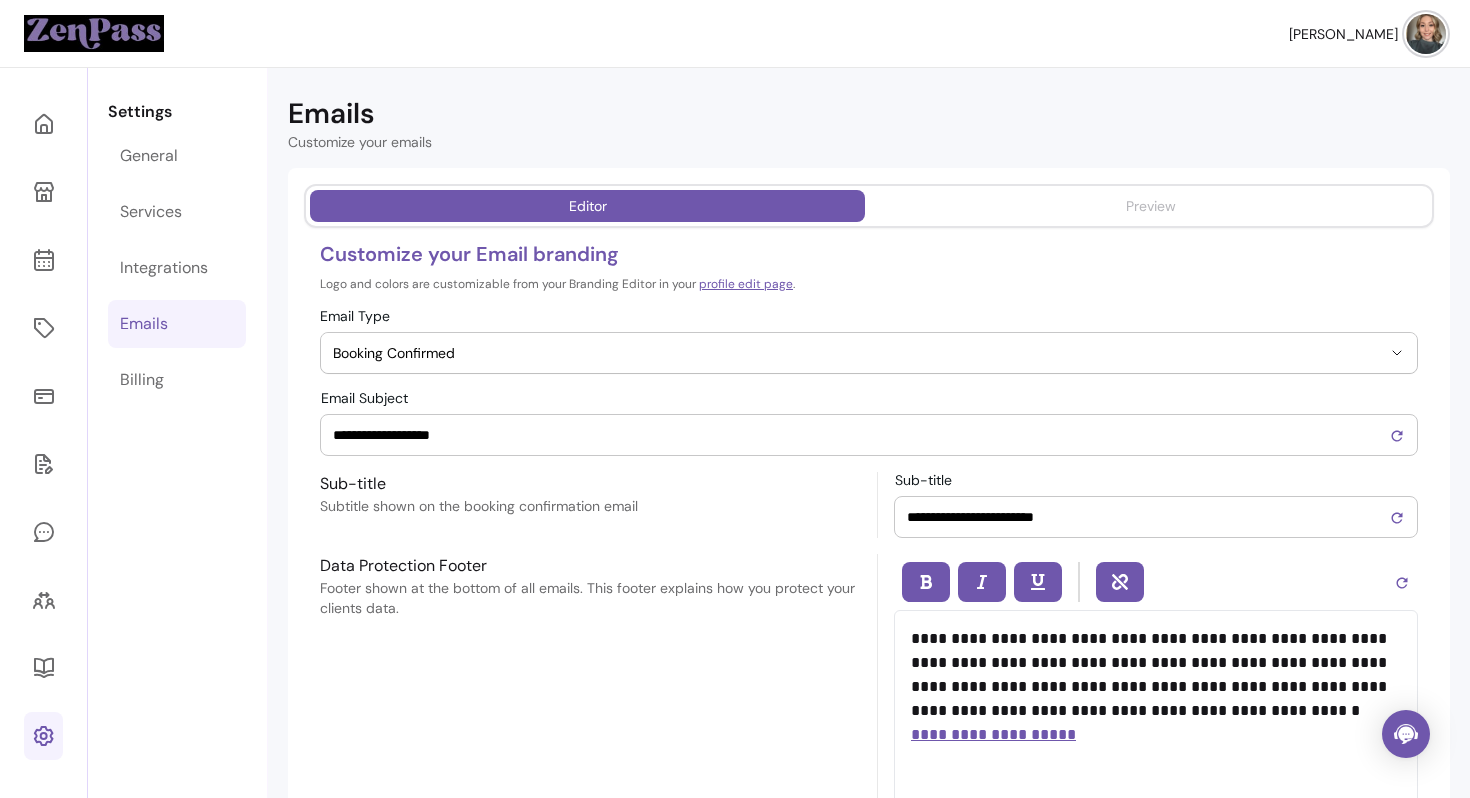 click on "Preview" at bounding box center [1150, 206] 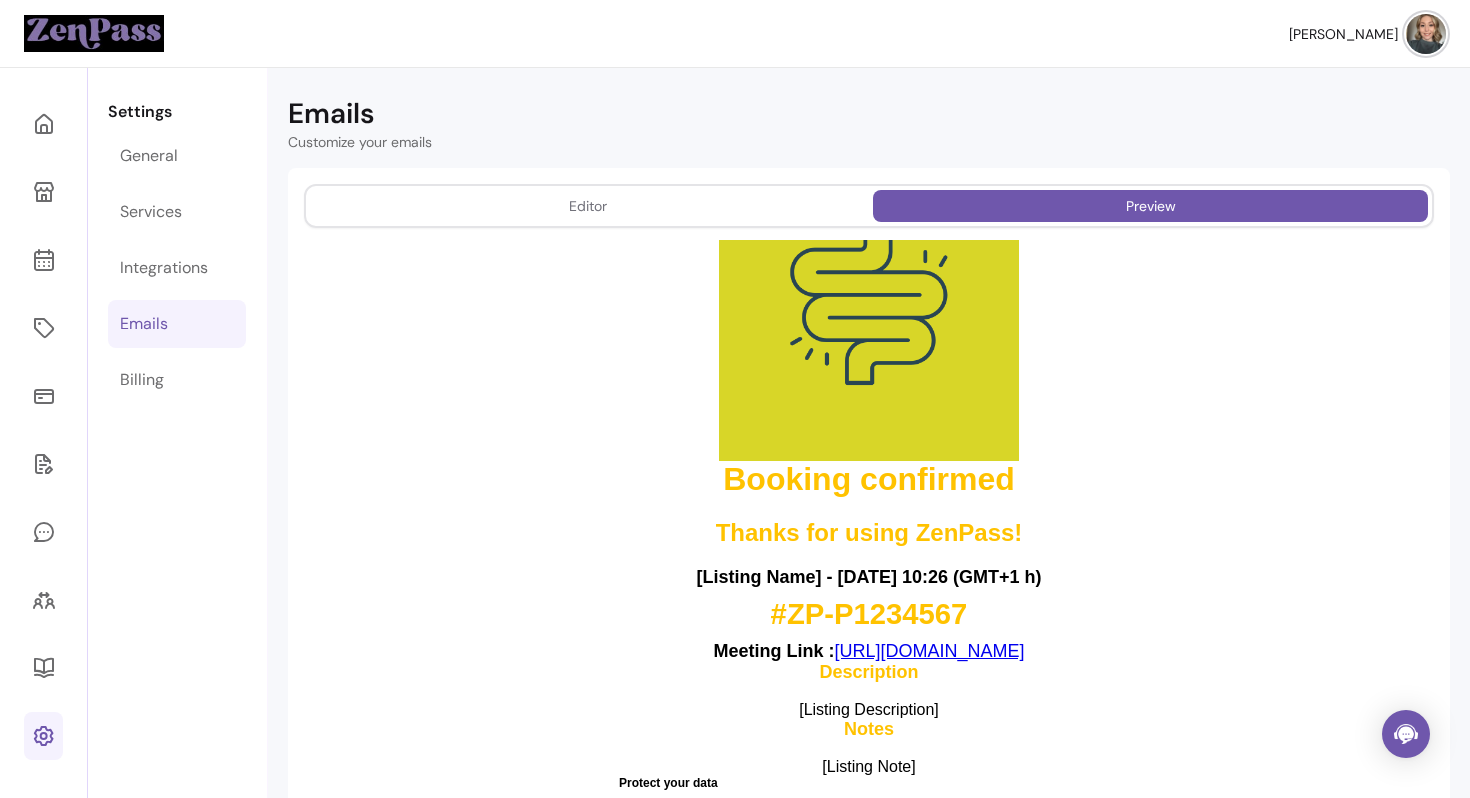 scroll, scrollTop: 270, scrollLeft: 0, axis: vertical 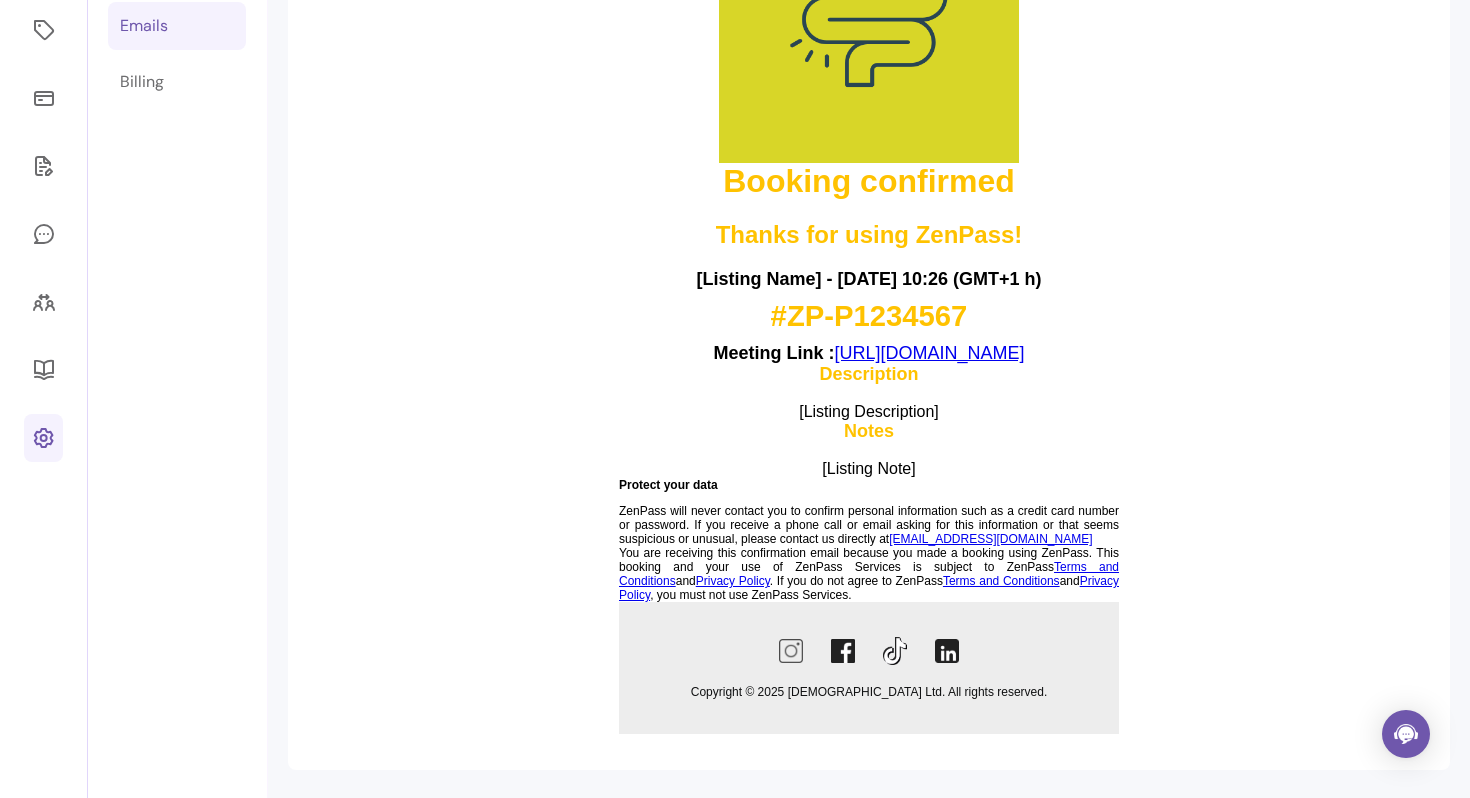 click at bounding box center (791, 651) 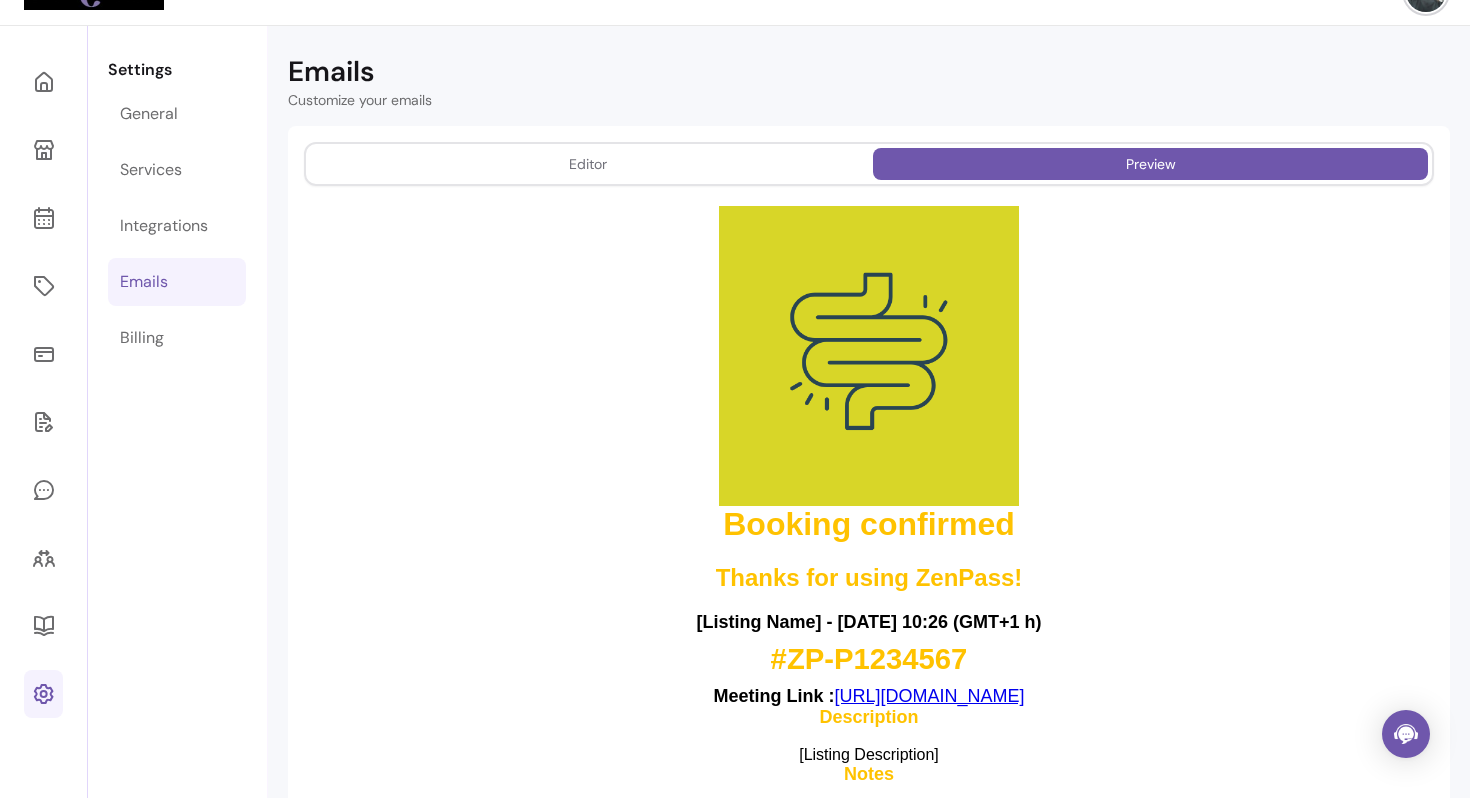 scroll, scrollTop: 0, scrollLeft: 0, axis: both 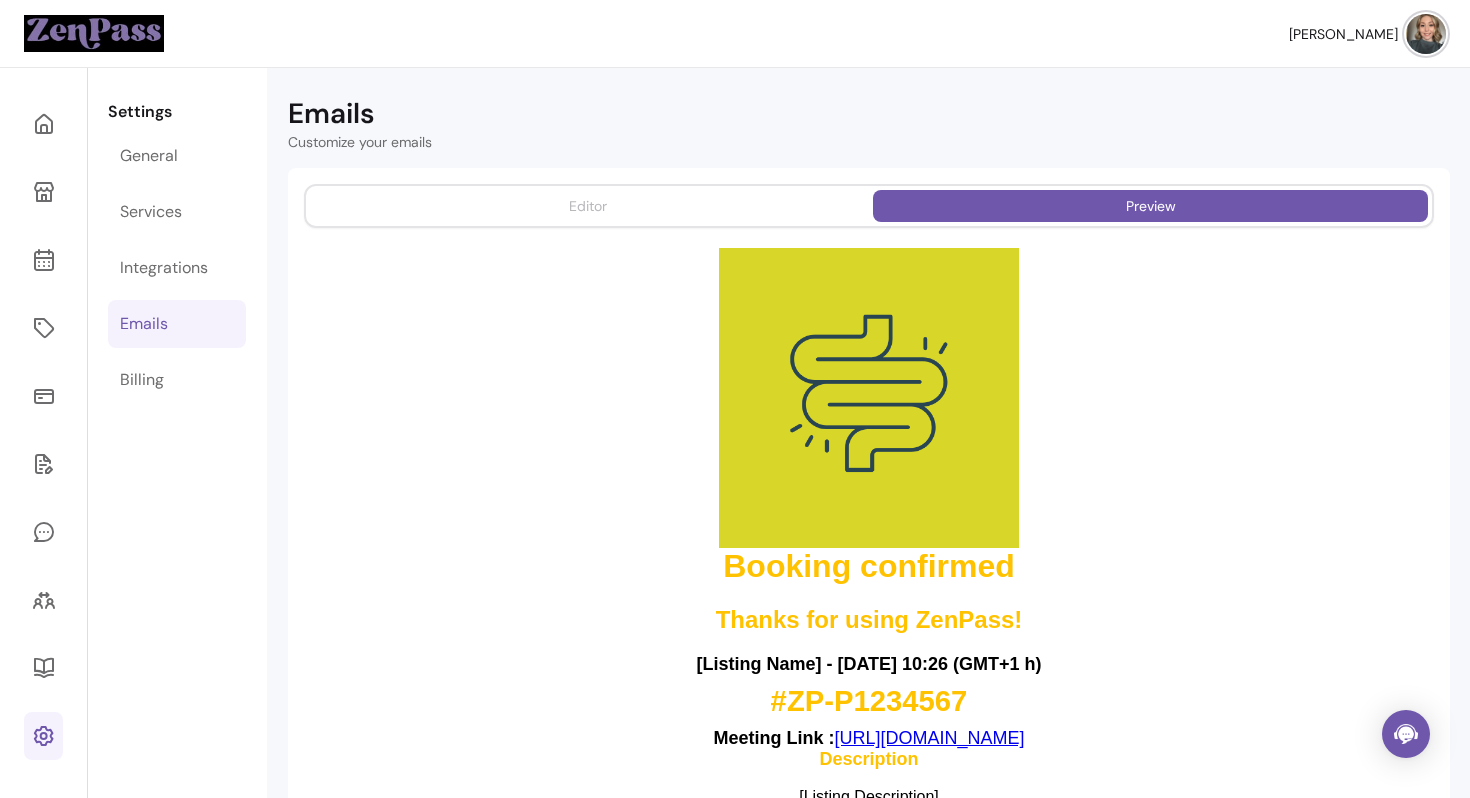 click on "Editor" at bounding box center [587, 206] 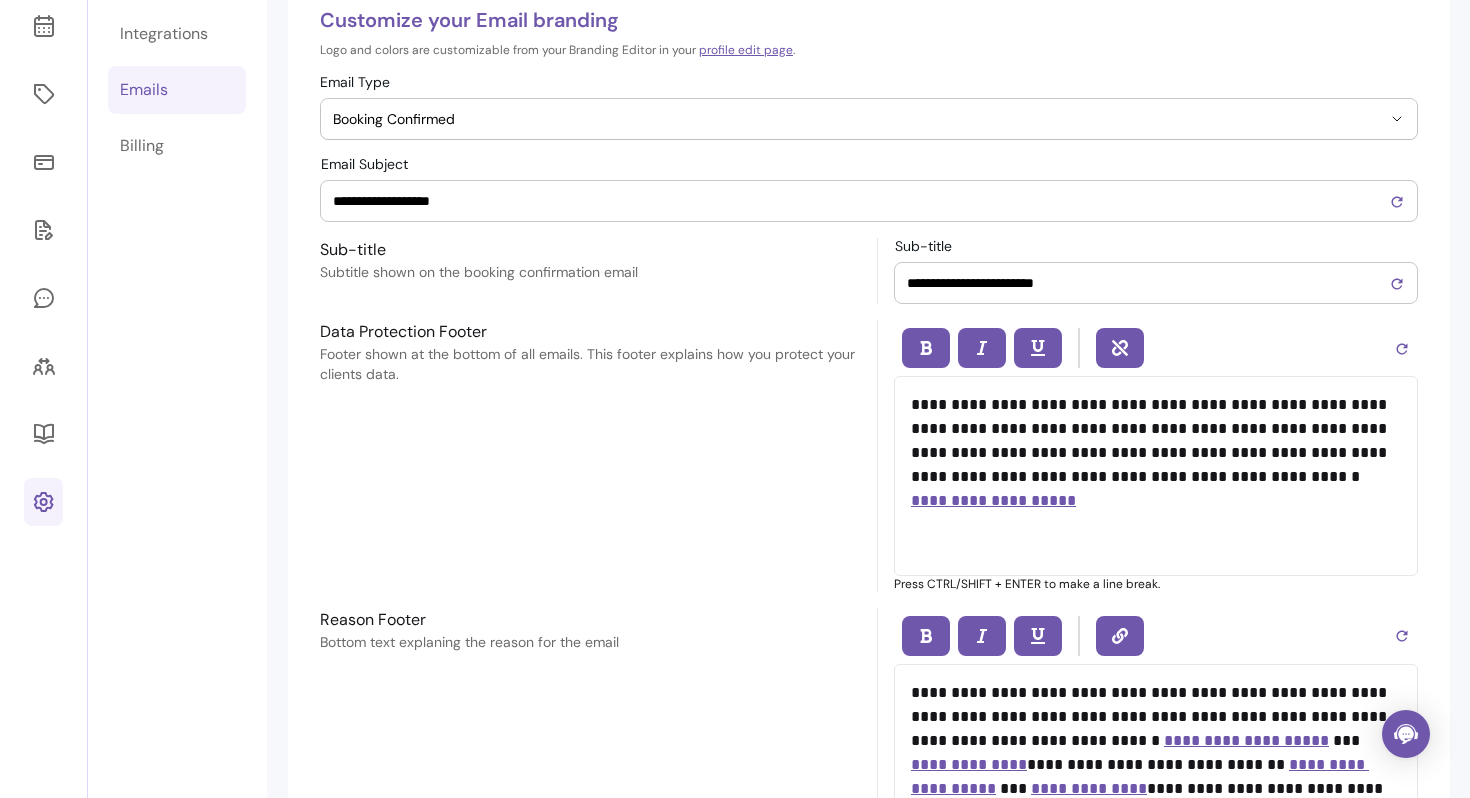 scroll, scrollTop: 613, scrollLeft: 0, axis: vertical 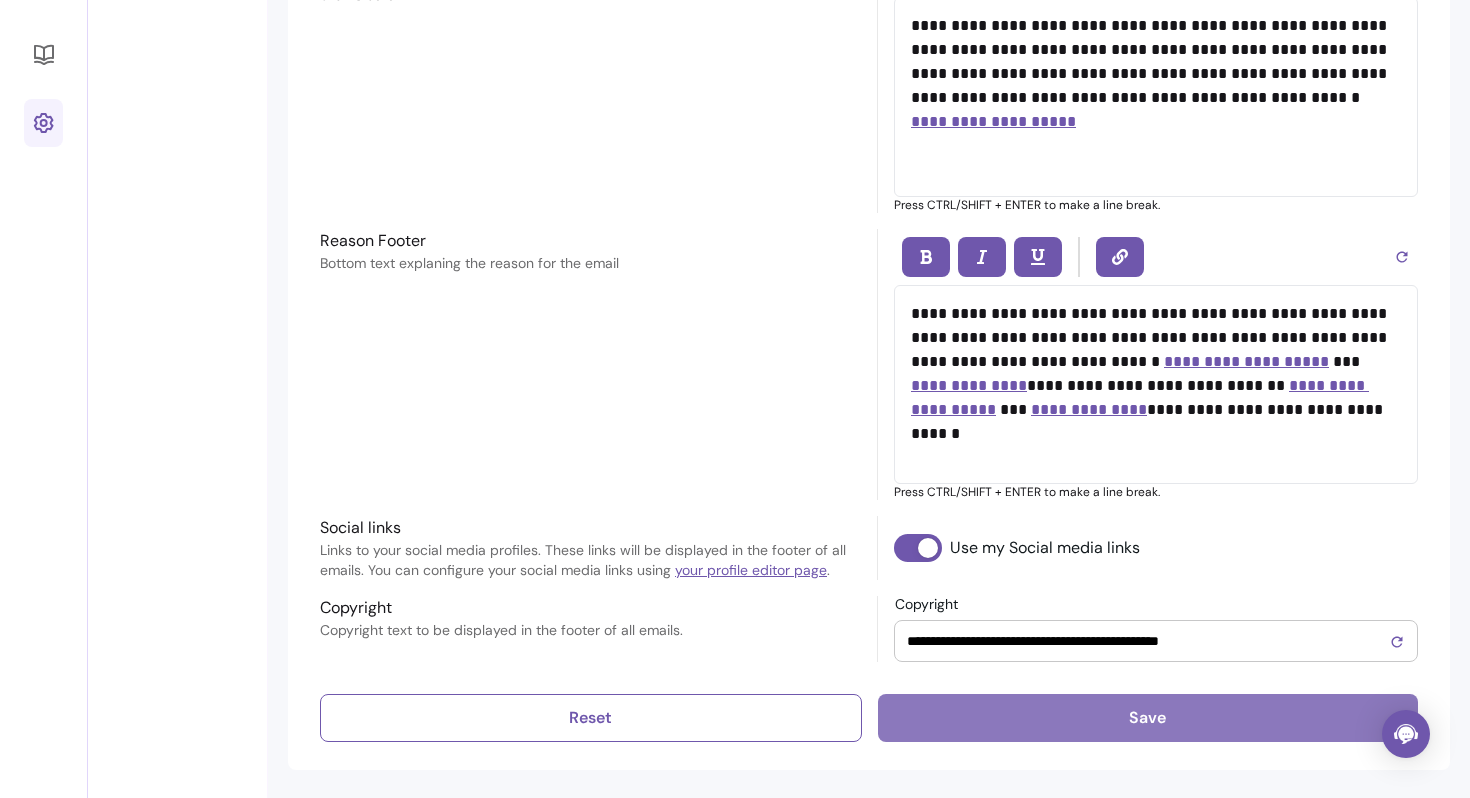 click on "Save" at bounding box center [1148, 718] 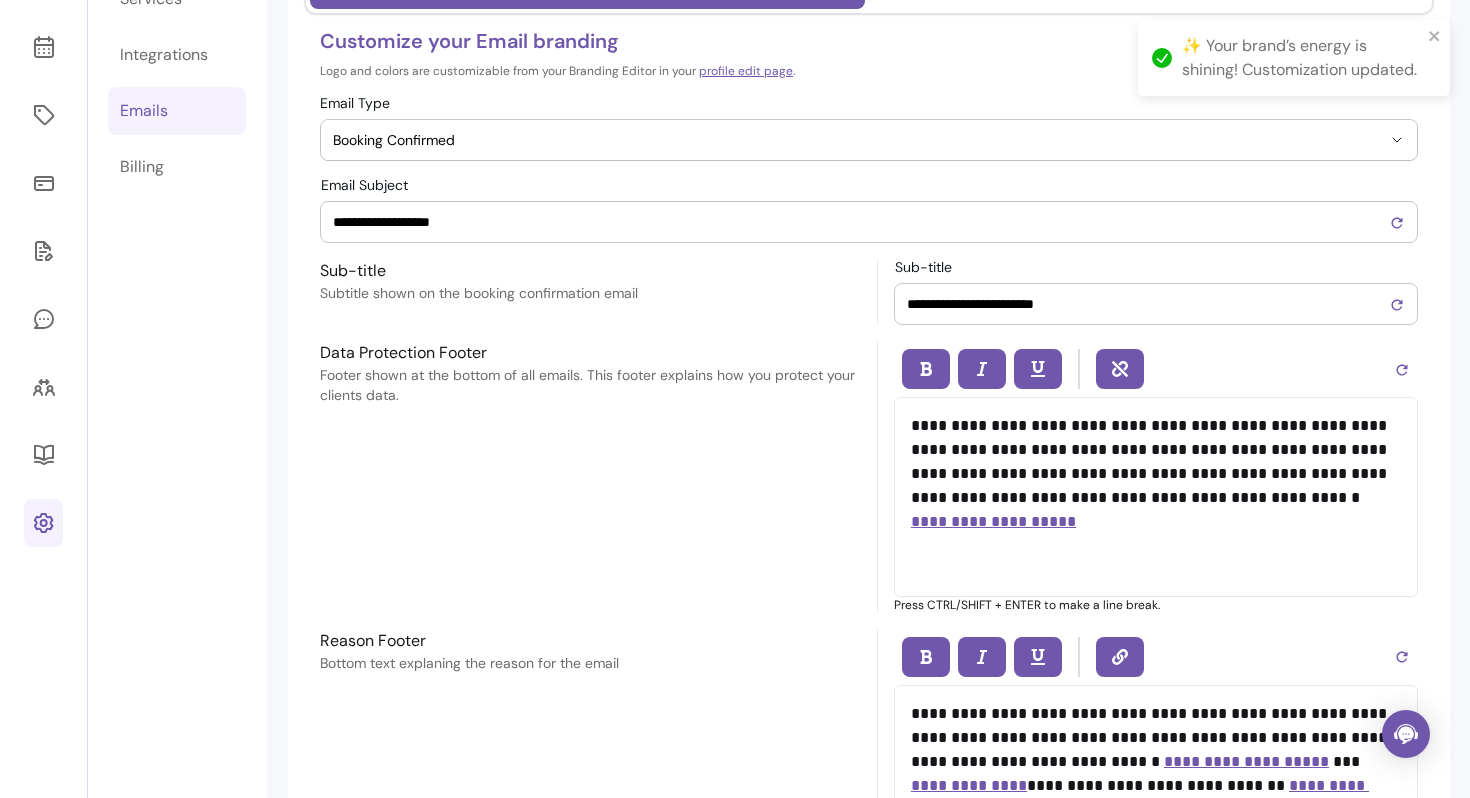 scroll, scrollTop: 0, scrollLeft: 0, axis: both 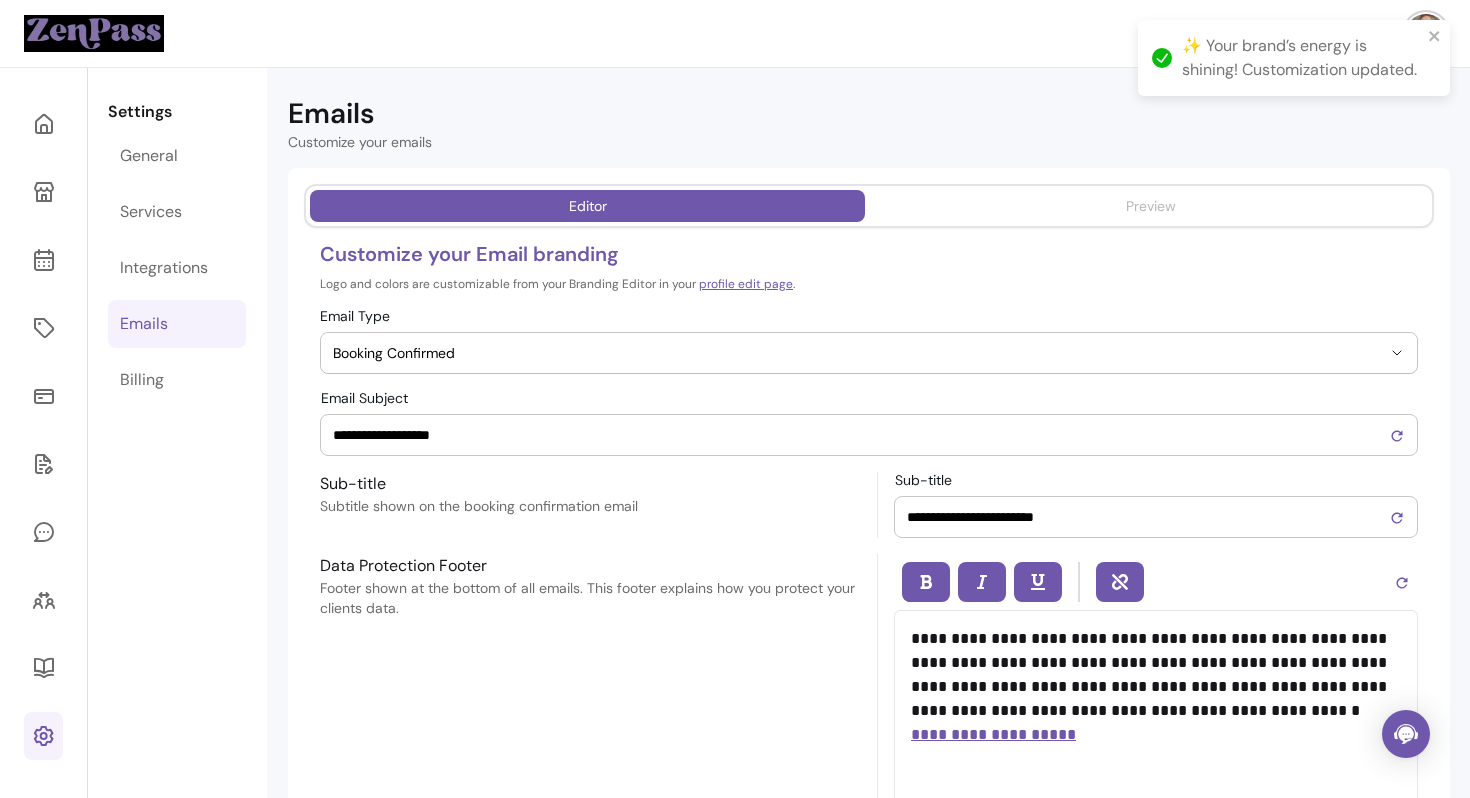 click on "Preview" at bounding box center [1150, 206] 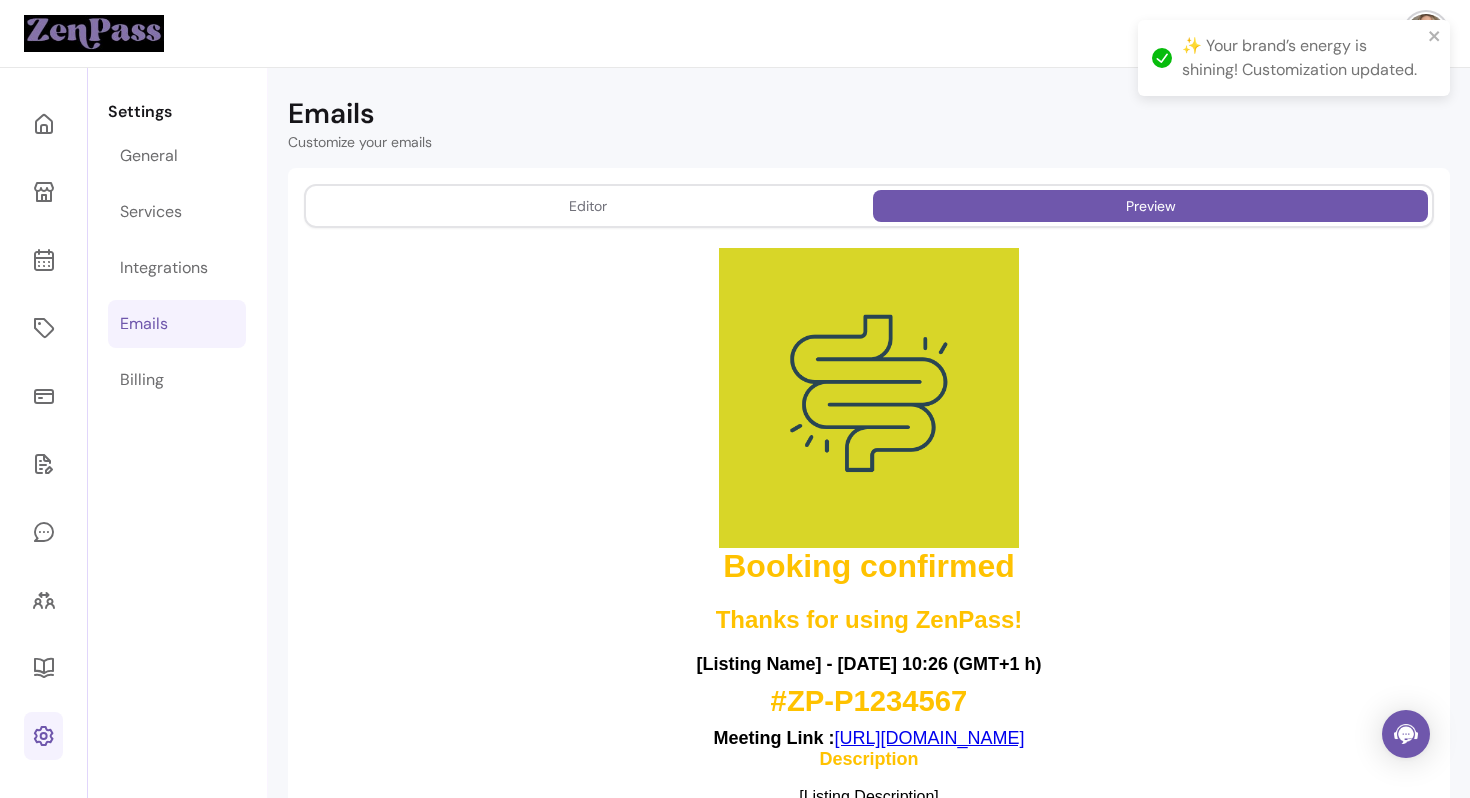 scroll, scrollTop: 270, scrollLeft: 0, axis: vertical 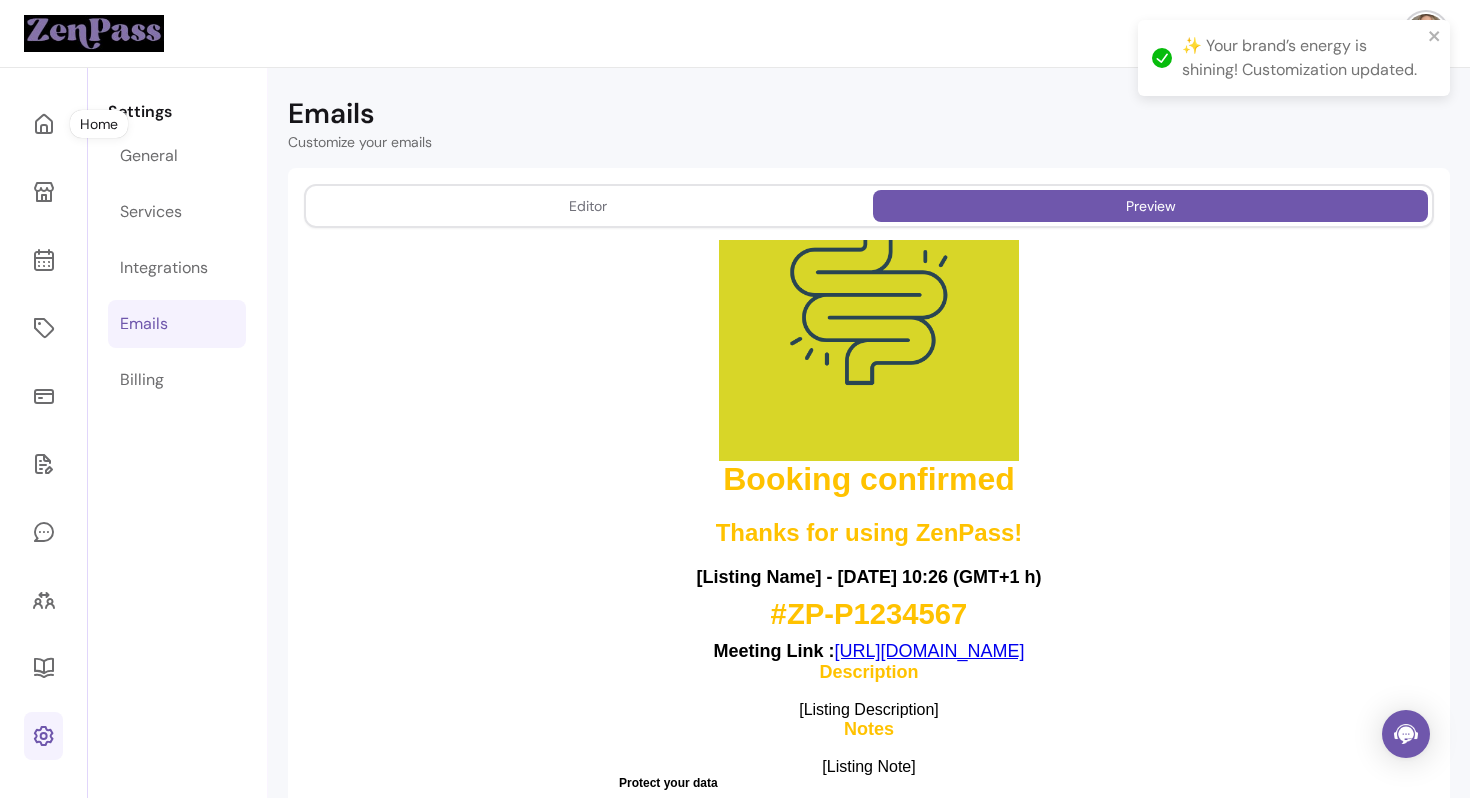 click at bounding box center (44, 582) 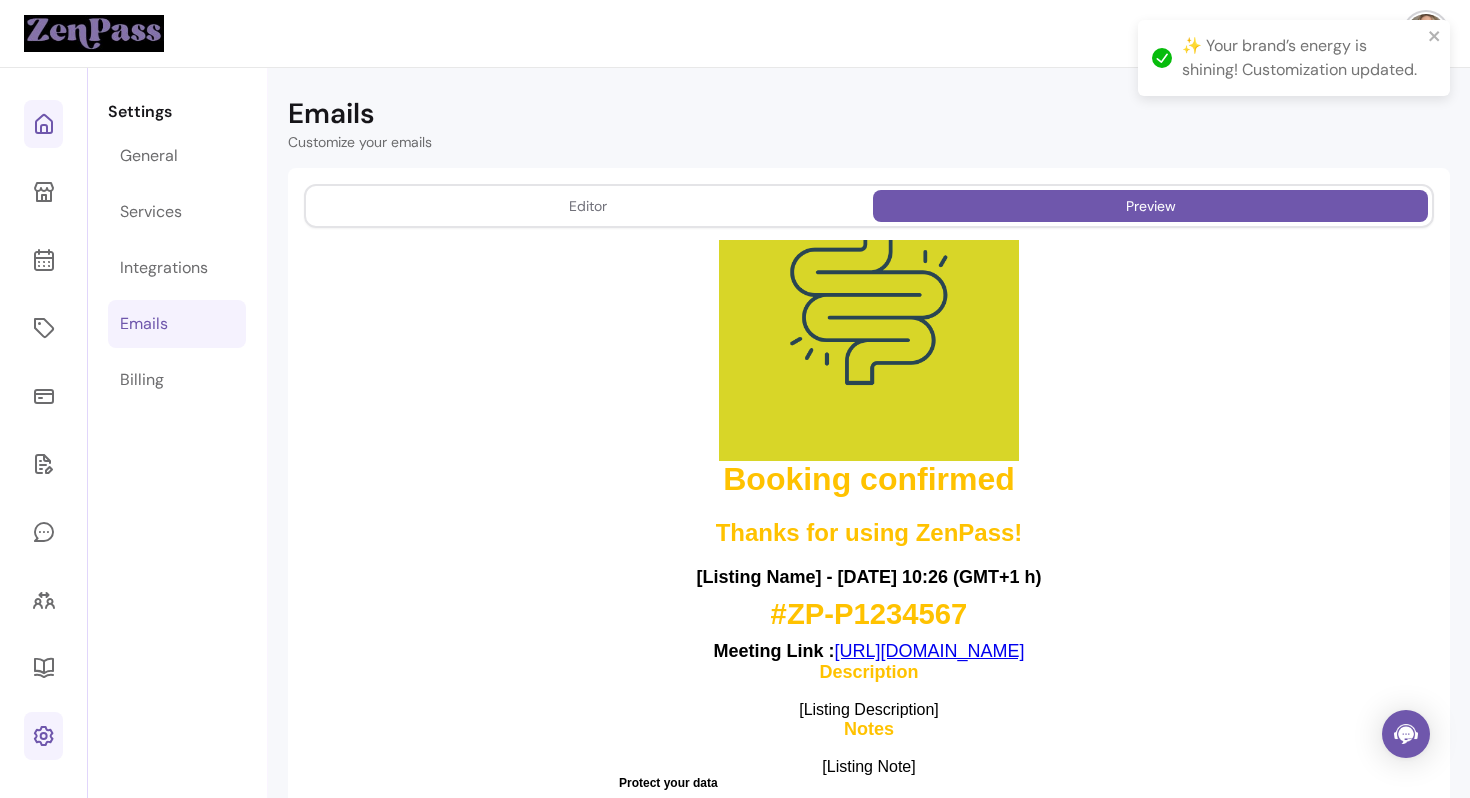 click 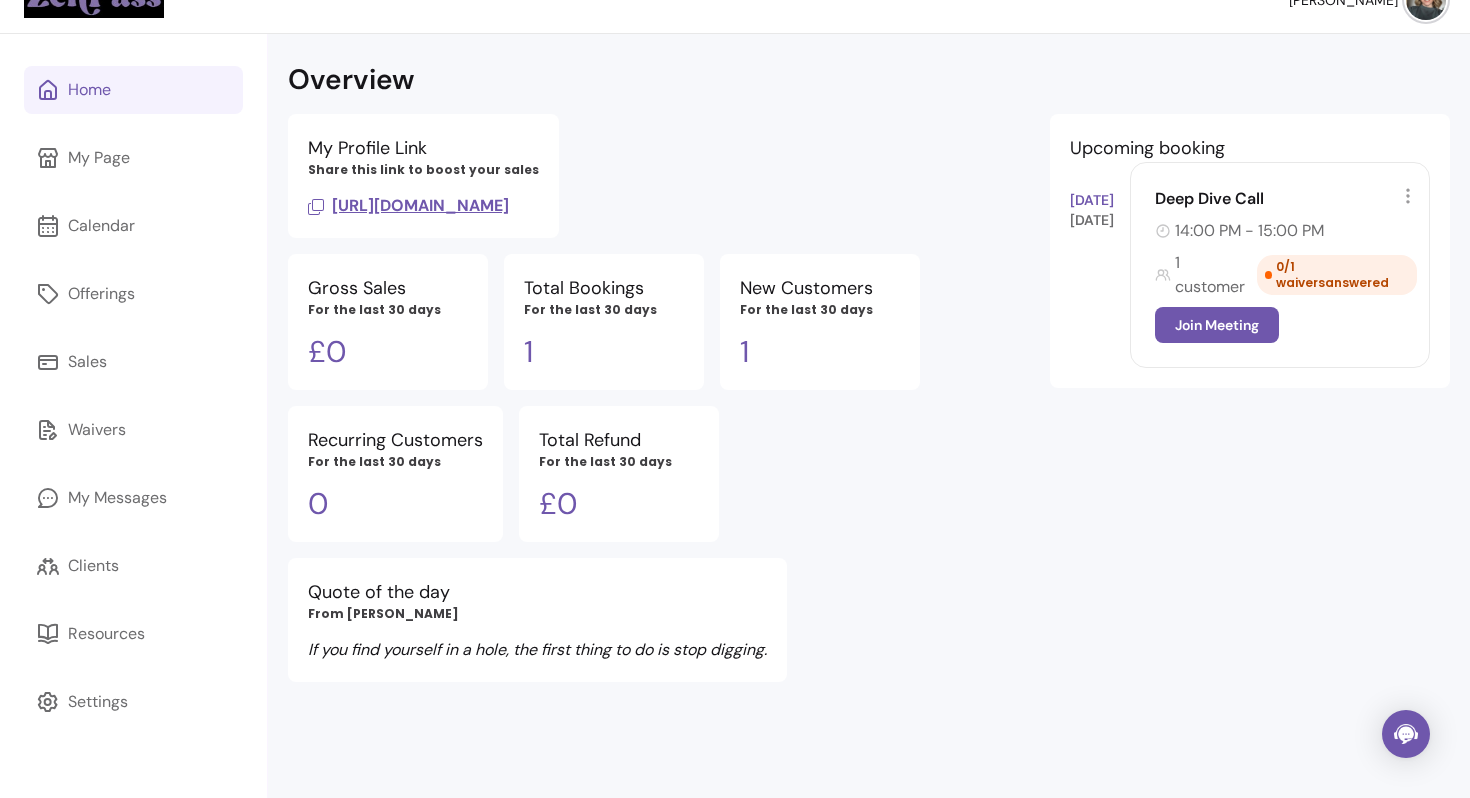 scroll, scrollTop: 0, scrollLeft: 0, axis: both 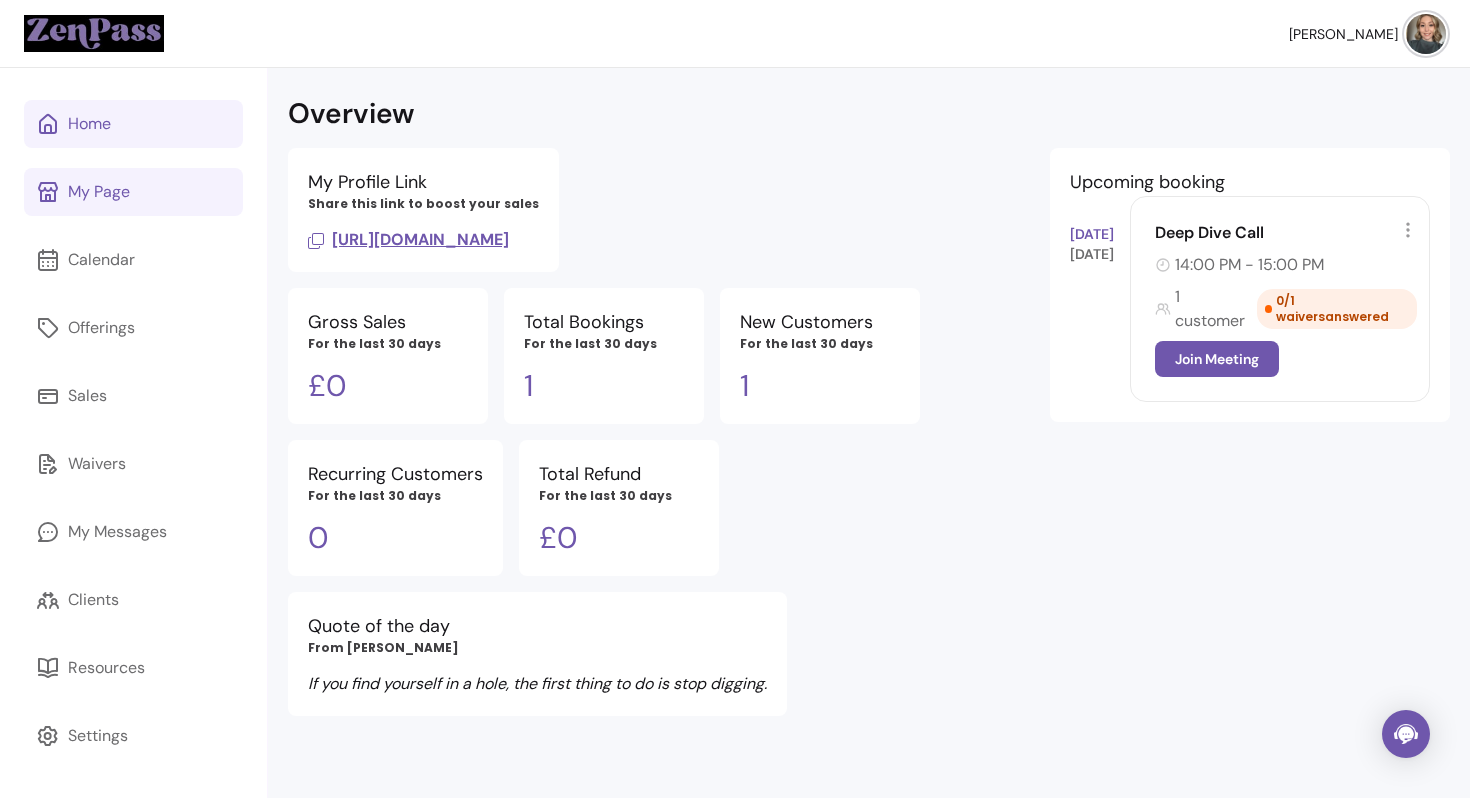 click on "My Page" at bounding box center [133, 192] 